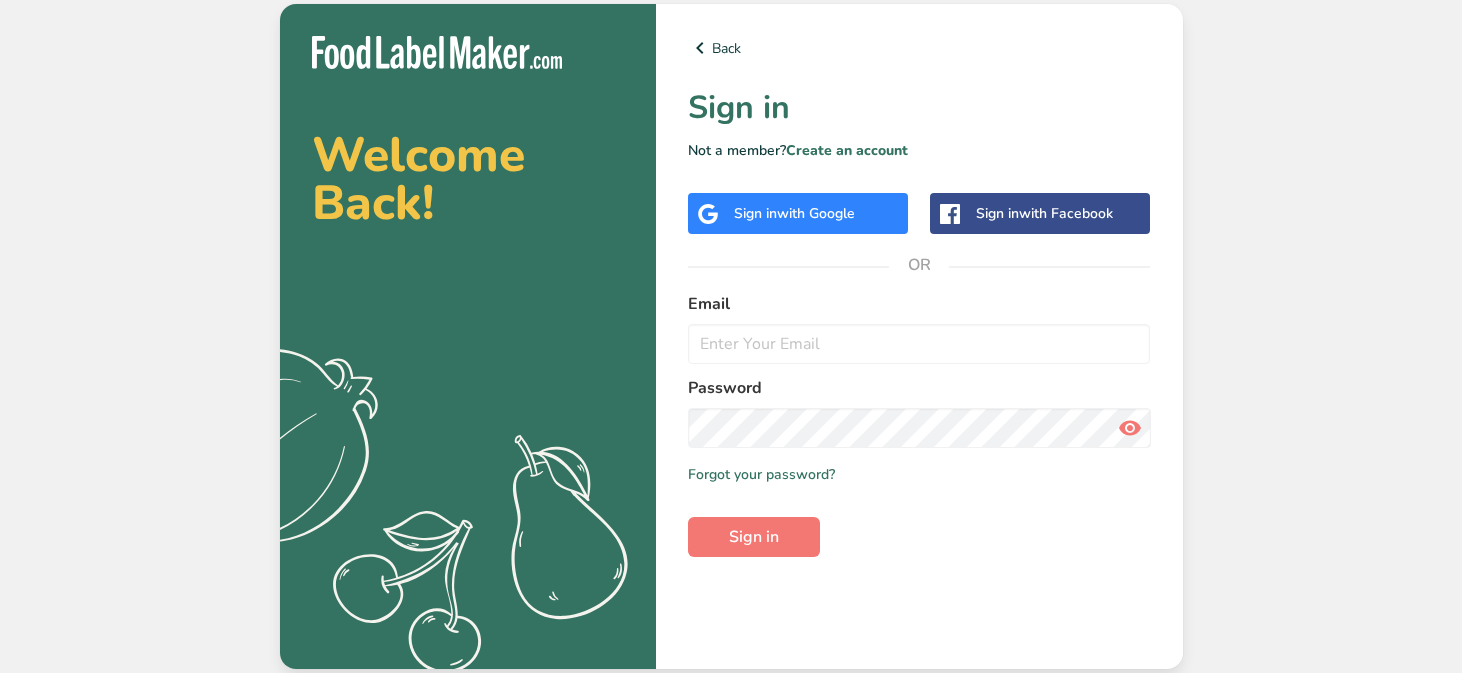 scroll, scrollTop: 0, scrollLeft: 0, axis: both 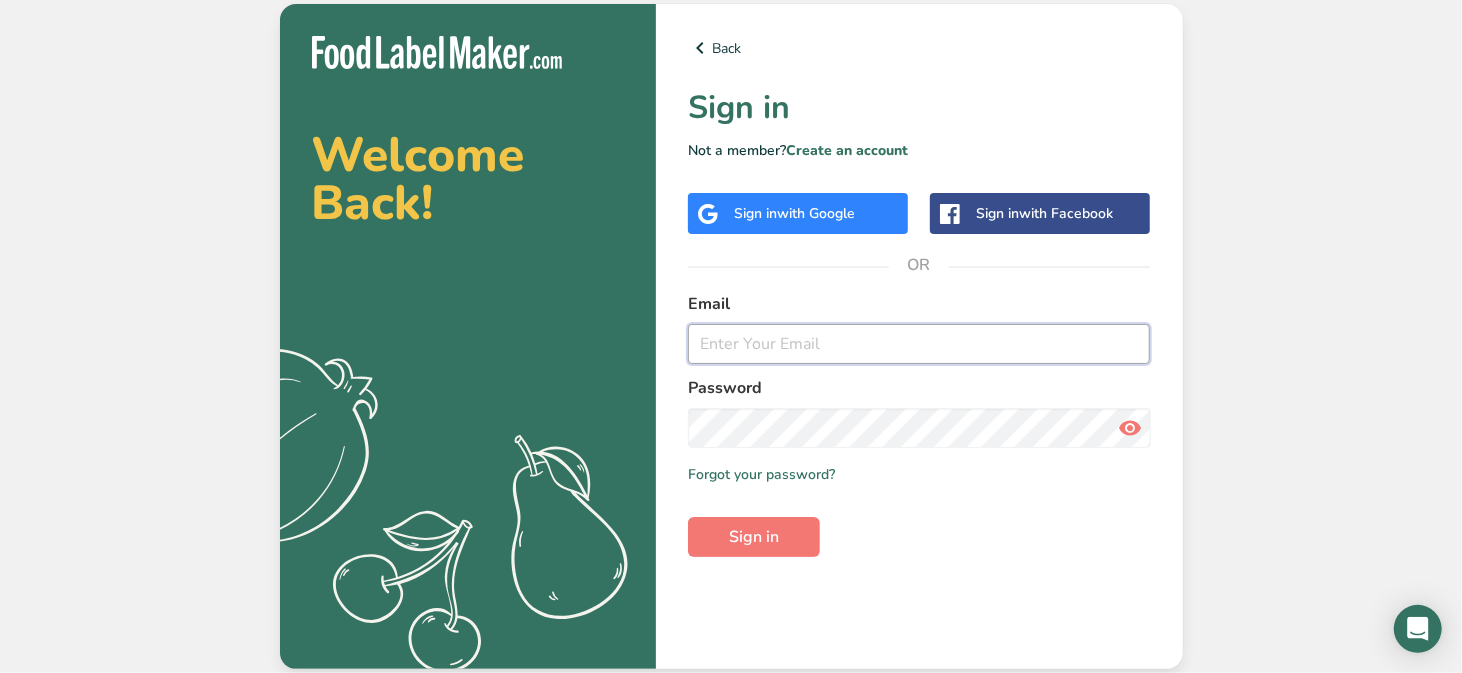 click at bounding box center (919, 344) 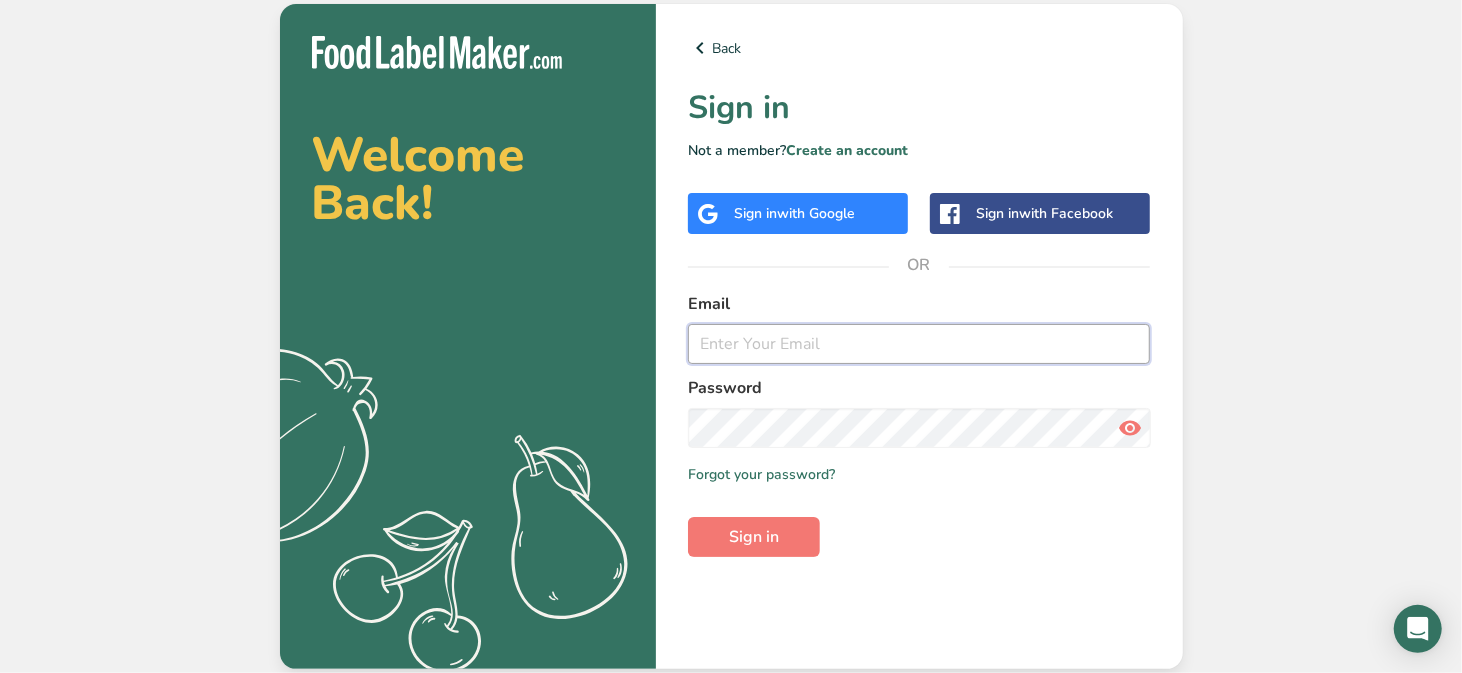 click at bounding box center [919, 344] 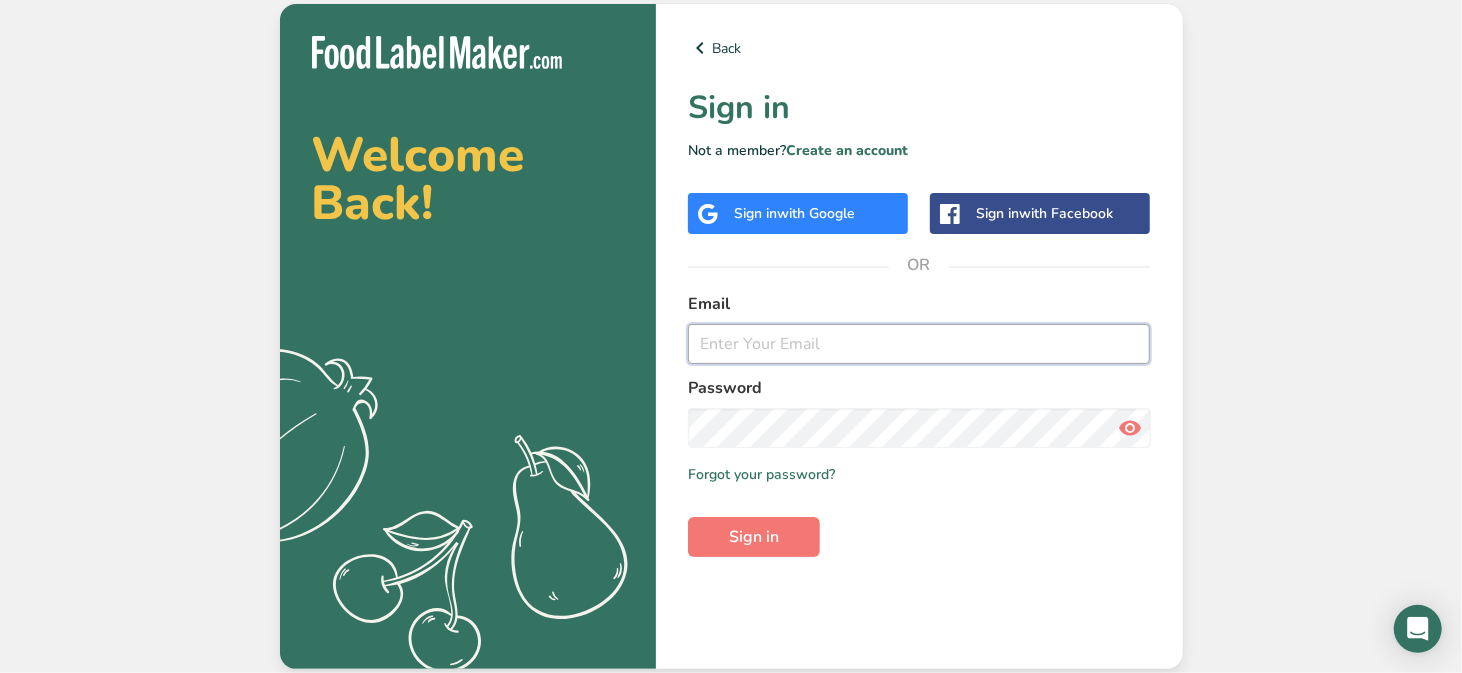 type on "[USERNAME]@example.com" 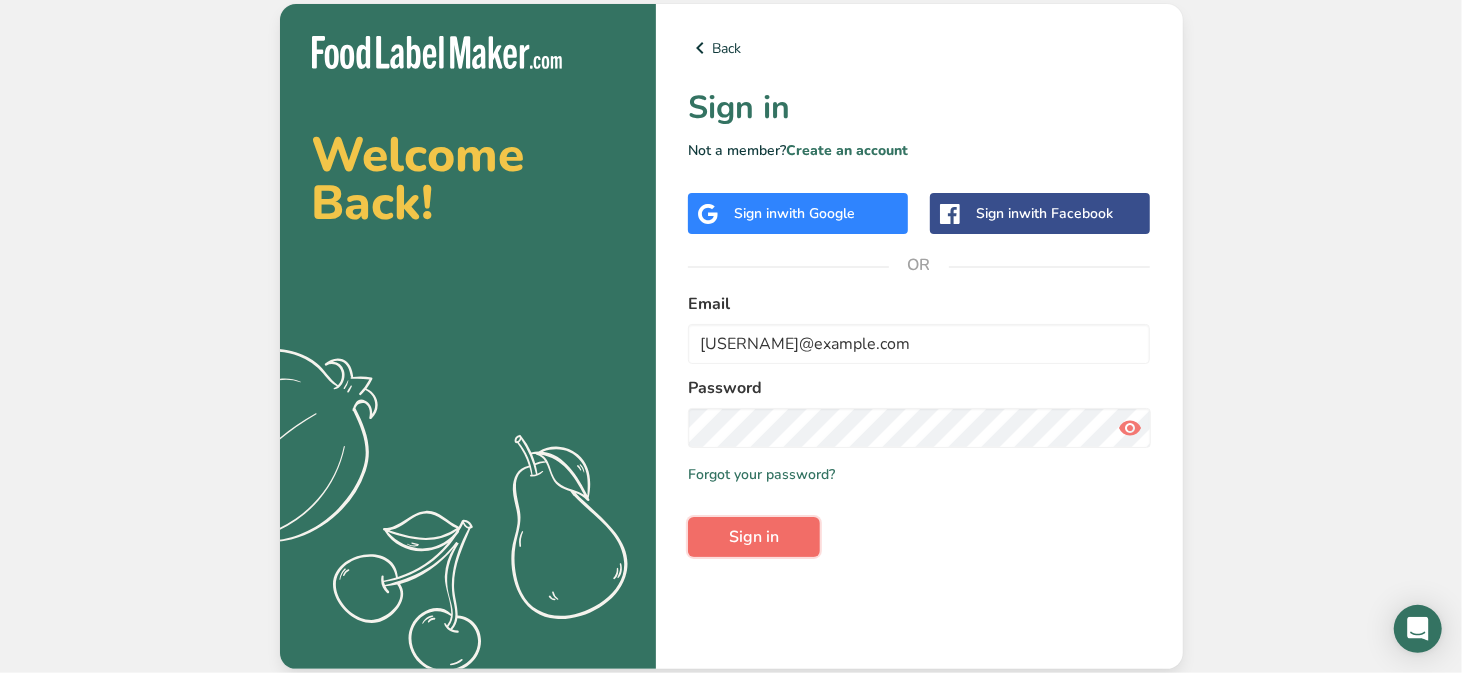 click on "Sign in" at bounding box center (754, 537) 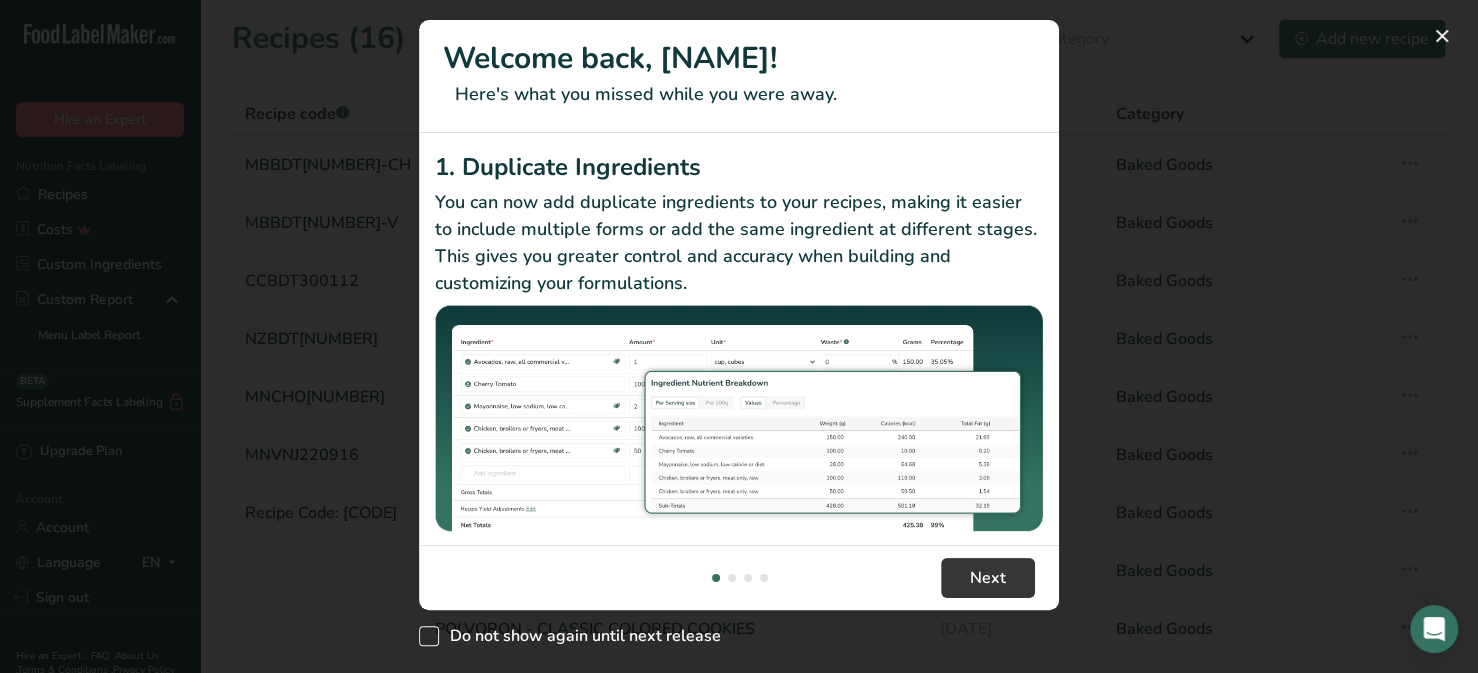 click at bounding box center (429, 636) 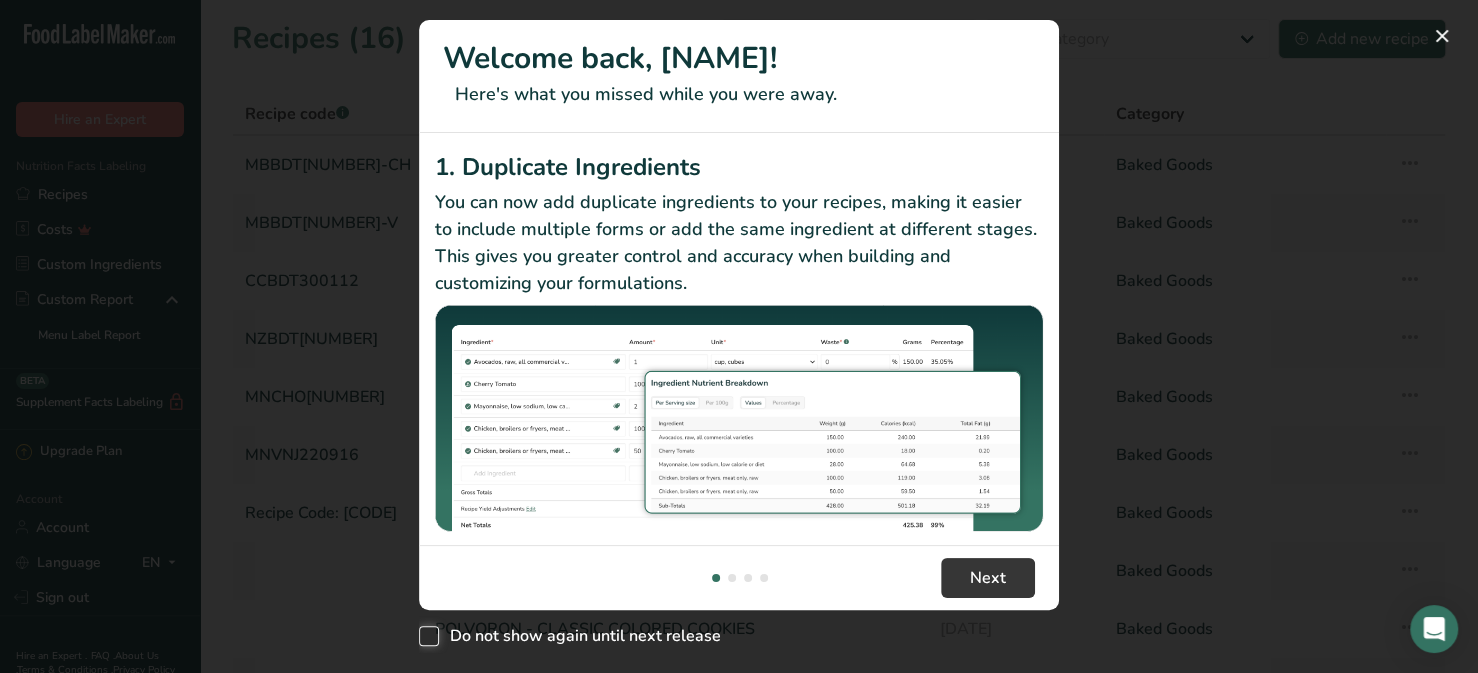 click on "Do not show again until next release" at bounding box center (425, 636) 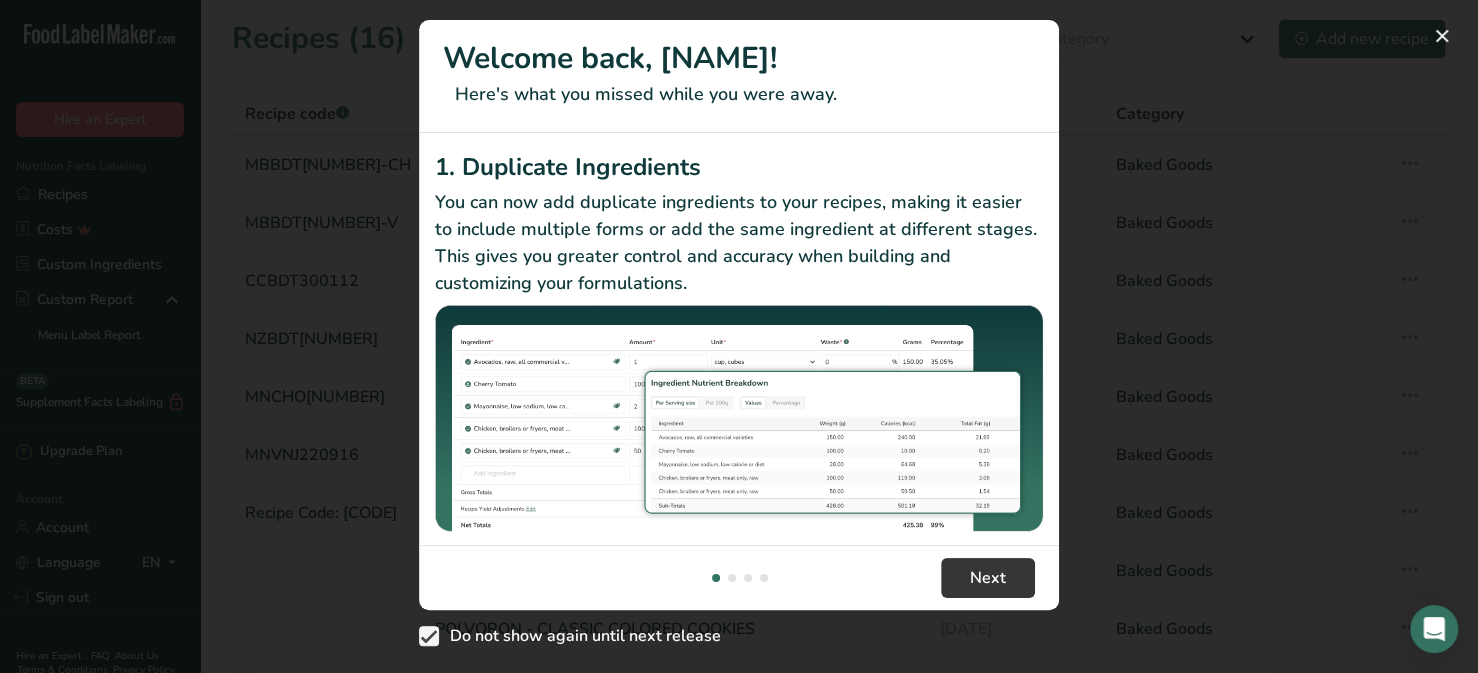 click at bounding box center (429, 636) 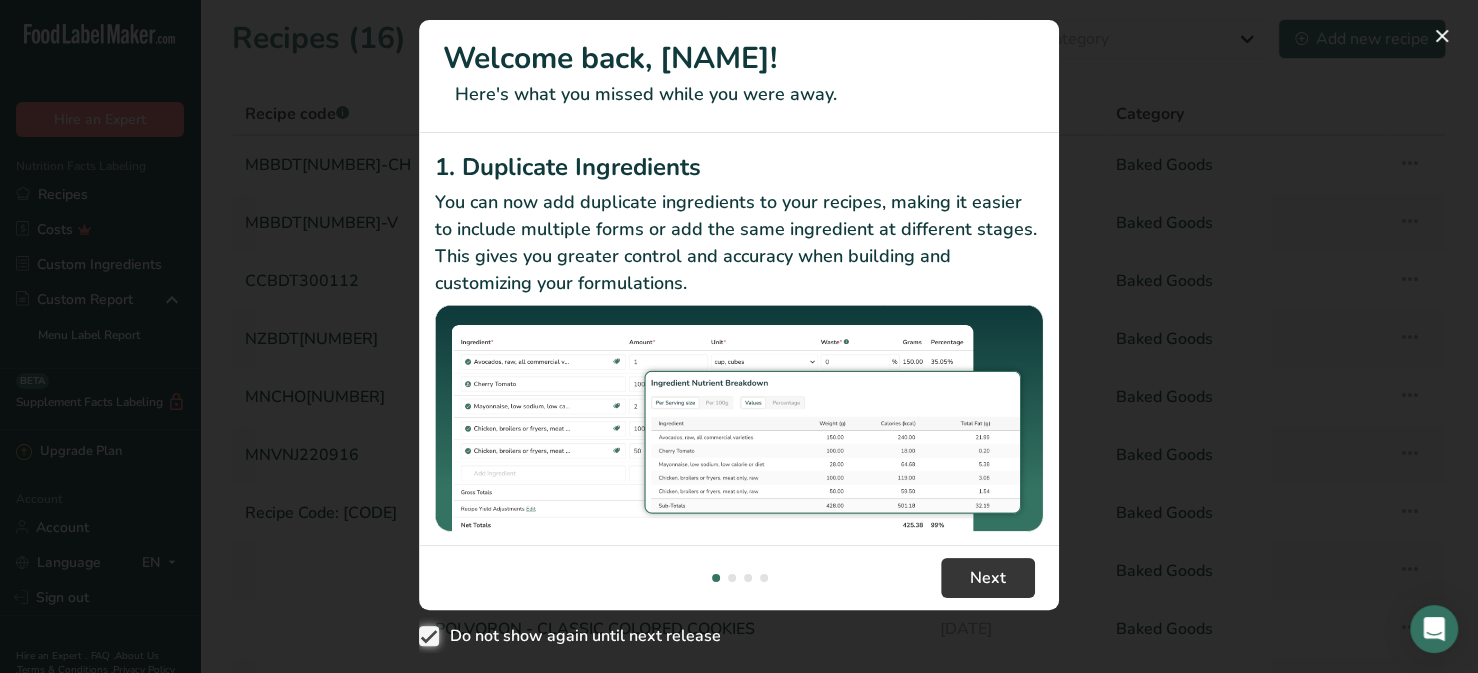 click on "Do not show again until next release" at bounding box center [425, 636] 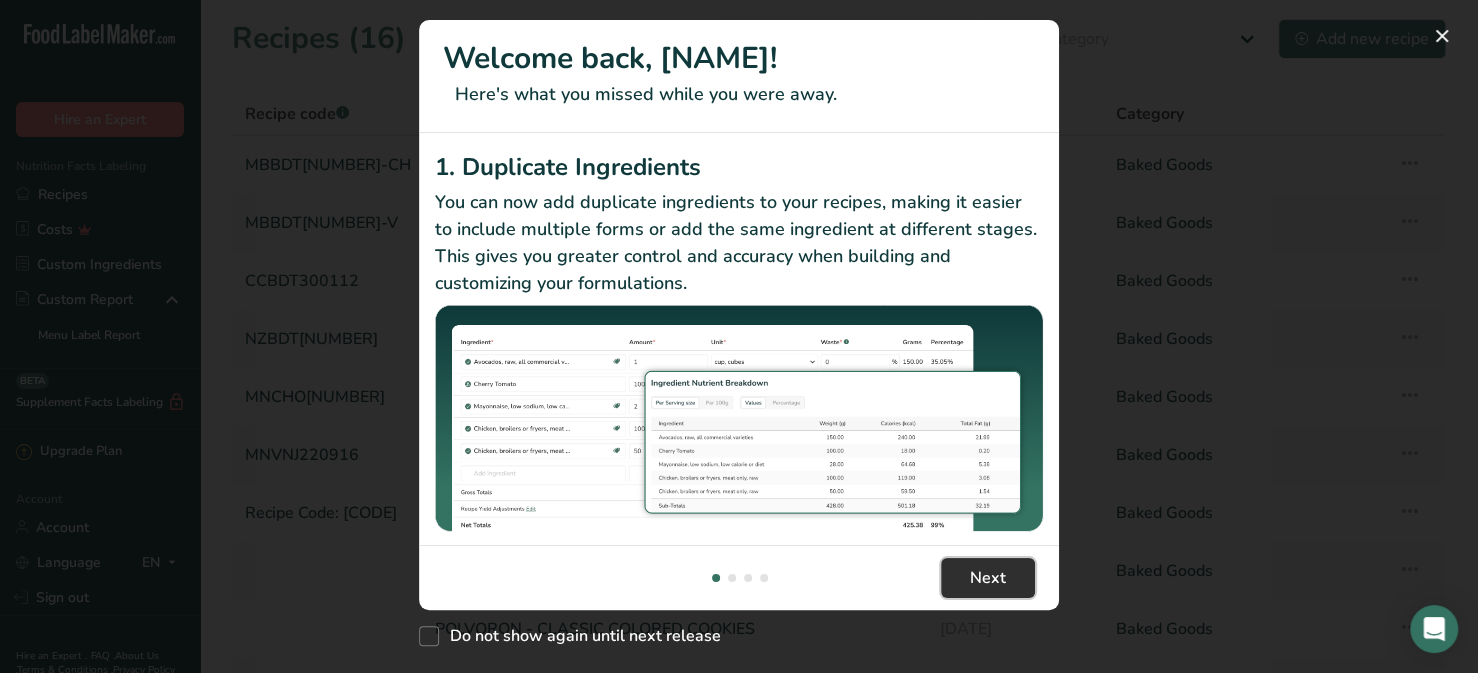 click on "Next" at bounding box center [988, 578] 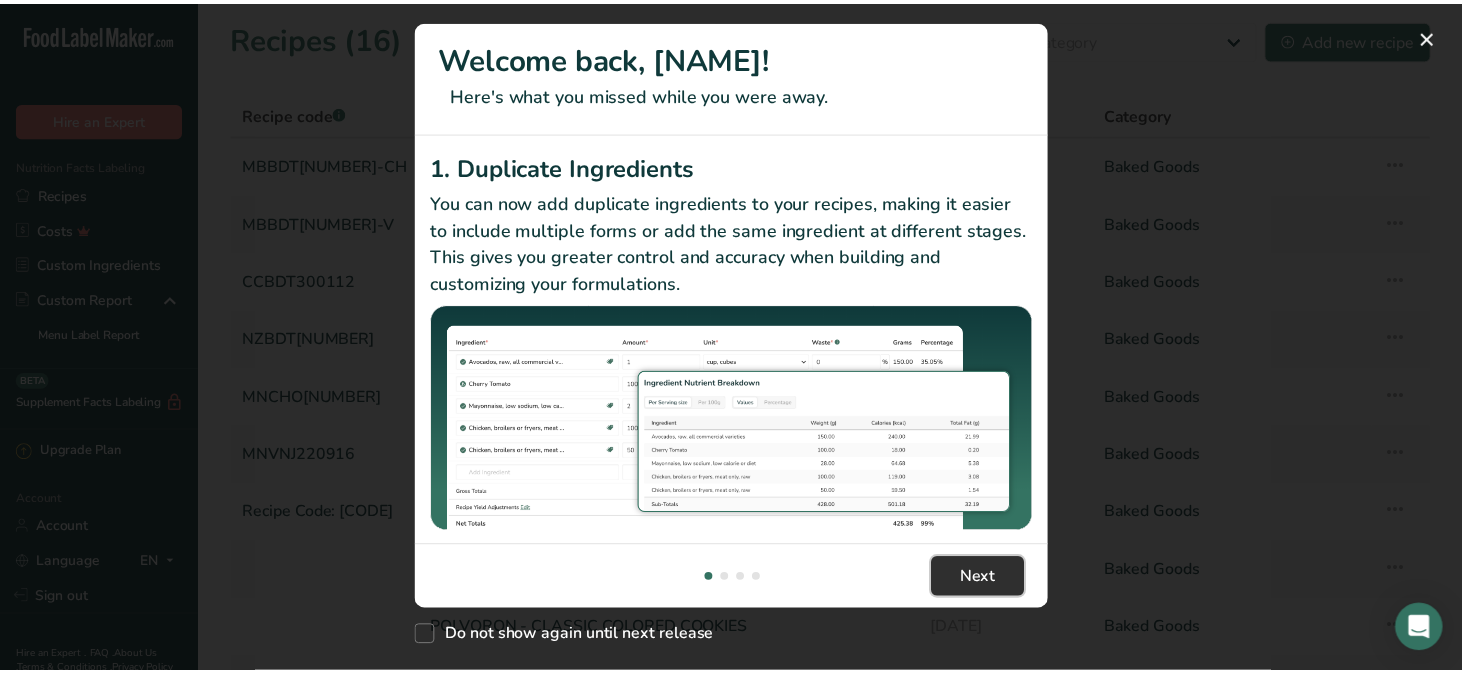 scroll, scrollTop: 0, scrollLeft: 624, axis: horizontal 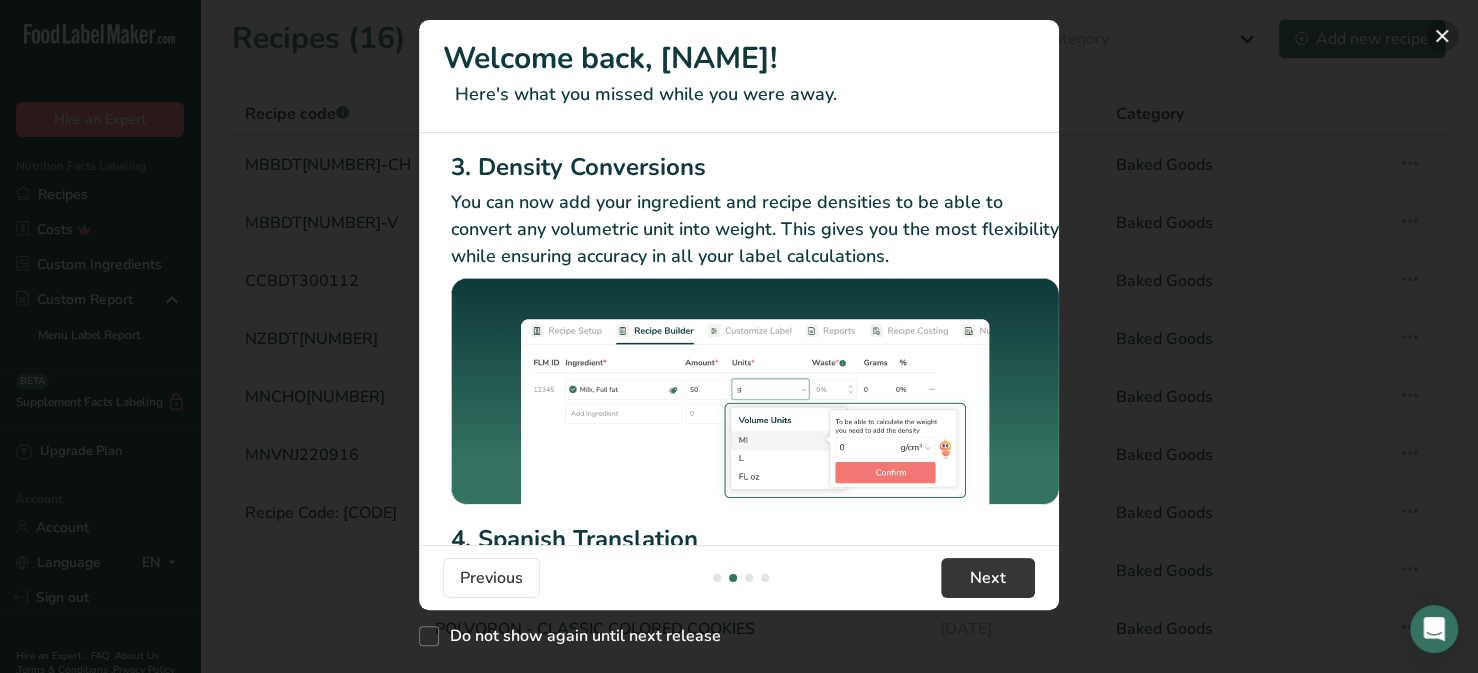 click at bounding box center [1442, 36] 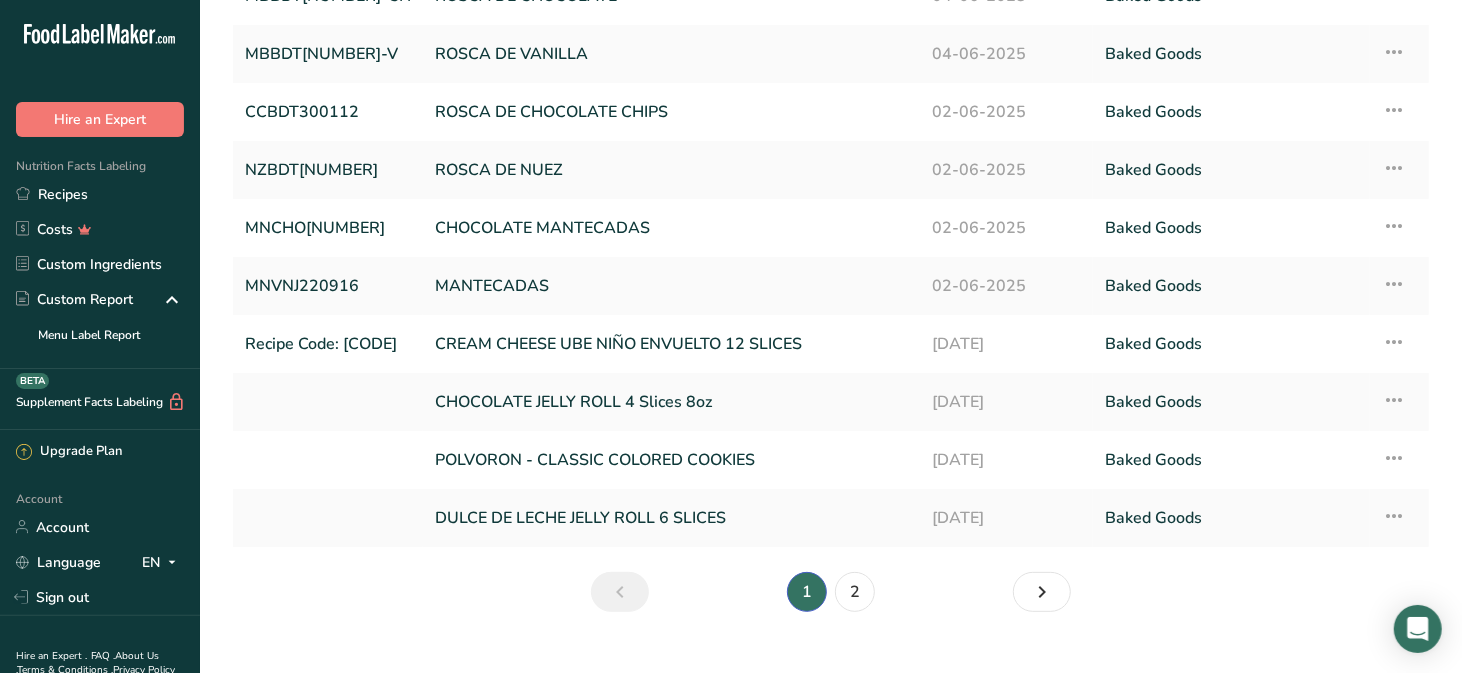 scroll, scrollTop: 0, scrollLeft: 0, axis: both 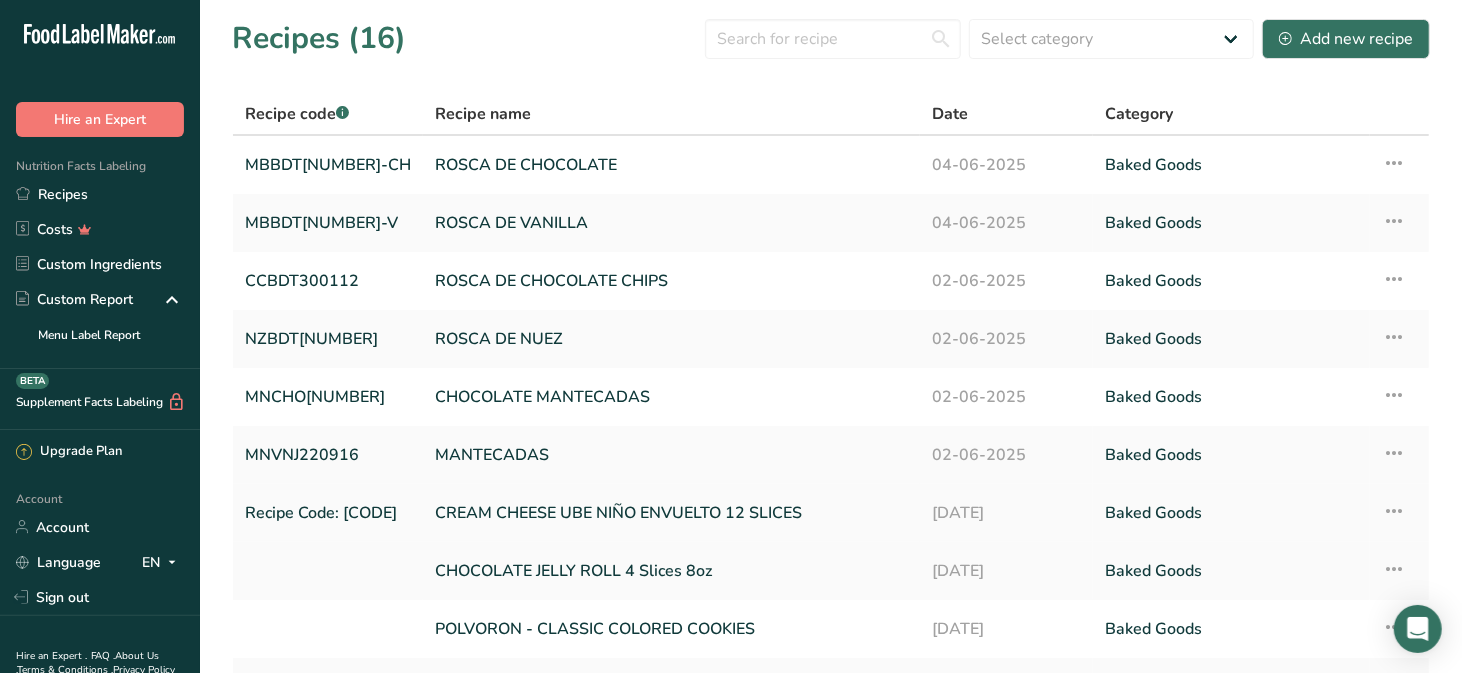 click on "CREAM CHEESE UBE NIÑO ENVUELTO 12 SLICES" at bounding box center (671, 513) 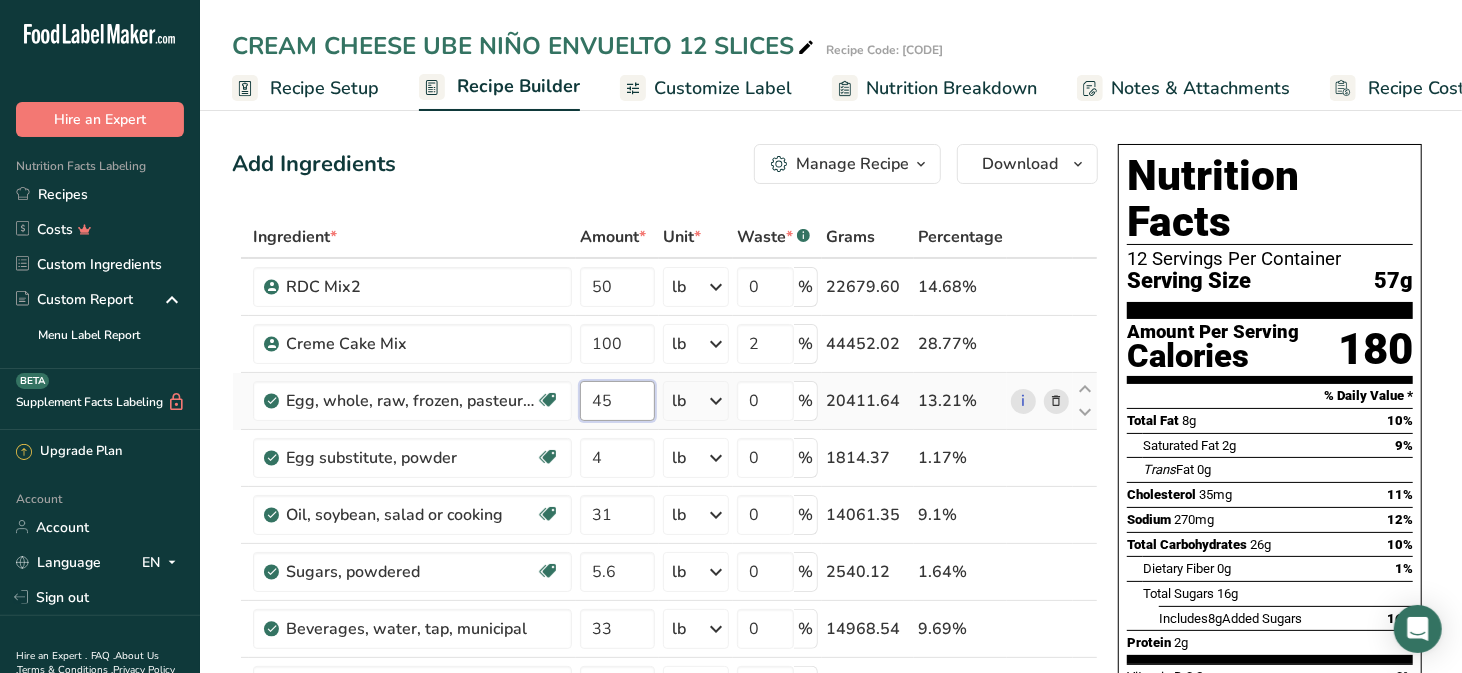 click on "45" at bounding box center [617, 401] 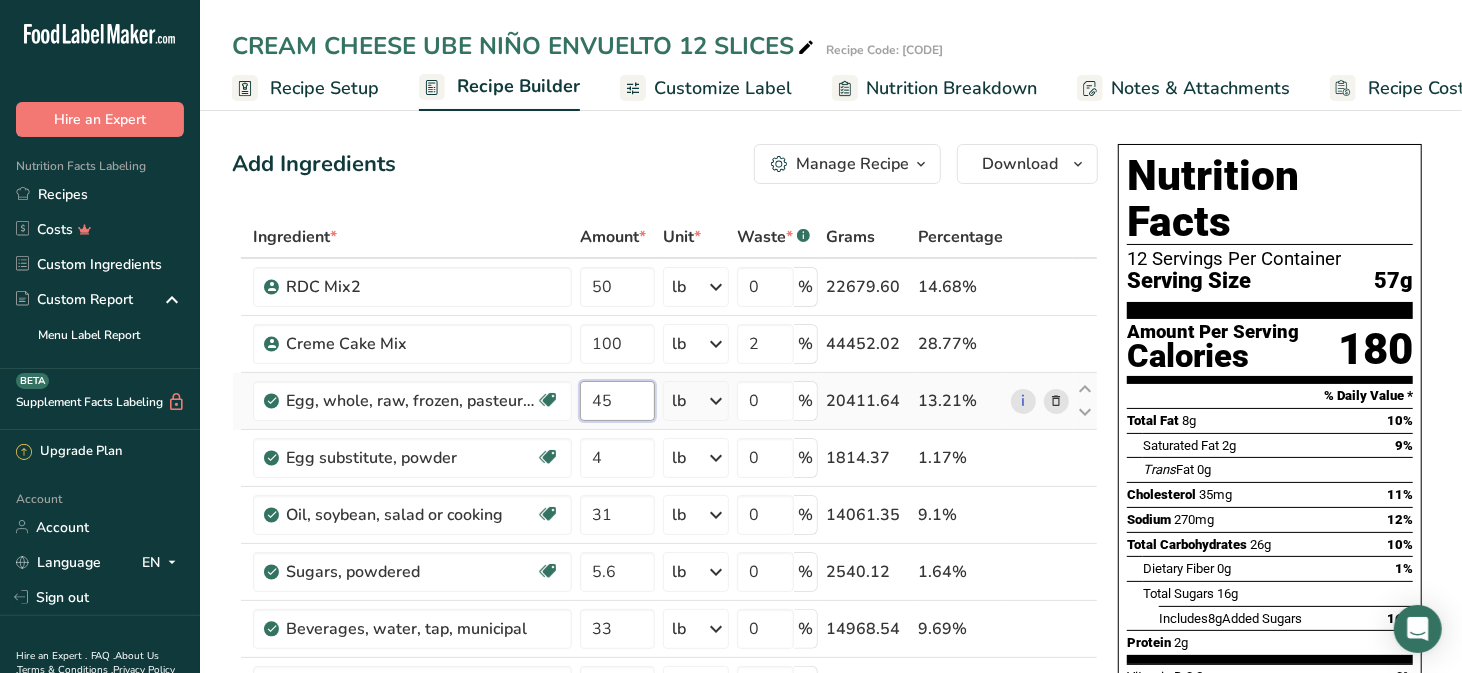 type on "4" 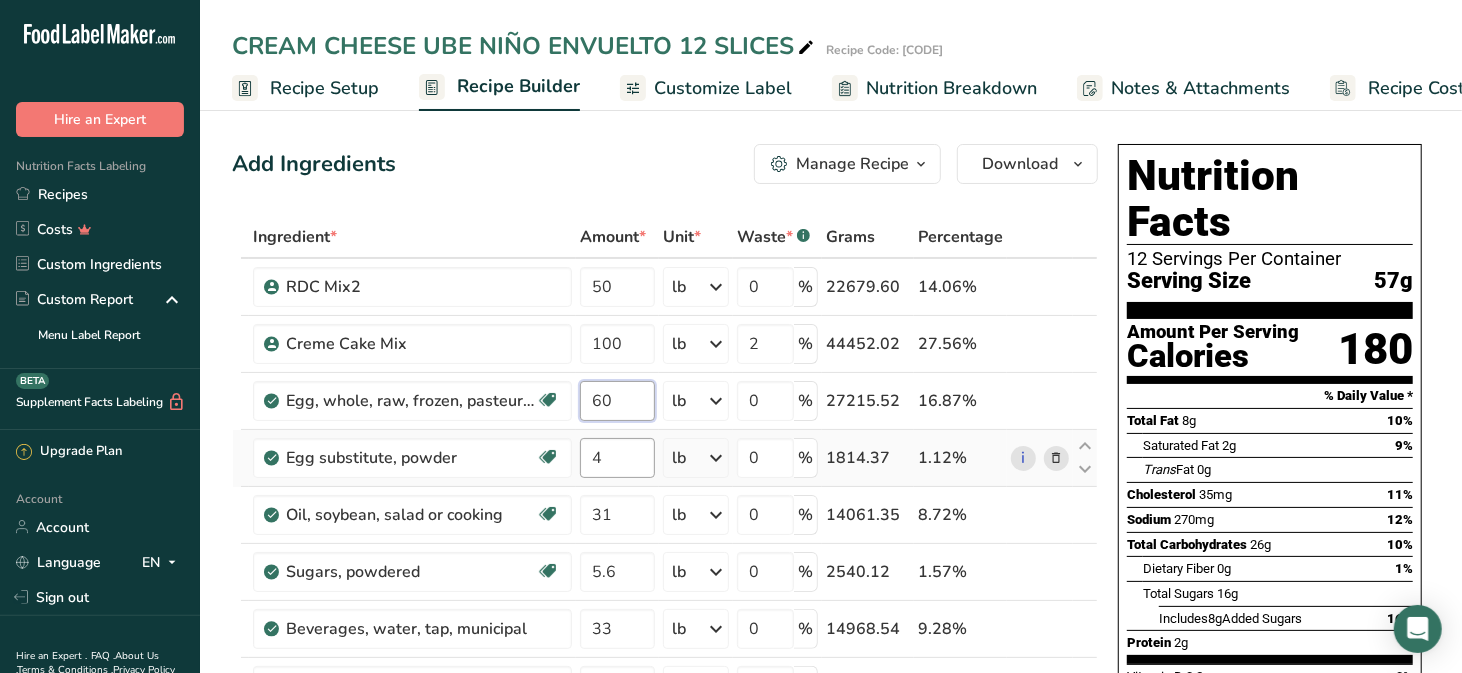 type on "60" 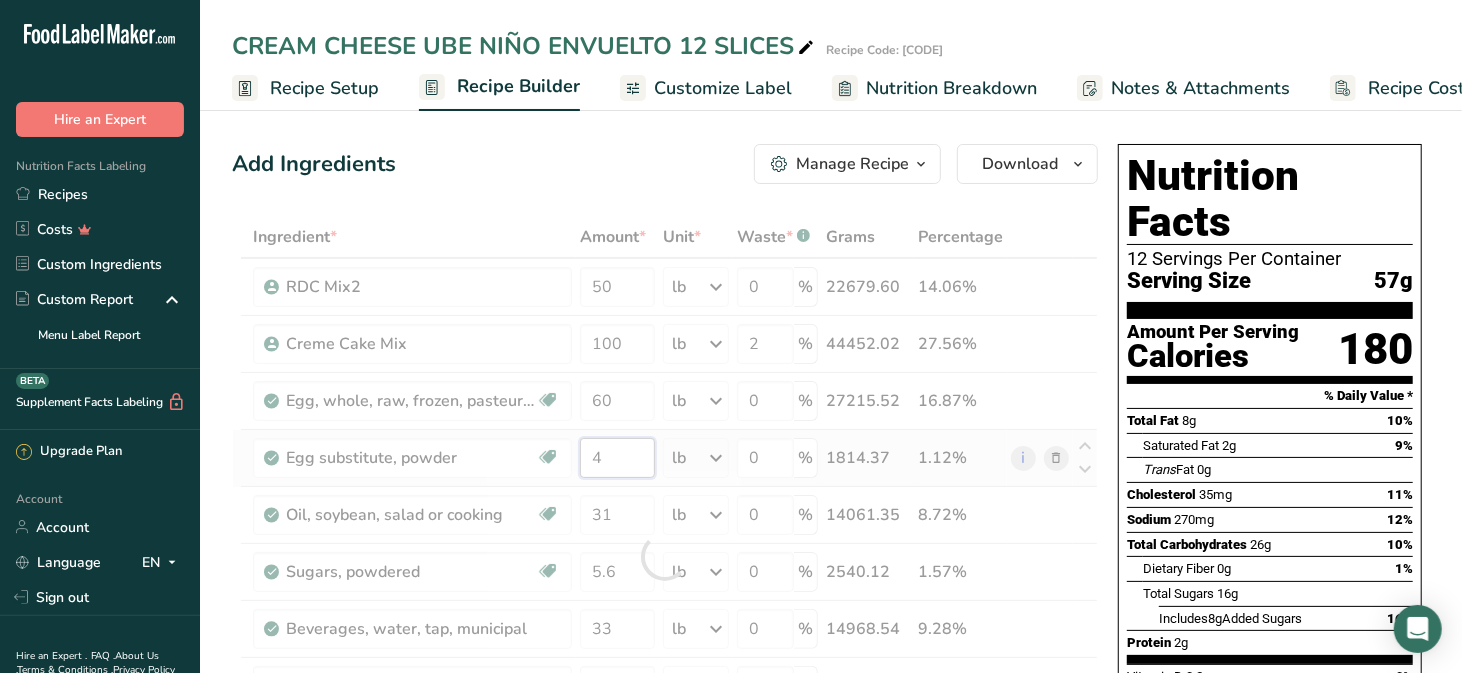 click on "Ingredient *
Amount *
Unit *
Waste *   .a-a{fill:#347362;}.b-a{fill:#fff;}          Grams
Percentage
RDC Mix2
50
lb
Weight Units
g
kg
mg
See more
Volume Units
l
mL
fl oz
See more
0
%
22679.60
14.06%
Creme Cake Mix
100
lb
Weight Units
g
kg
mg
See more
Volume Units
l
mL
fl oz
See more
2
%
44452.02
27.56%
Dairy free
Gluten free
60" at bounding box center [665, 556] 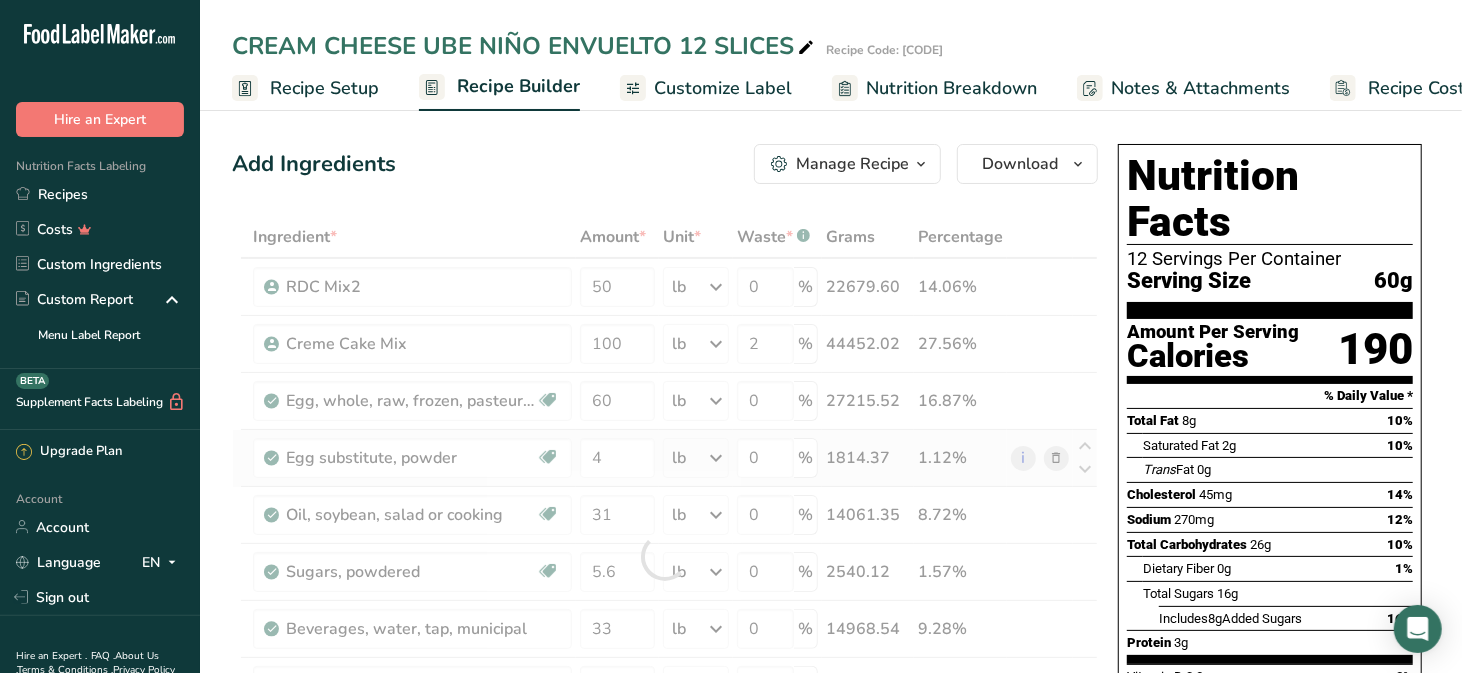 click on "Ingredient *
Amount *
Unit *
Waste *   .a-a{fill:#347362;}.b-a{fill:#fff;}          Grams
Percentage
RDC Mix2
50
lb
Weight Units
g
kg
mg
See more
Volume Units
l
mL
fl oz
See more
0
%
22679.60
14.06%
Creme Cake Mix
100
lb
Weight Units
g
kg
mg
See more
Volume Units
l
mL
fl oz
See more
2
%
44452.02
27.56%
Dairy free
Gluten free
60" at bounding box center (665, 556) 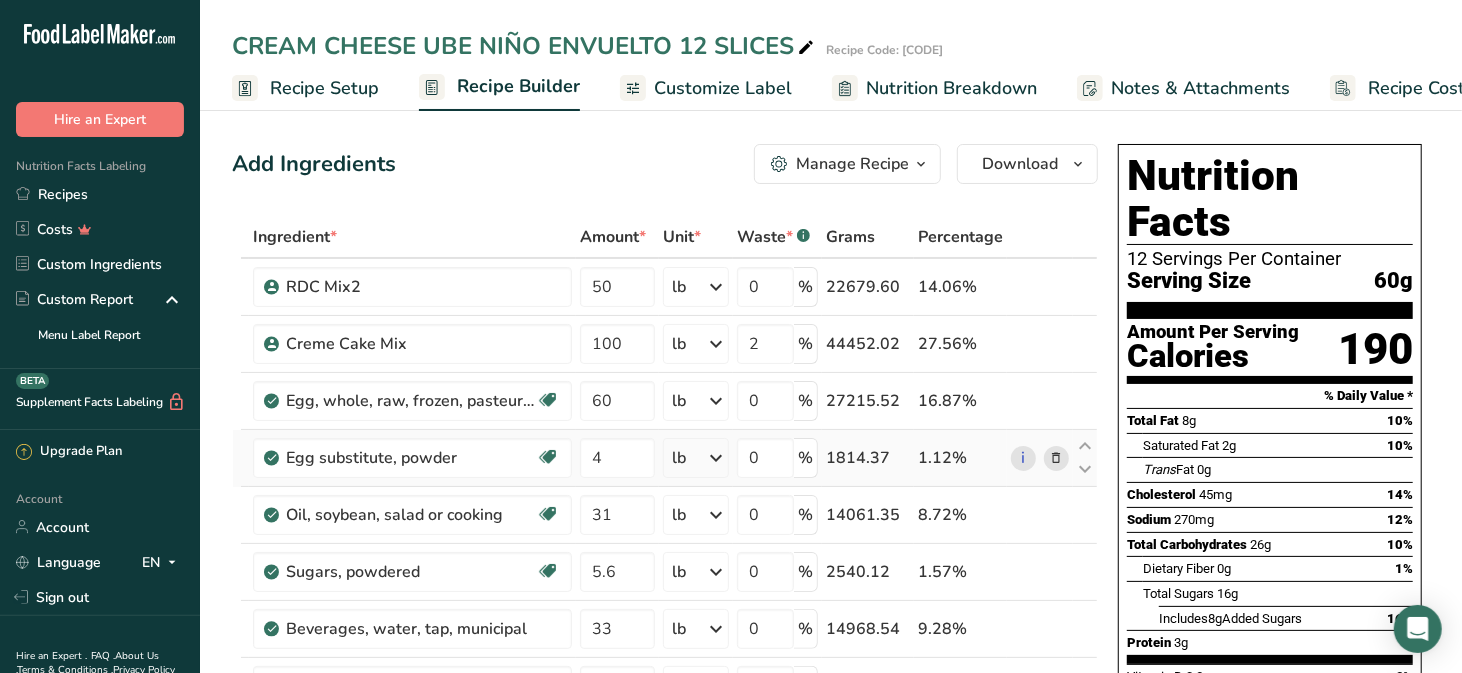 click at bounding box center (1056, 458) 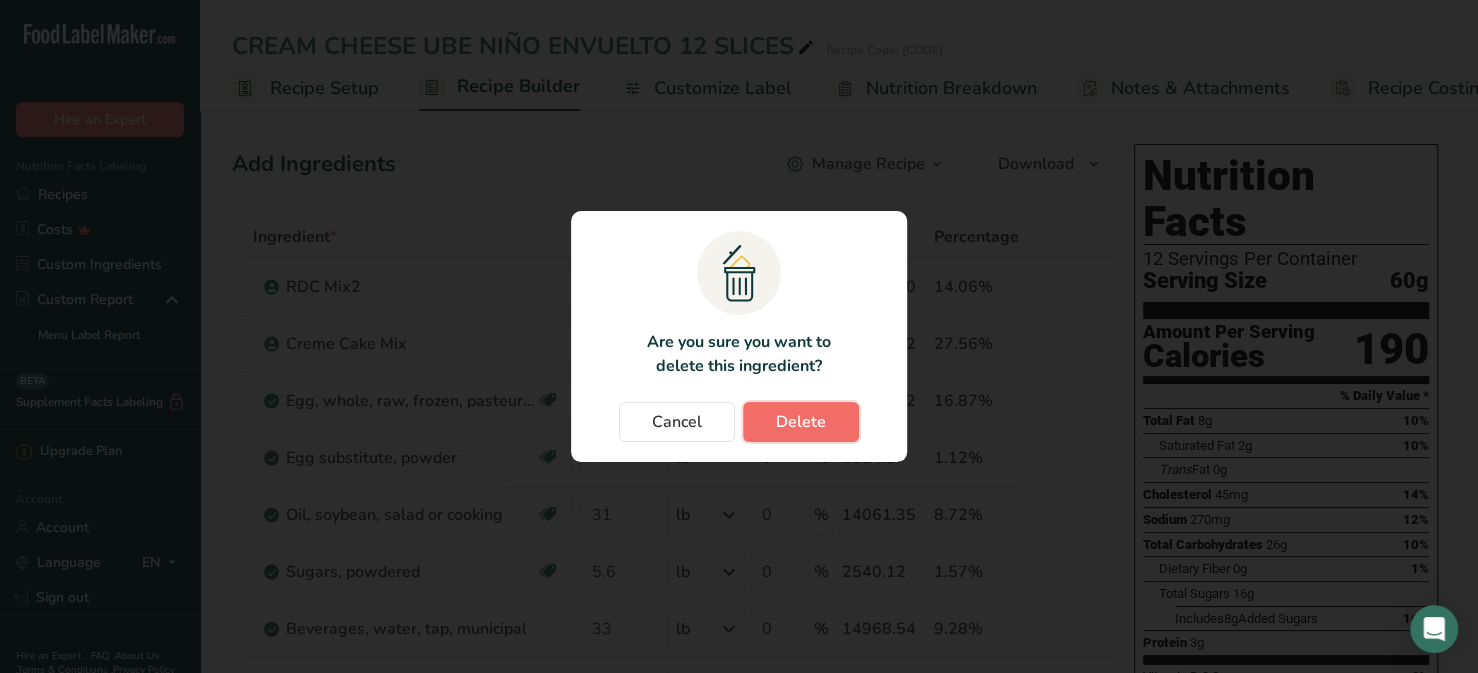 click on "Delete" at bounding box center (801, 422) 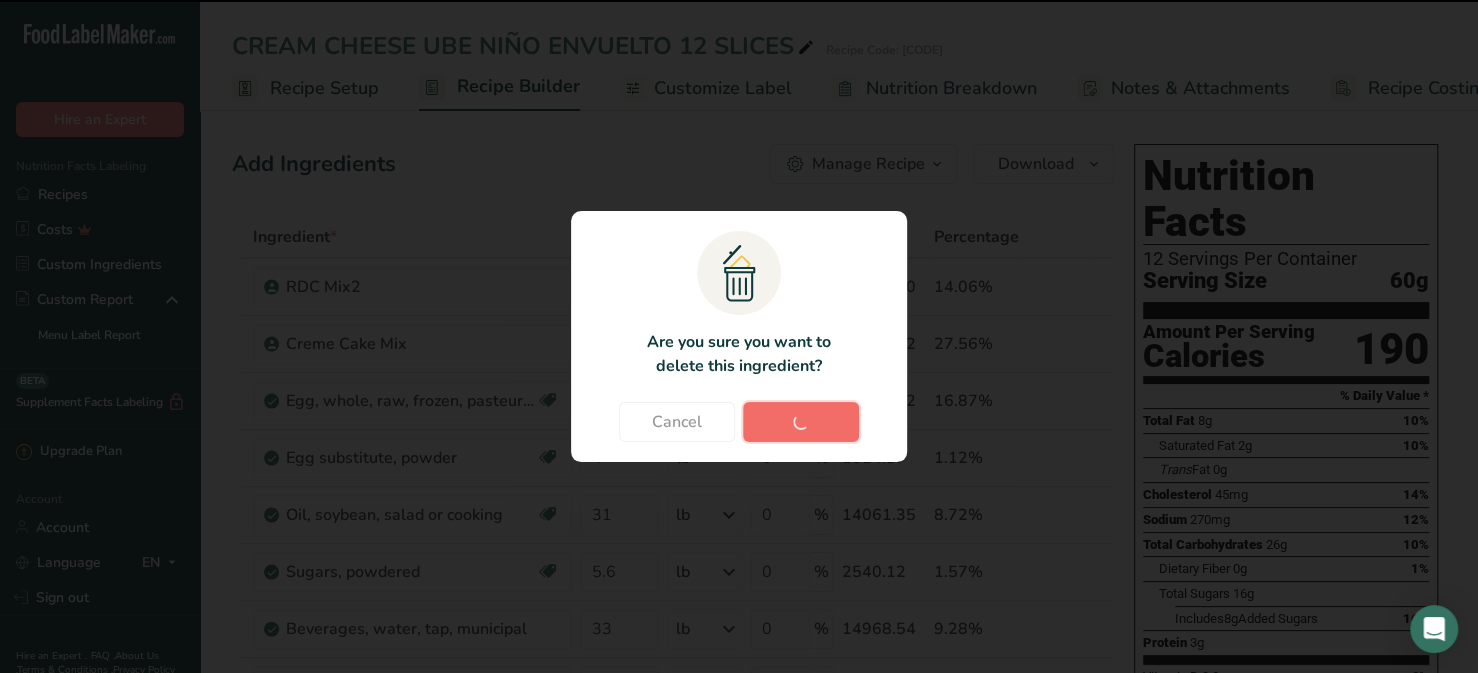 type on "31" 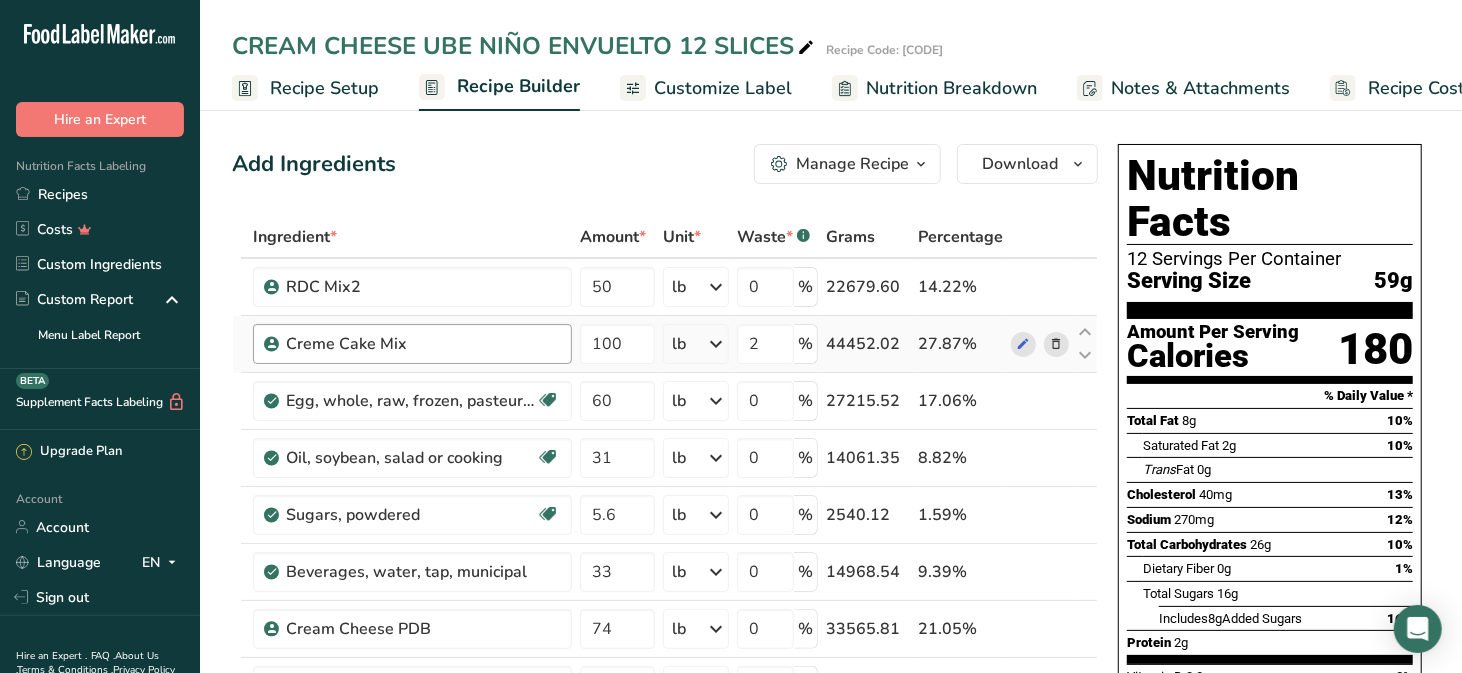 click on "Creme Cake Mix" at bounding box center (412, 344) 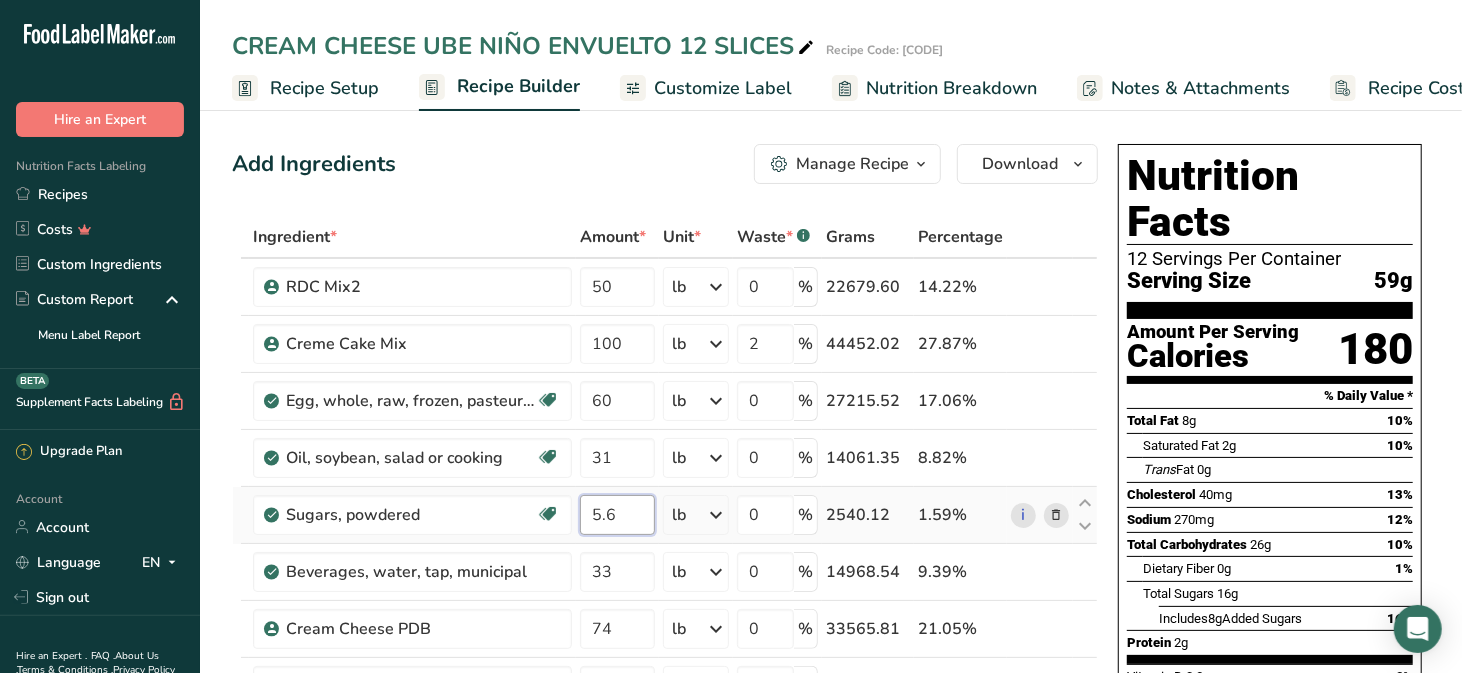 click on "5.6" at bounding box center (617, 515) 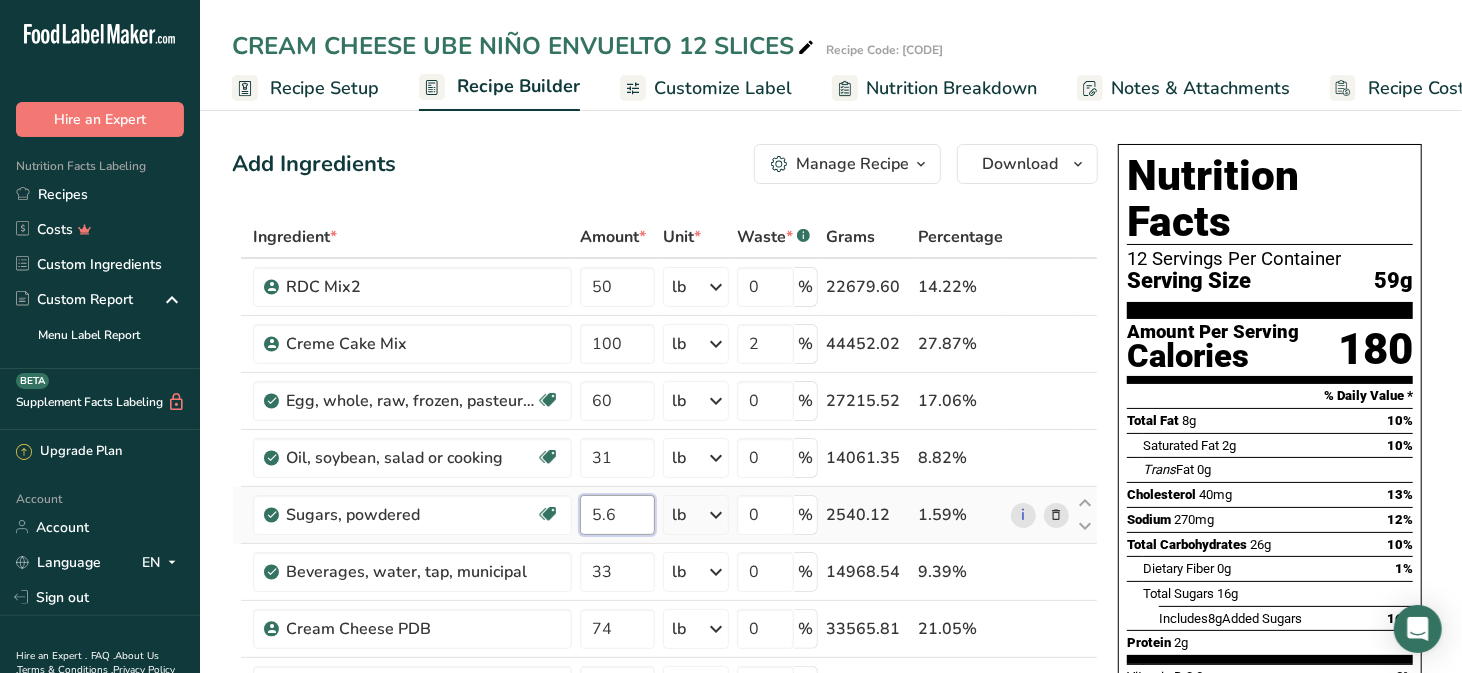 type on "5" 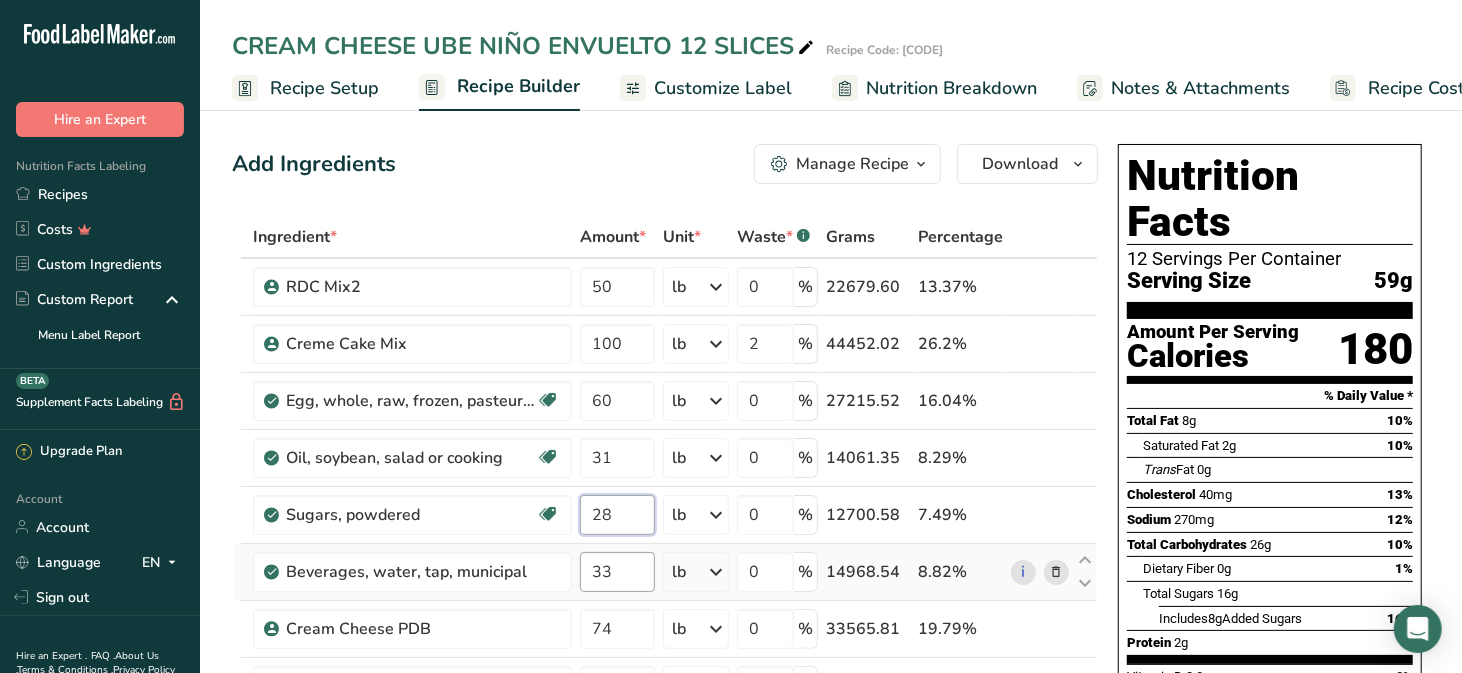 type on "28" 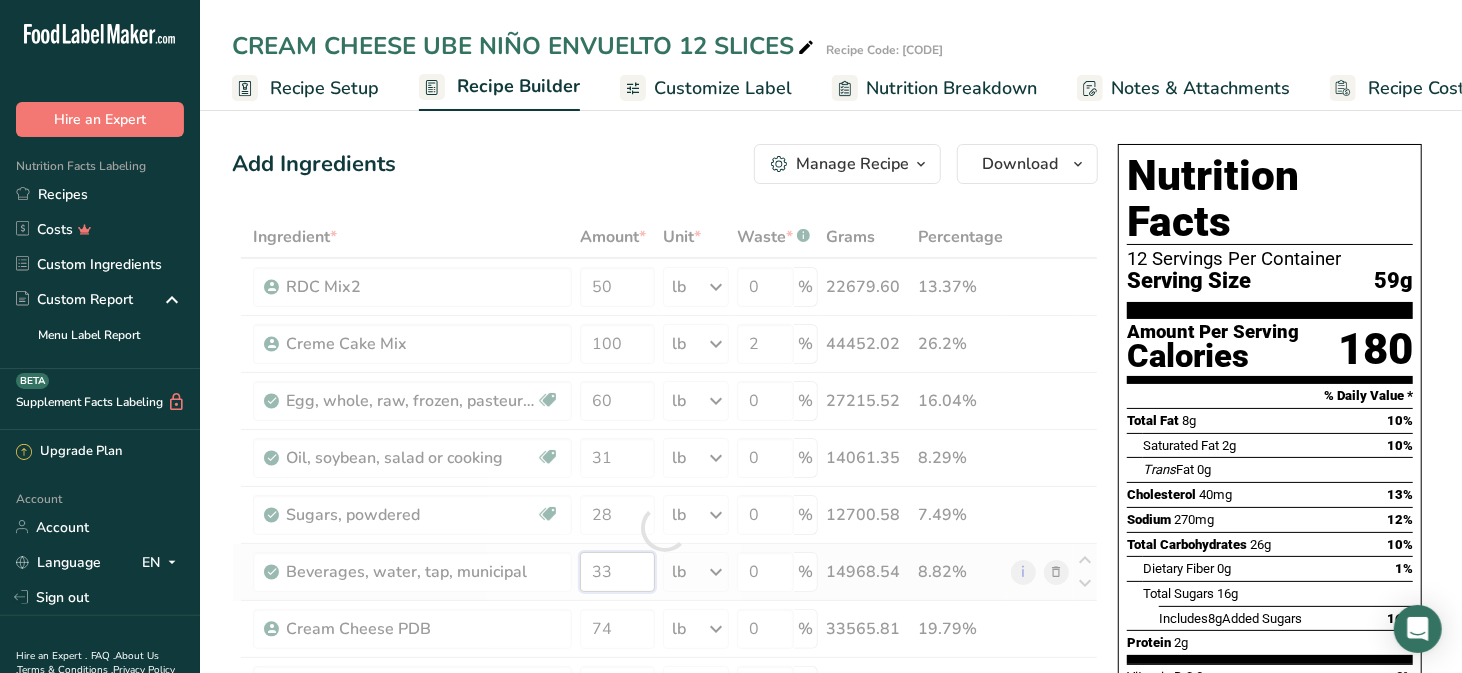 click on "Ingredient *
Amount *
Unit *
Waste *   .a-a{fill:#347362;}.b-a{fill:#fff;}          Grams
Percentage
RDC Mix2
50
lb
Weight Units
g
kg
mg
See more
Volume Units
l
mL
fl oz
See more
0
%
22679.60
13.37%
Creme Cake Mix
100
lb
Weight Units
g
kg
mg
See more
Volume Units
l
mL
fl oz
See more
2
%
44452.02
26.2%
Dairy free
Gluten free
60" at bounding box center (665, 528) 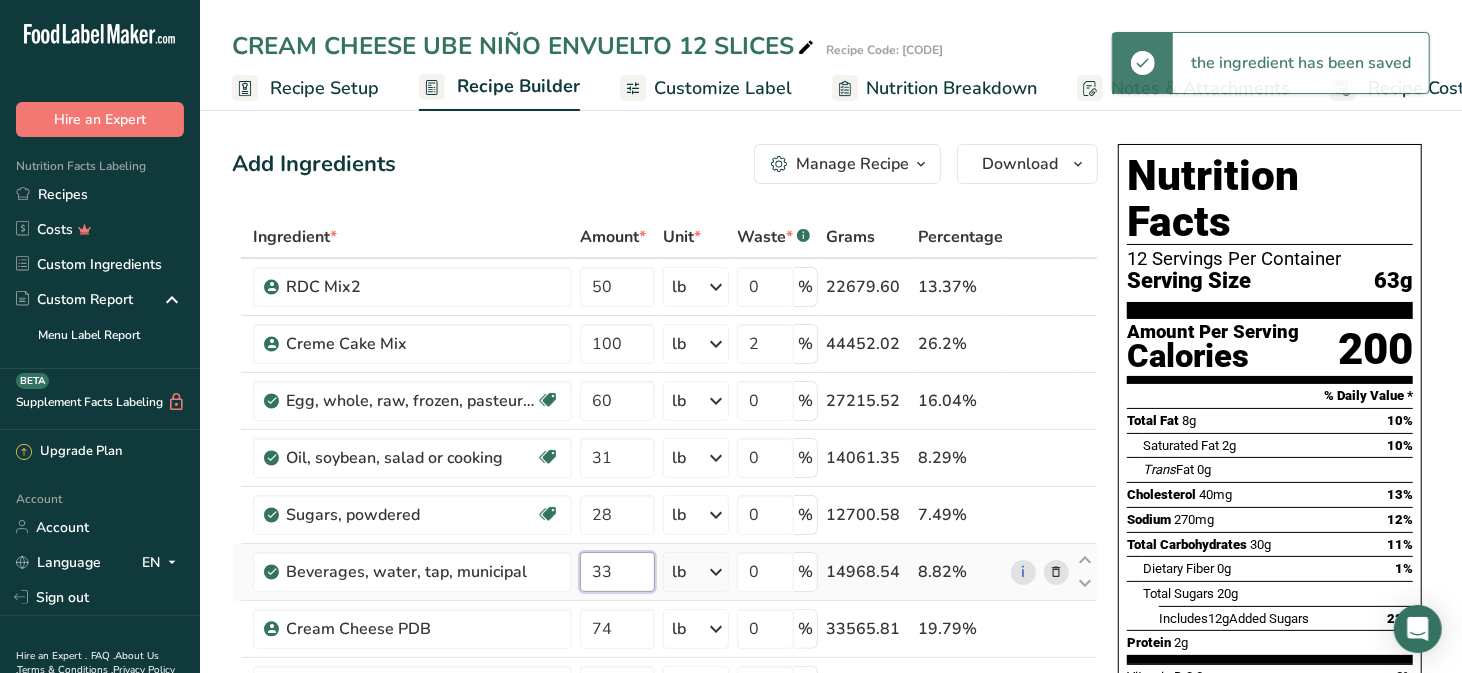 type on "3" 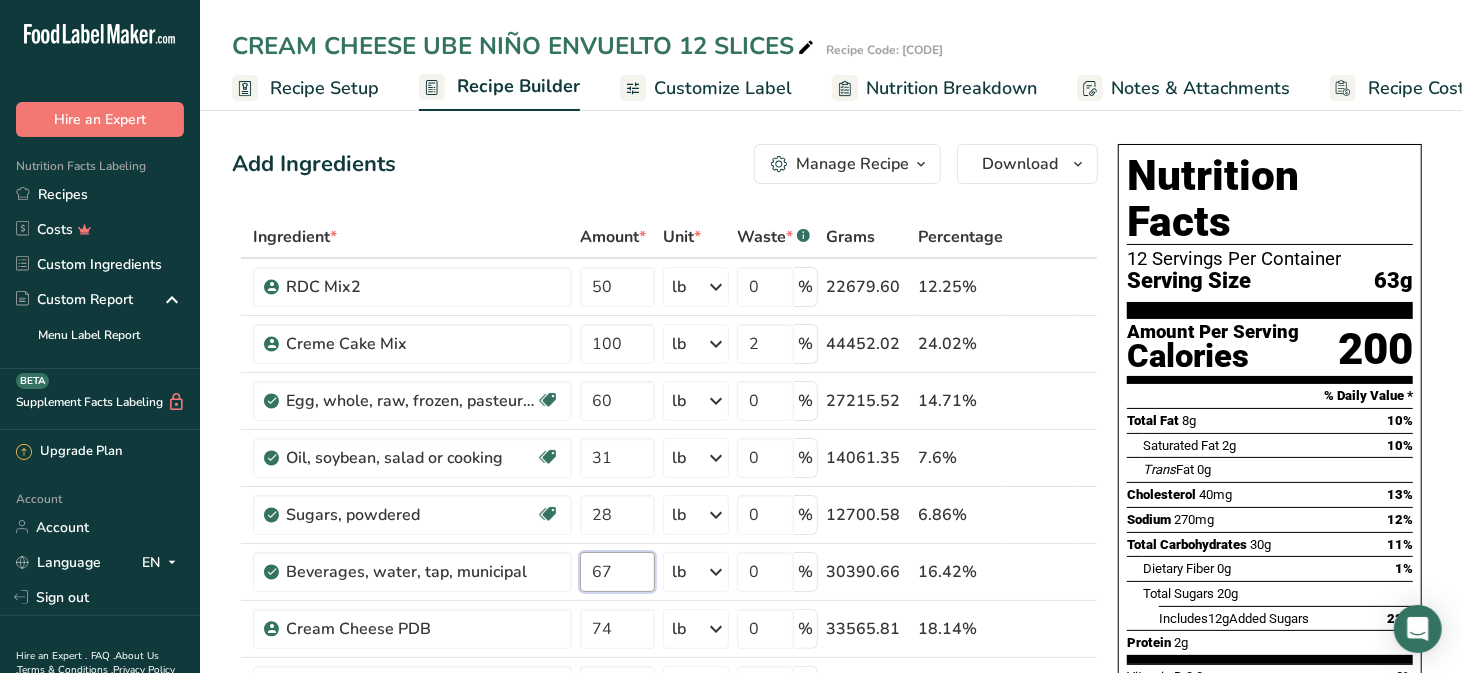 type on "67" 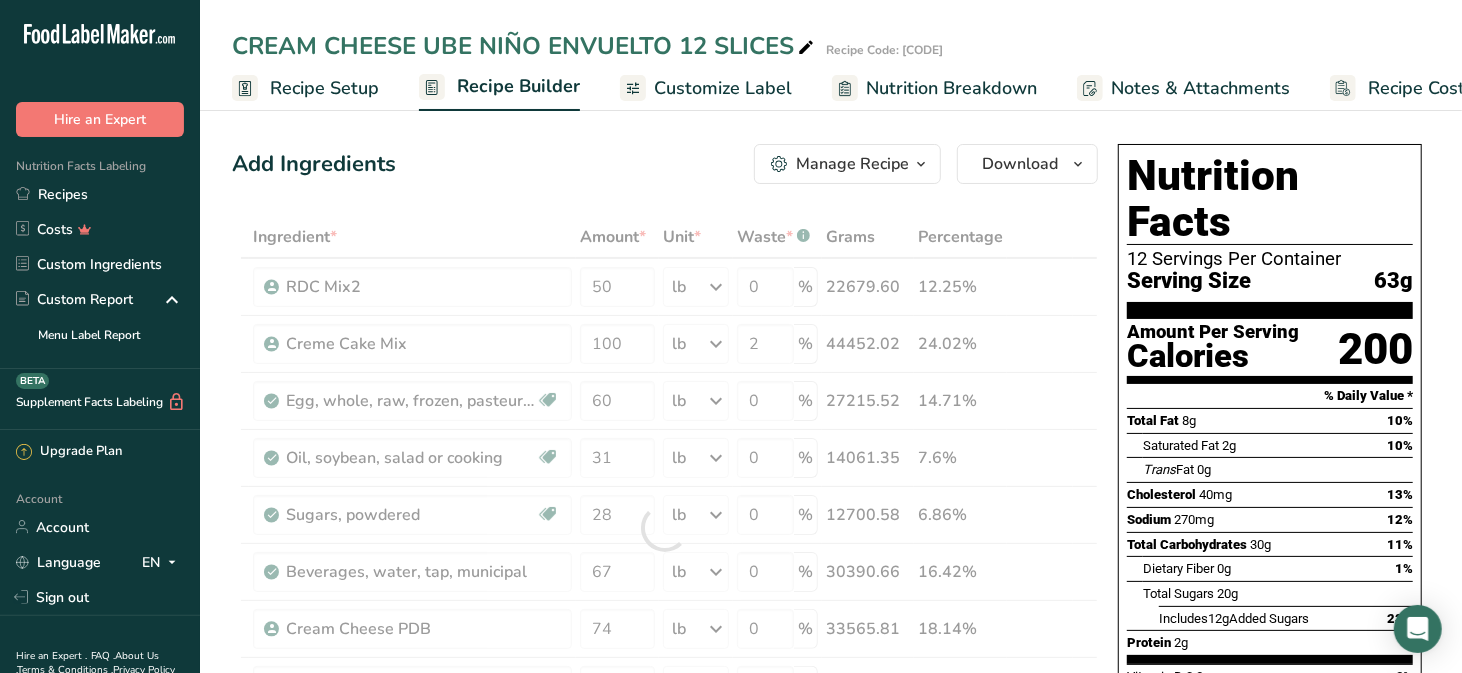 click on "CREAM CHEESE UBE NIÑO ENVUELTO 12 SLICES
Recipe Code: JRMCH271212
Recipe Setup                       Recipe Builder   Customize Label               Nutrition Breakdown               Notes & Attachments                 Recipe Costing" at bounding box center [831, 55] 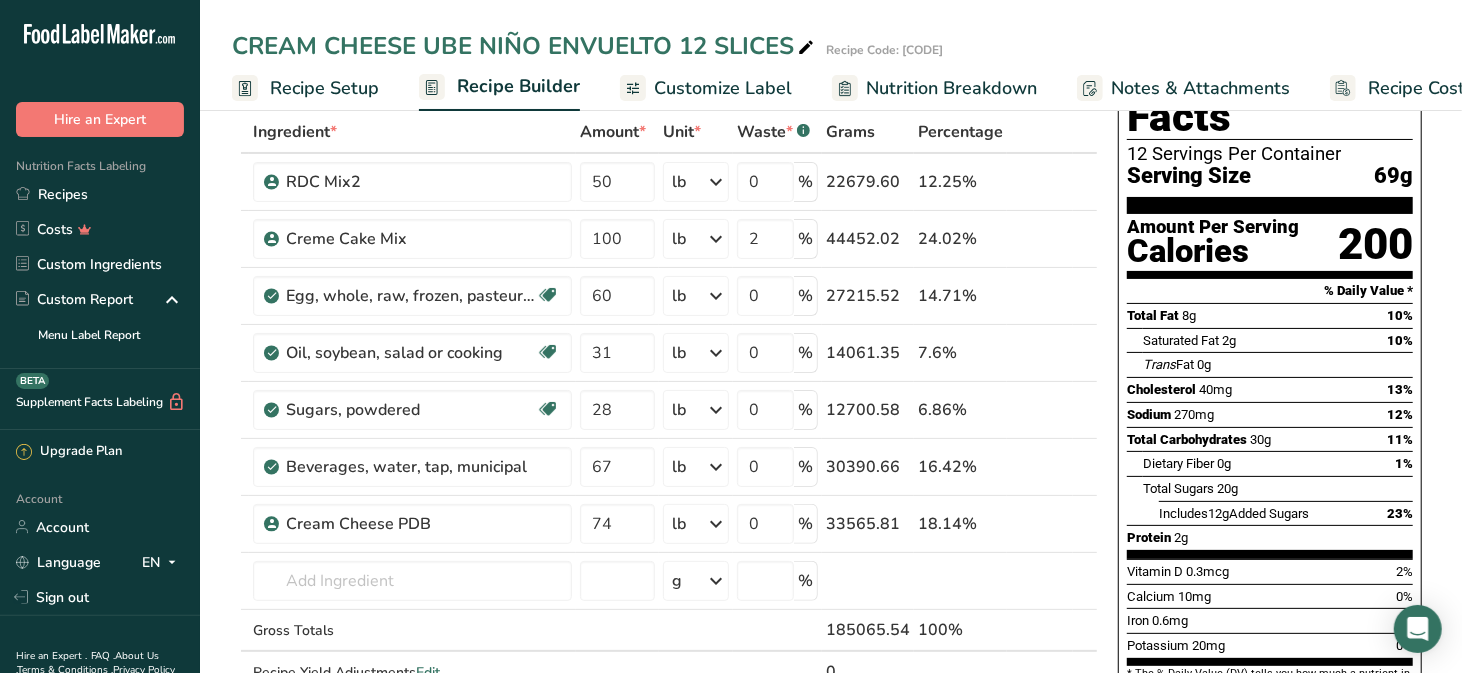 scroll, scrollTop: 107, scrollLeft: 0, axis: vertical 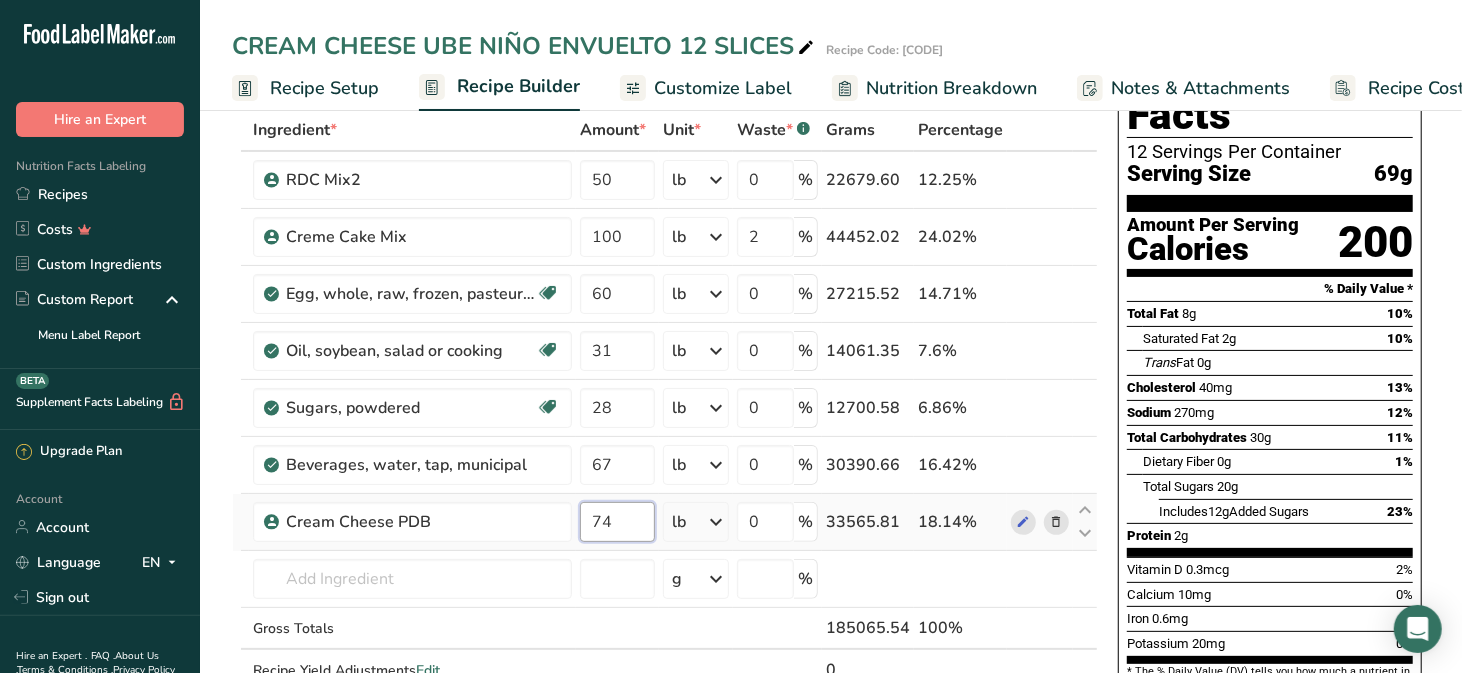 click on "74" at bounding box center (617, 522) 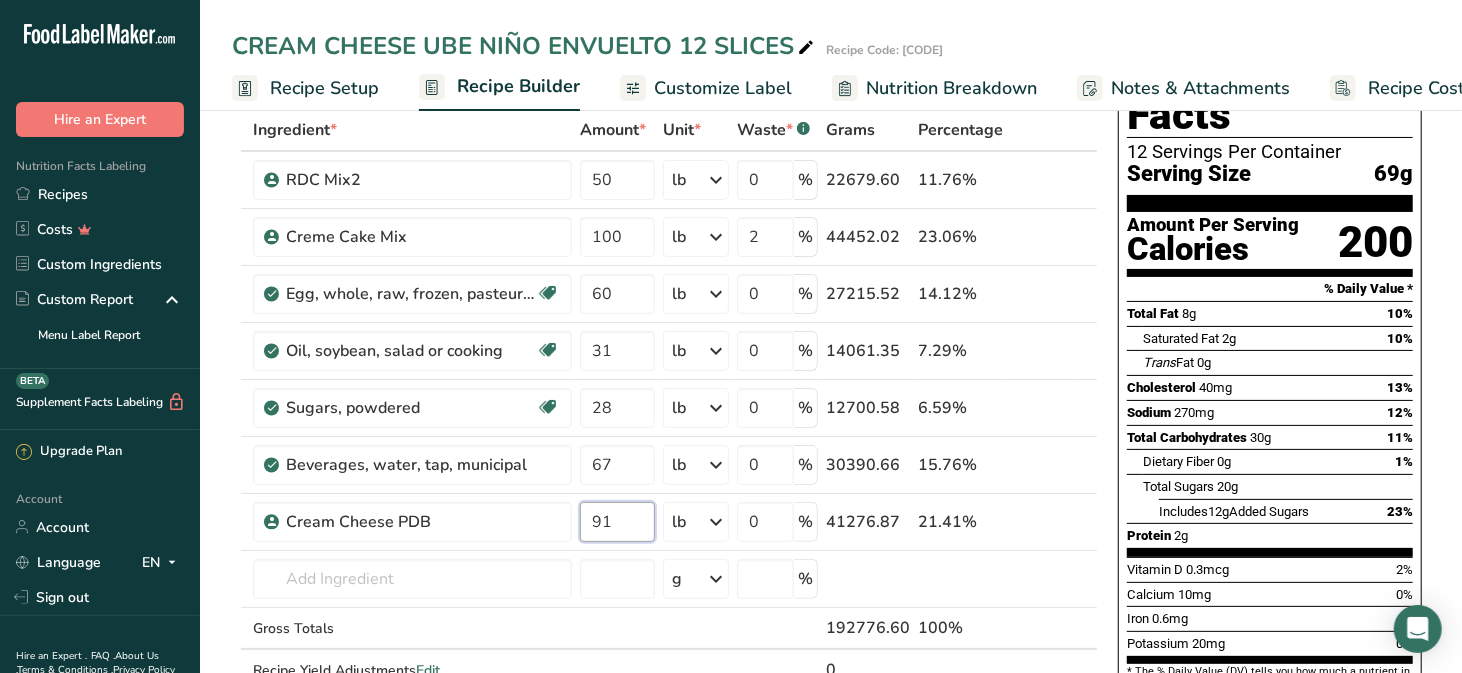 type on "91" 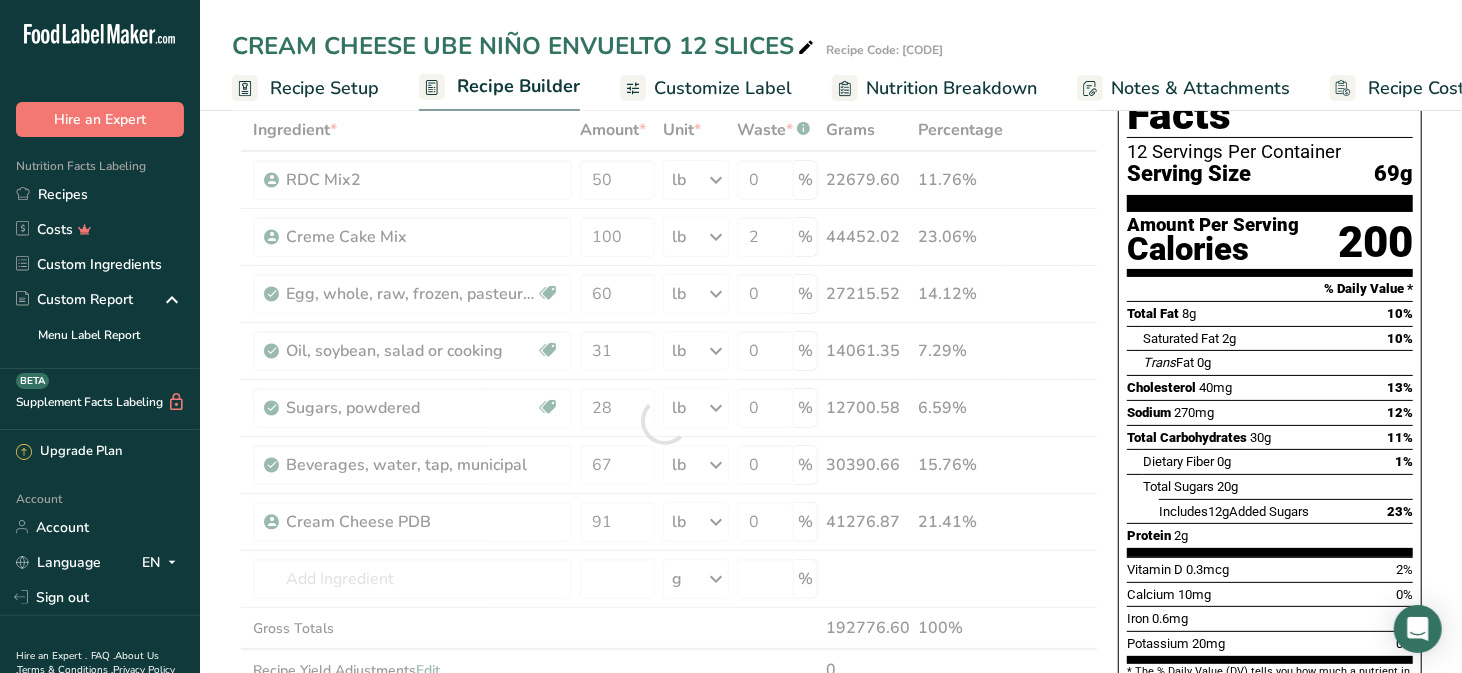 click on "Recipe Setup" at bounding box center [324, 88] 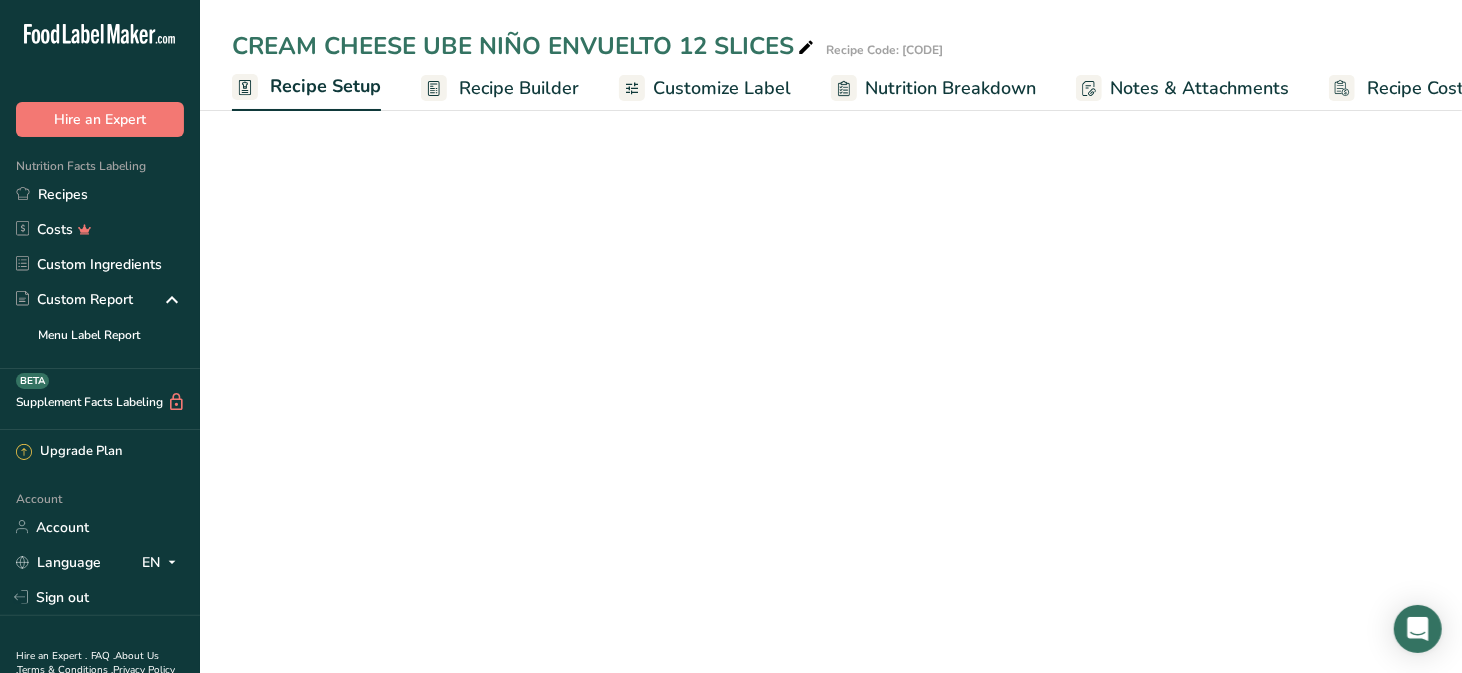 scroll, scrollTop: 0, scrollLeft: 6, axis: horizontal 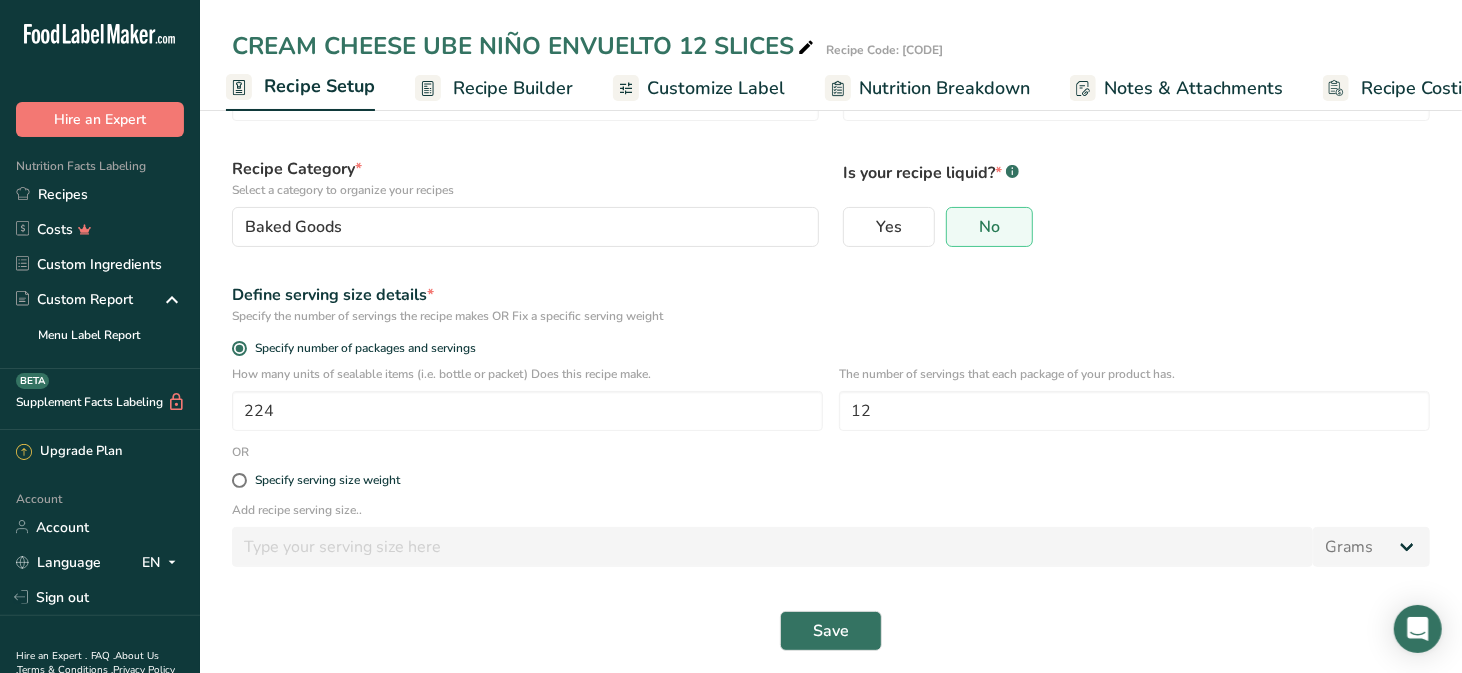 click on "Recipe Builder" at bounding box center (513, 88) 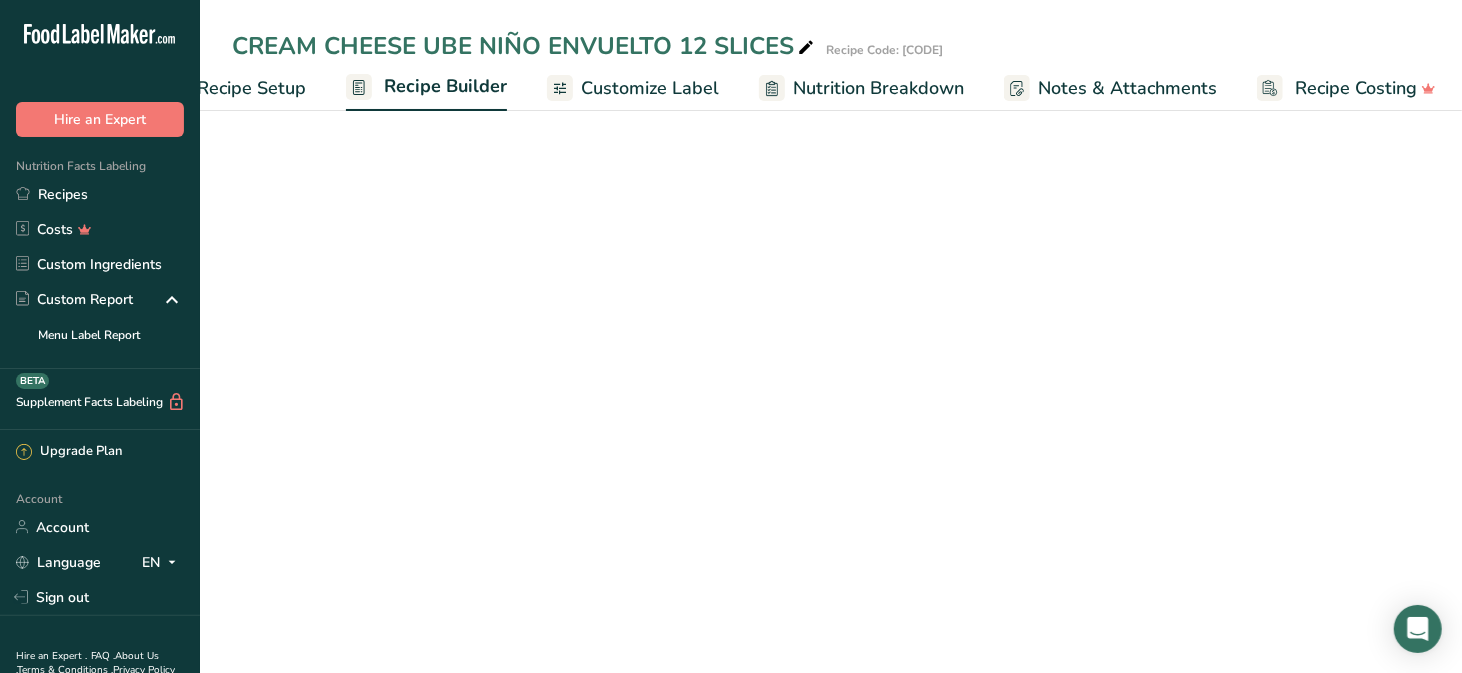 scroll, scrollTop: 0, scrollLeft: 77, axis: horizontal 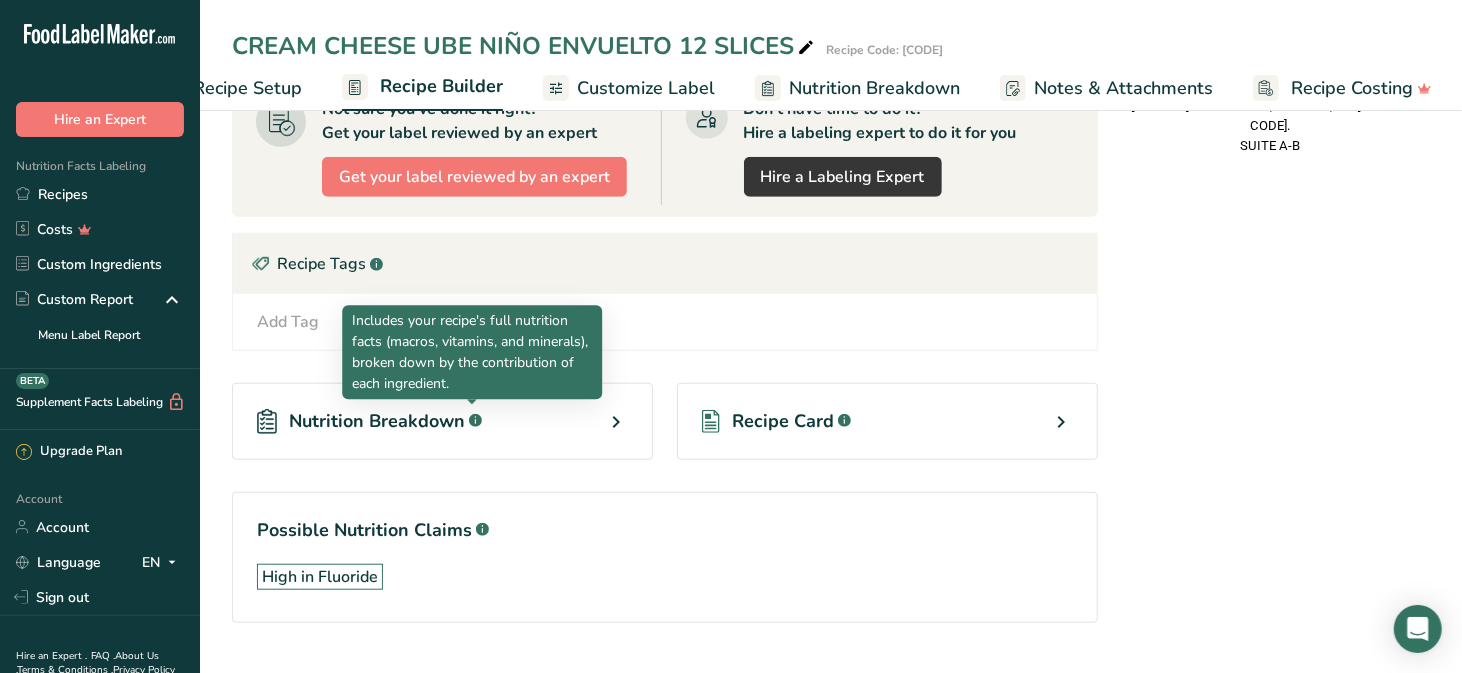 click 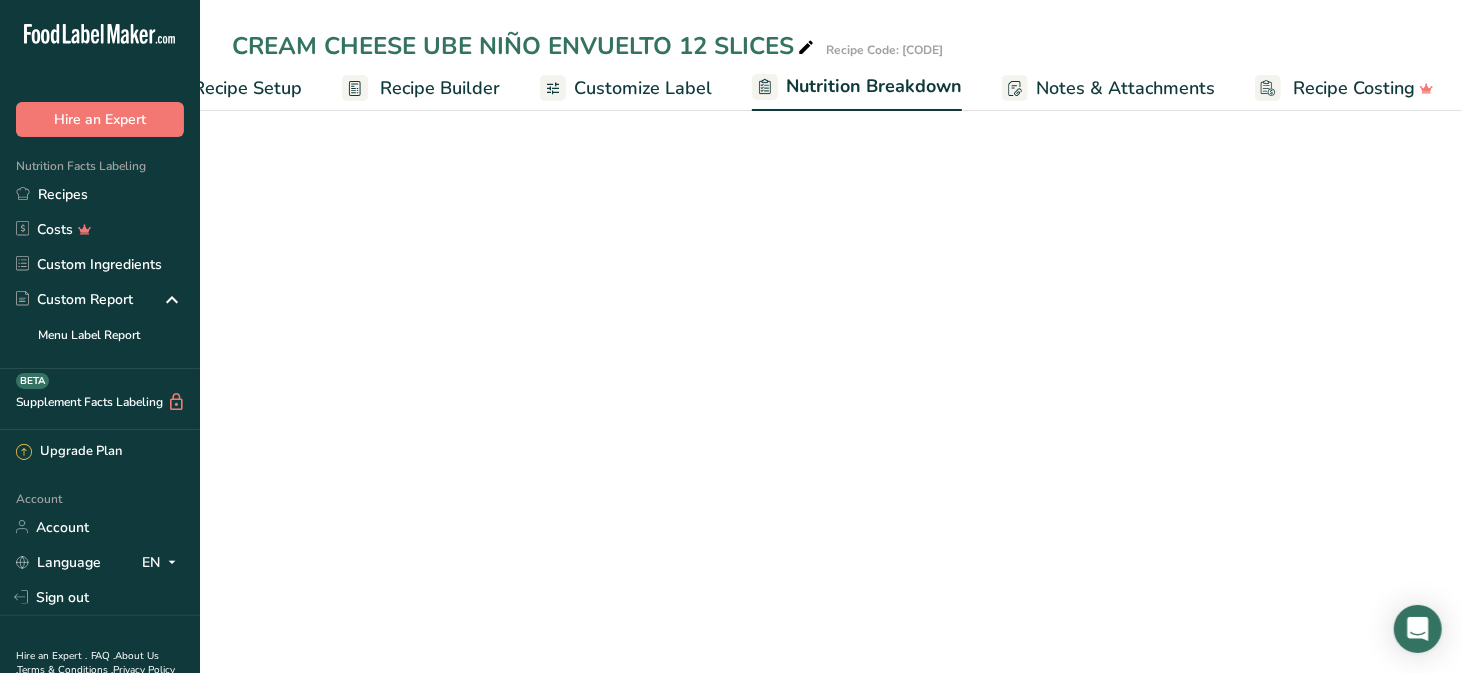 select on "Calories" 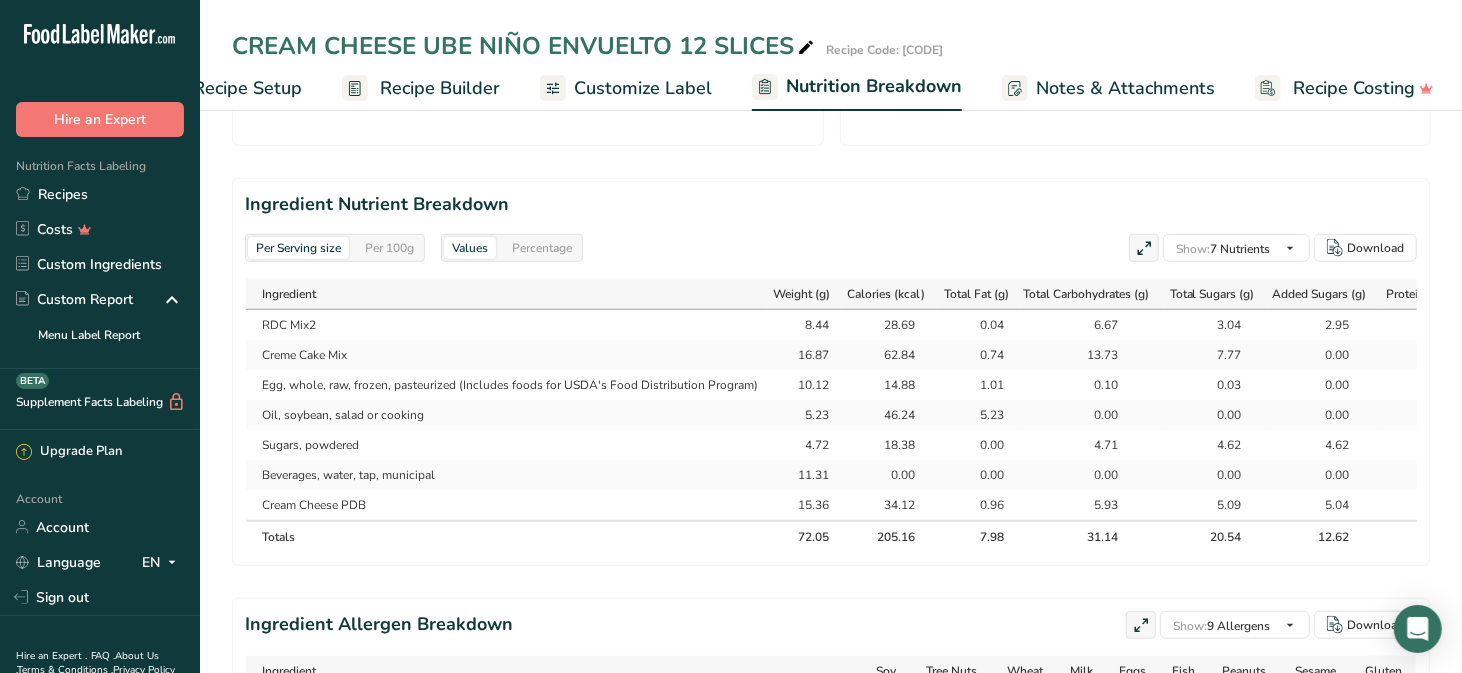 scroll, scrollTop: 0, scrollLeft: 0, axis: both 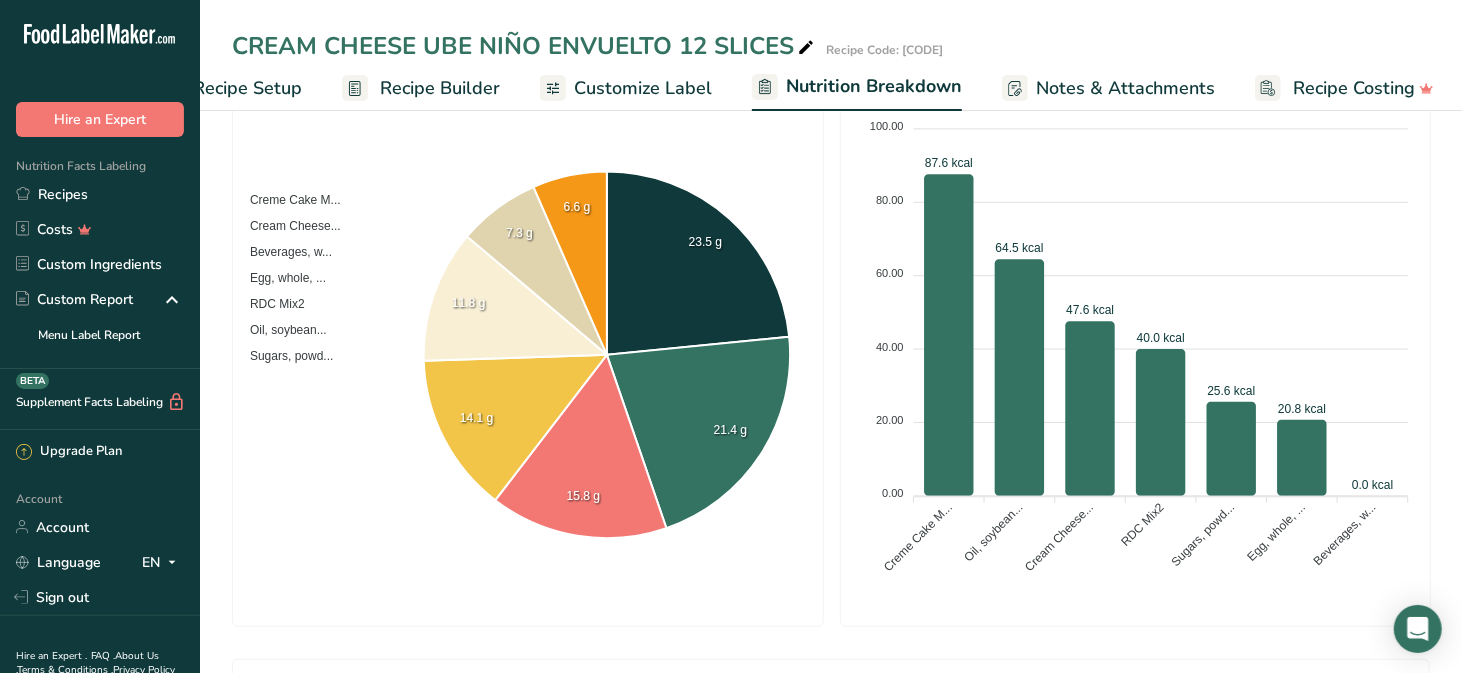 click on "Recipe Setup" at bounding box center [247, 88] 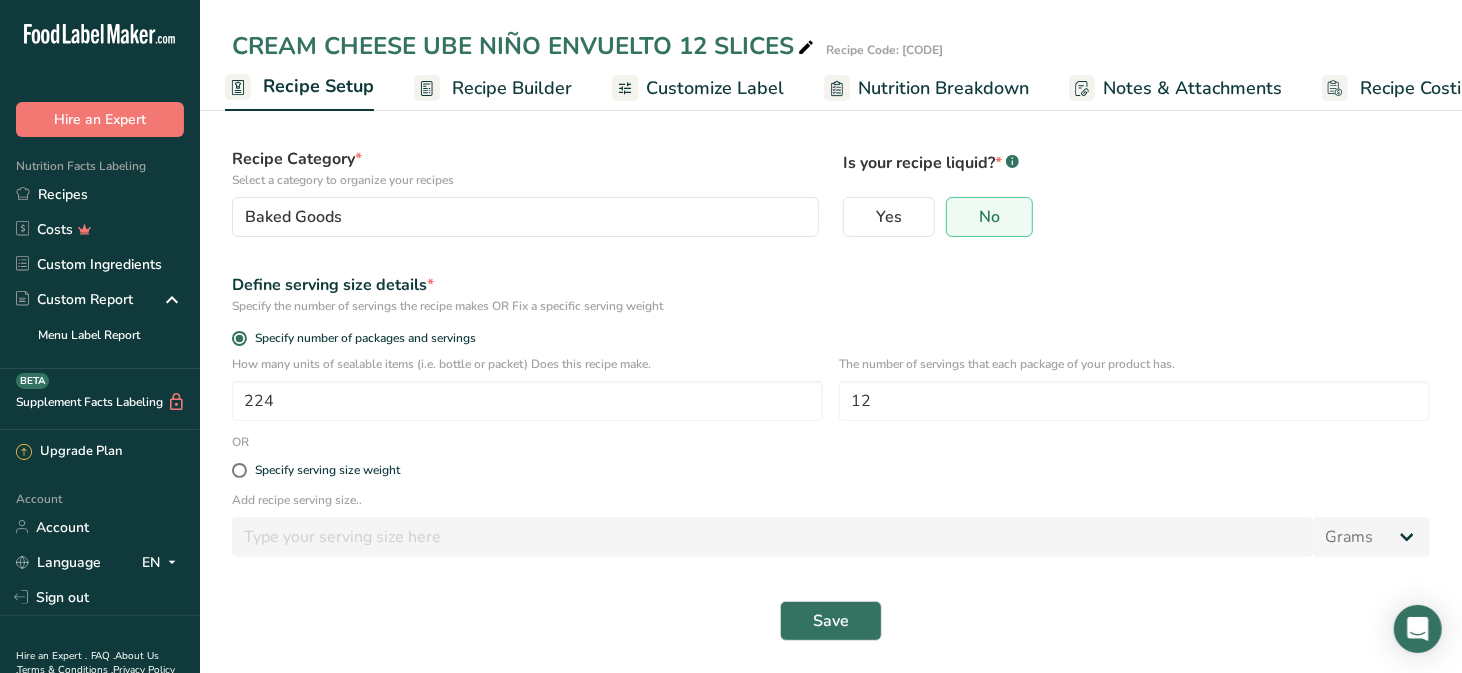 scroll, scrollTop: 0, scrollLeft: 6, axis: horizontal 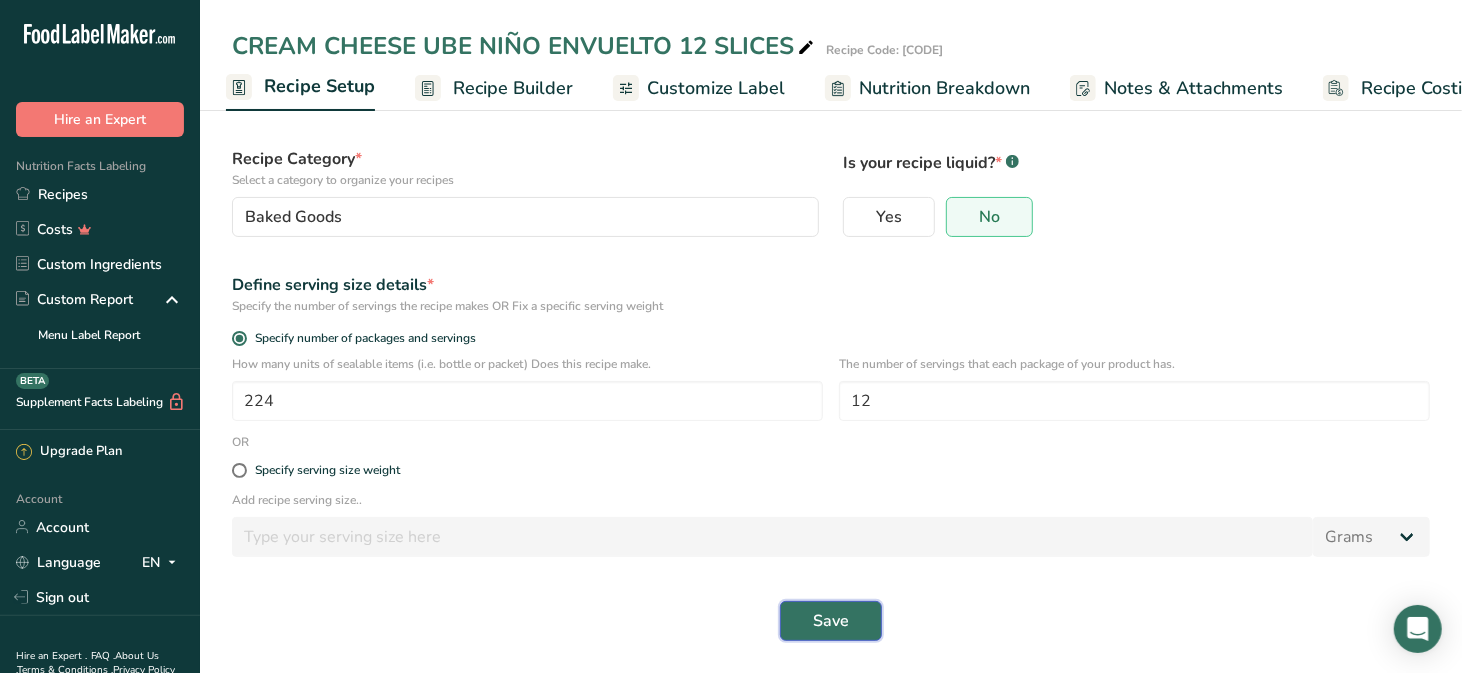 click on "Save" at bounding box center (831, 621) 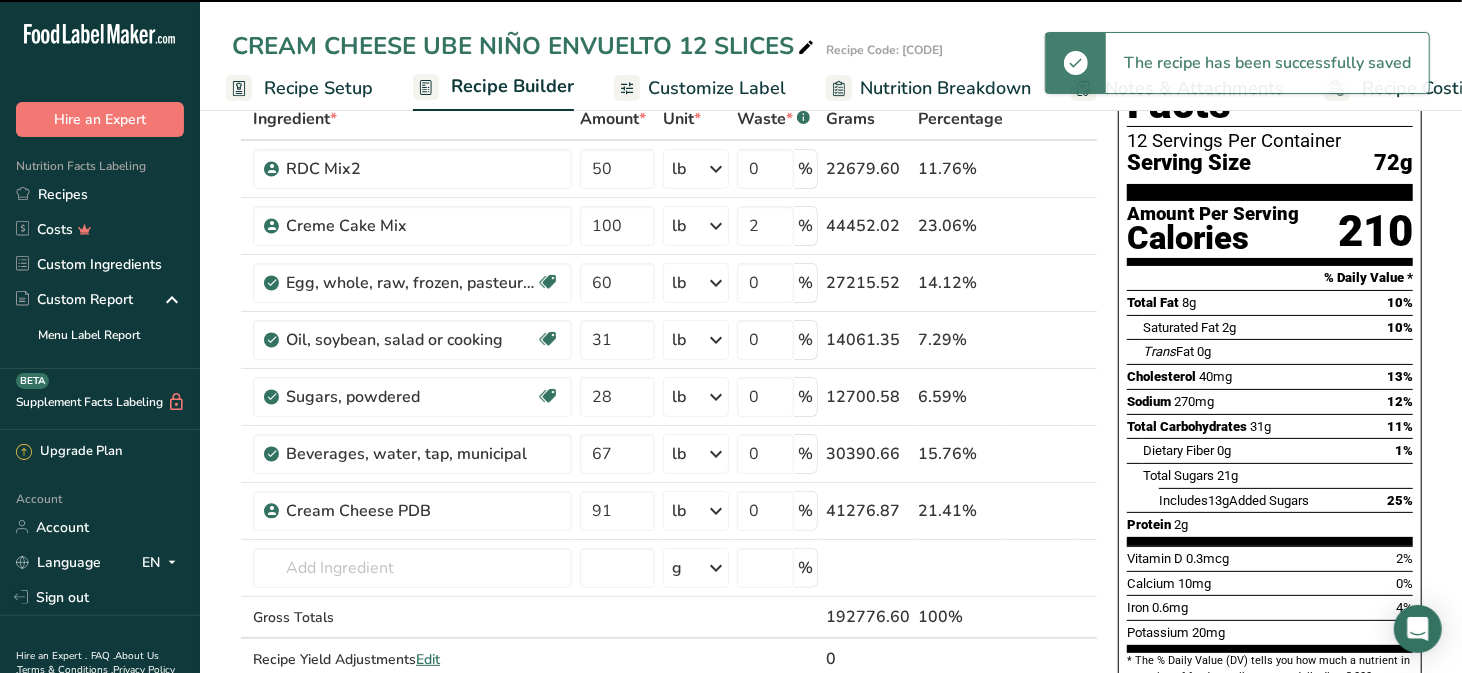 scroll, scrollTop: 0, scrollLeft: 0, axis: both 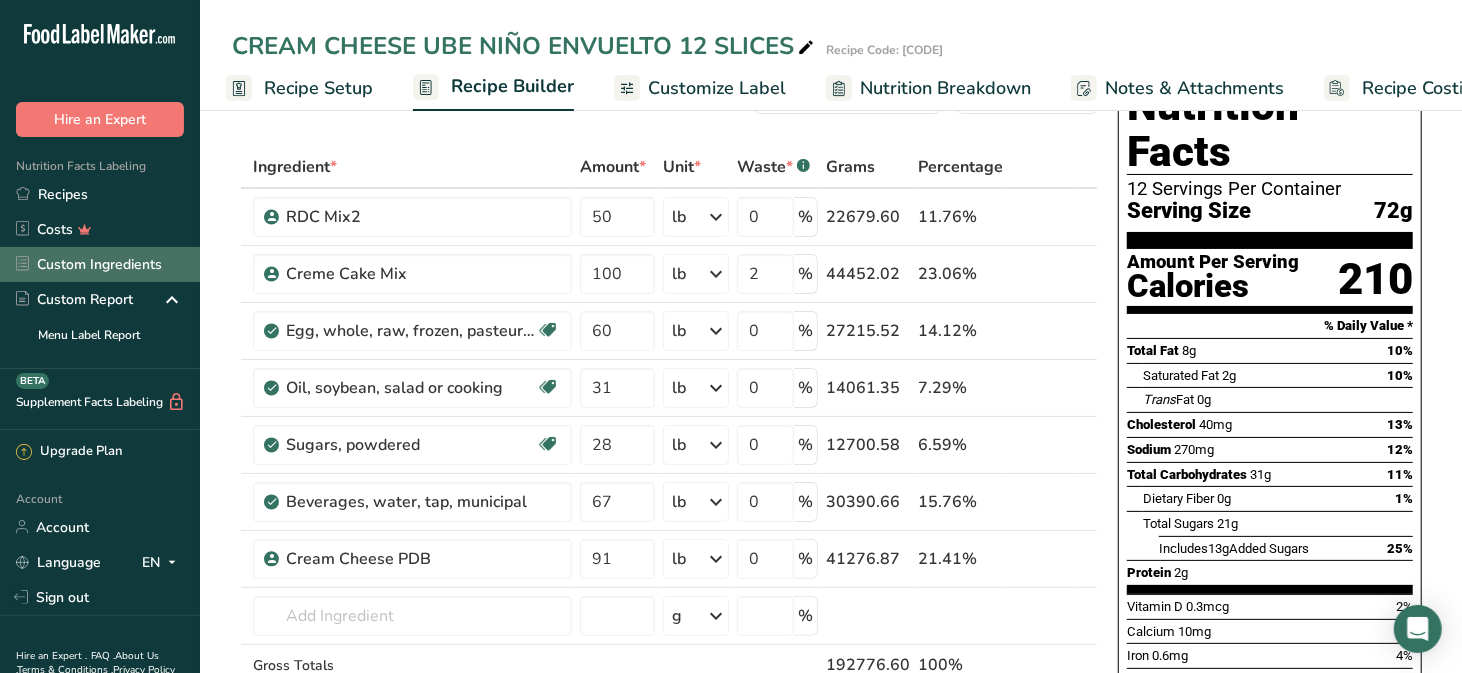 click on "Custom Ingredients" at bounding box center [100, 264] 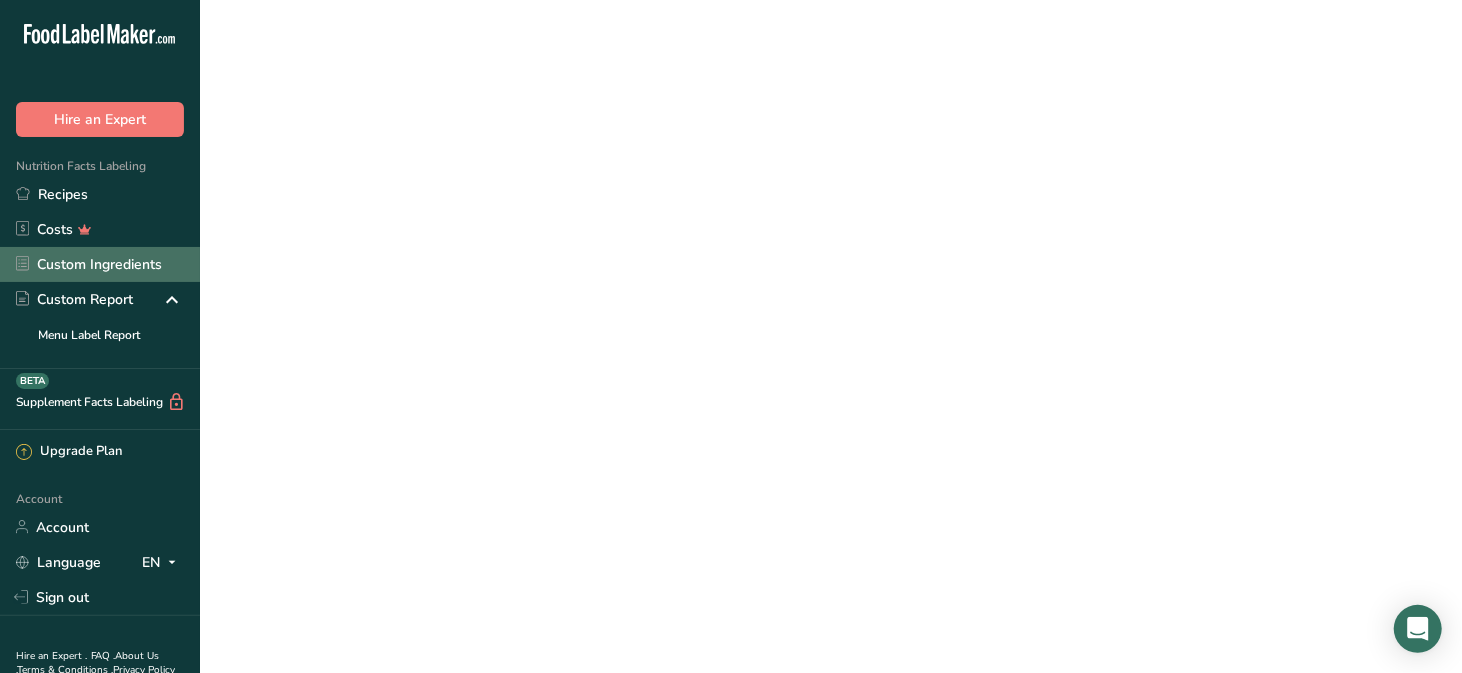scroll, scrollTop: 0, scrollLeft: 0, axis: both 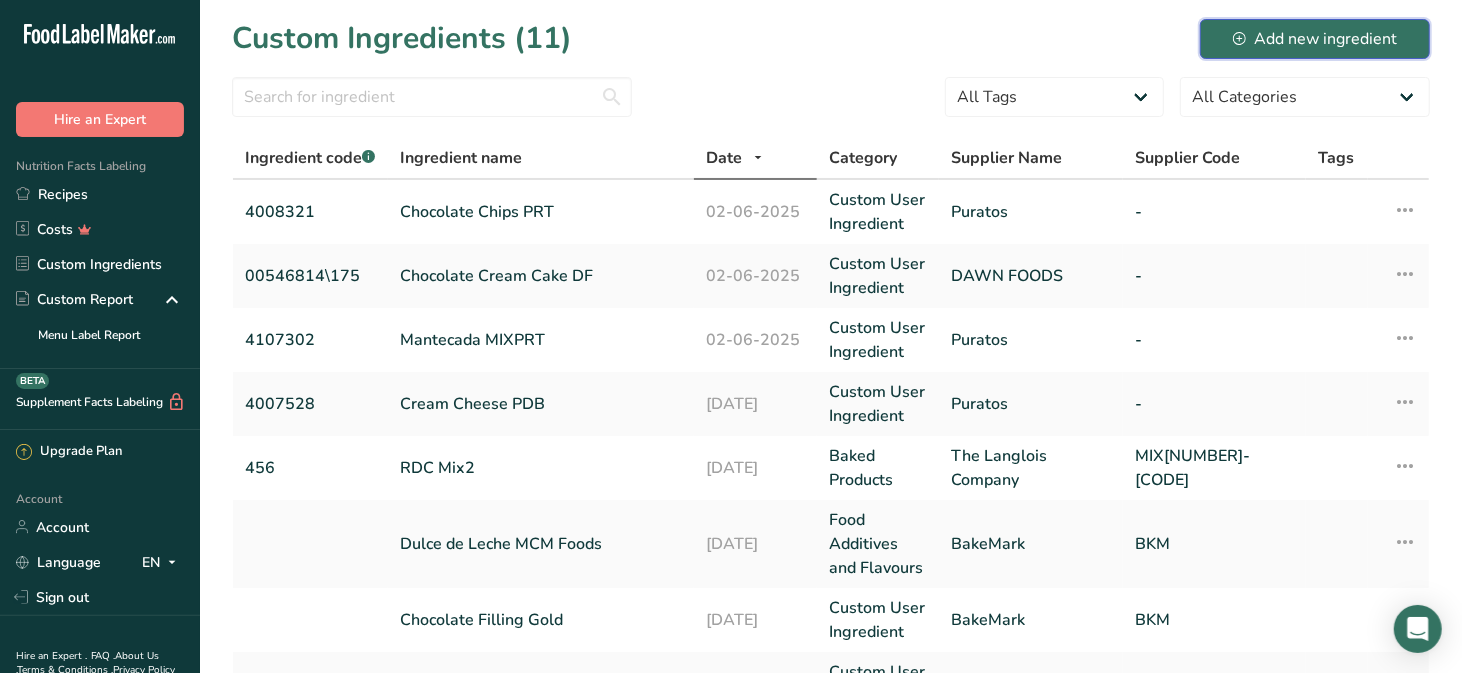 click on "Add new ingredient" at bounding box center (1315, 39) 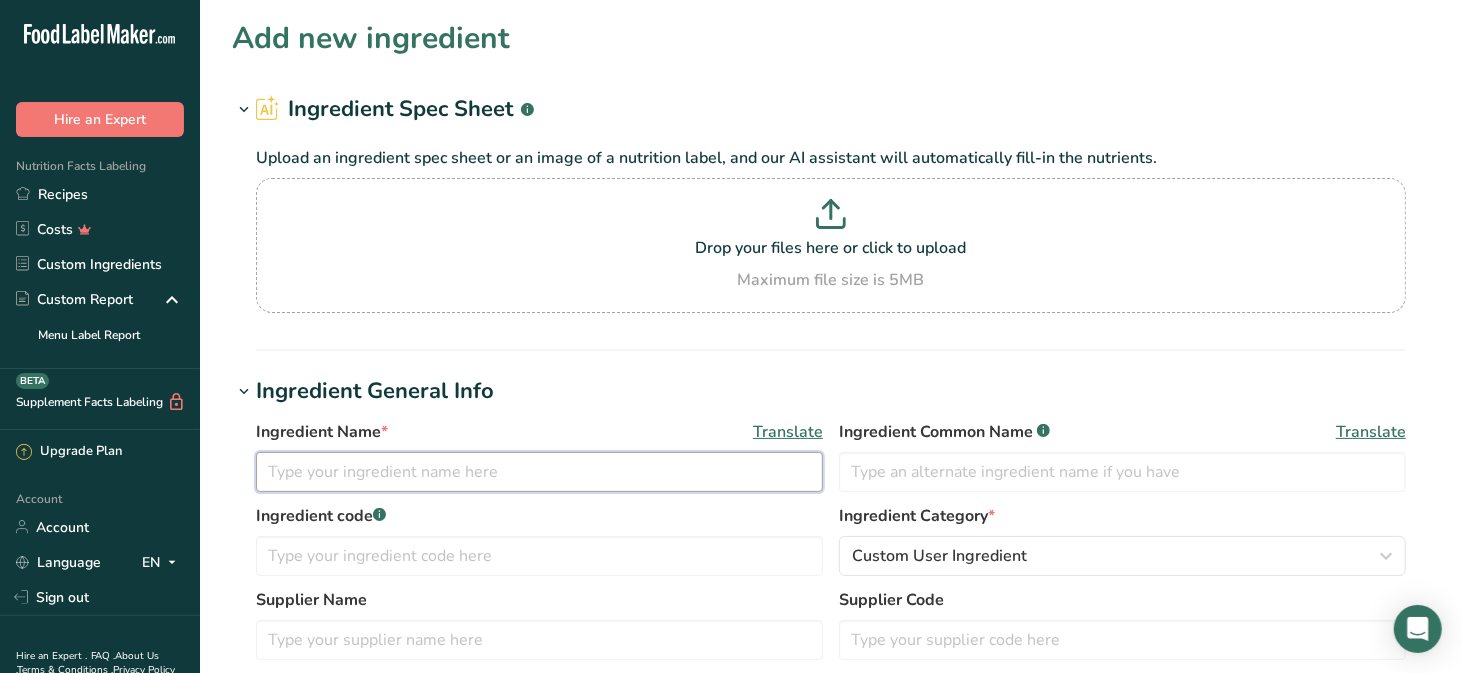 click at bounding box center (539, 472) 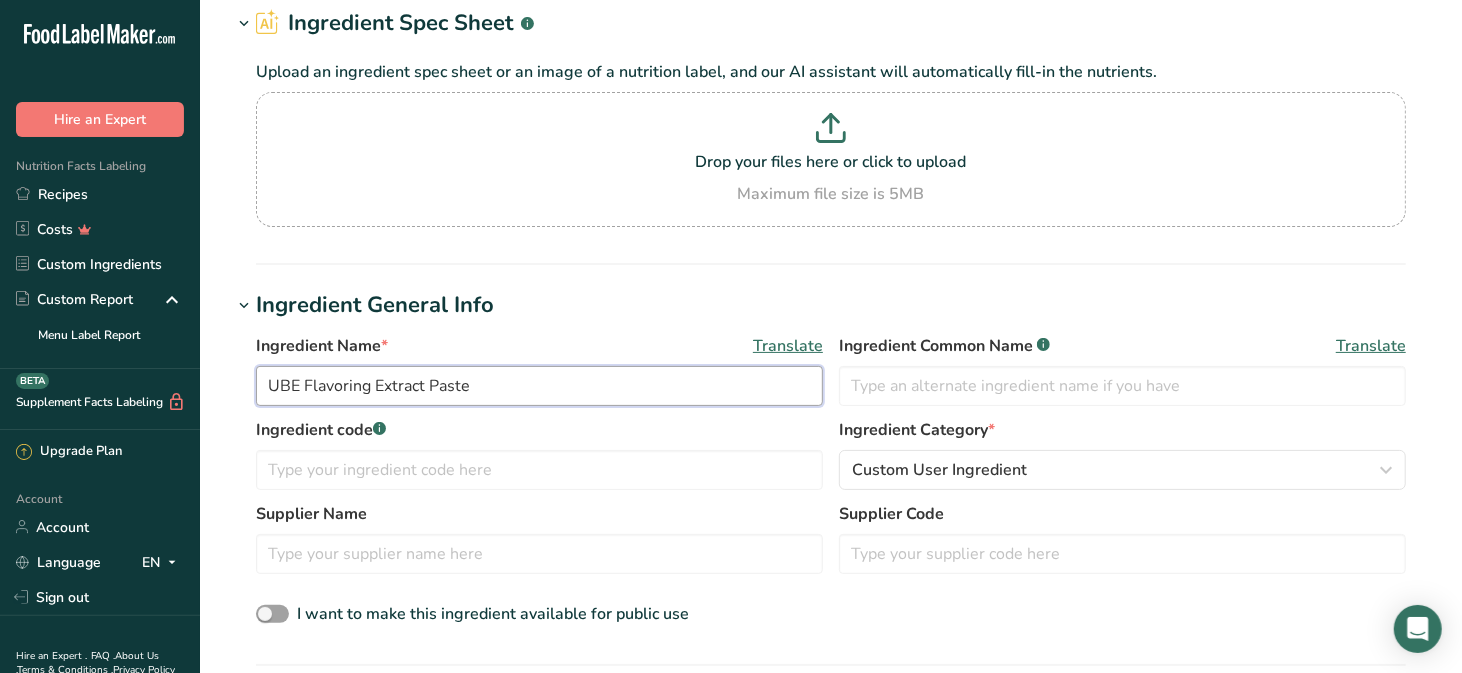 scroll, scrollTop: 178, scrollLeft: 0, axis: vertical 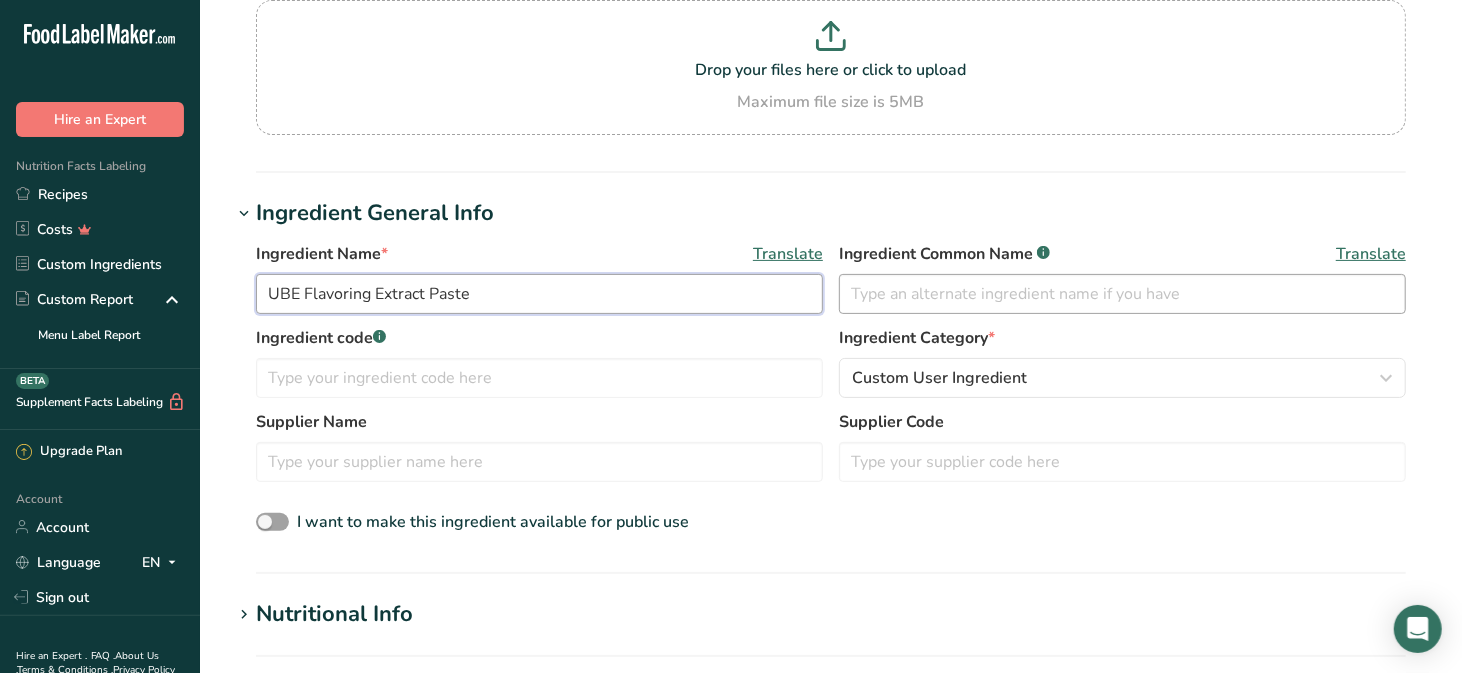 type on "UBE Flavoring Extract Paste" 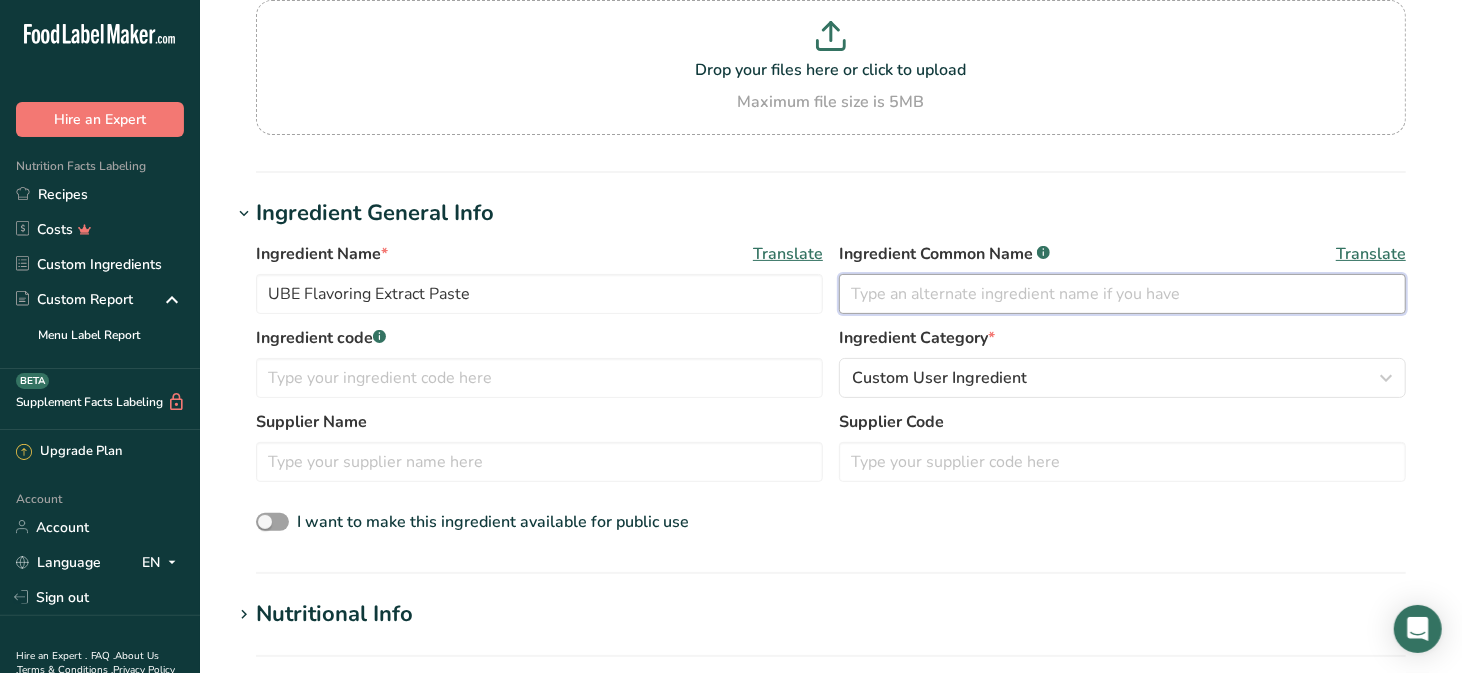 click at bounding box center [1122, 294] 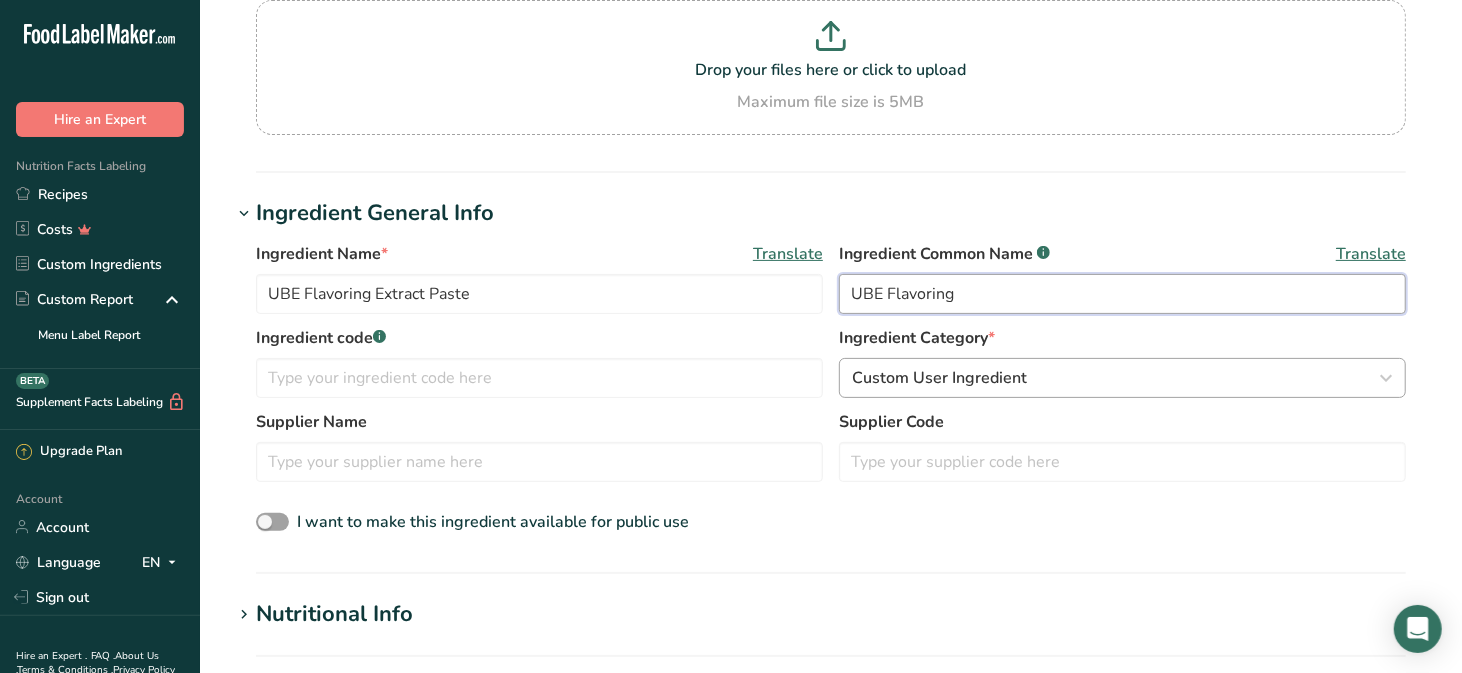 type on "UBE Flavoring" 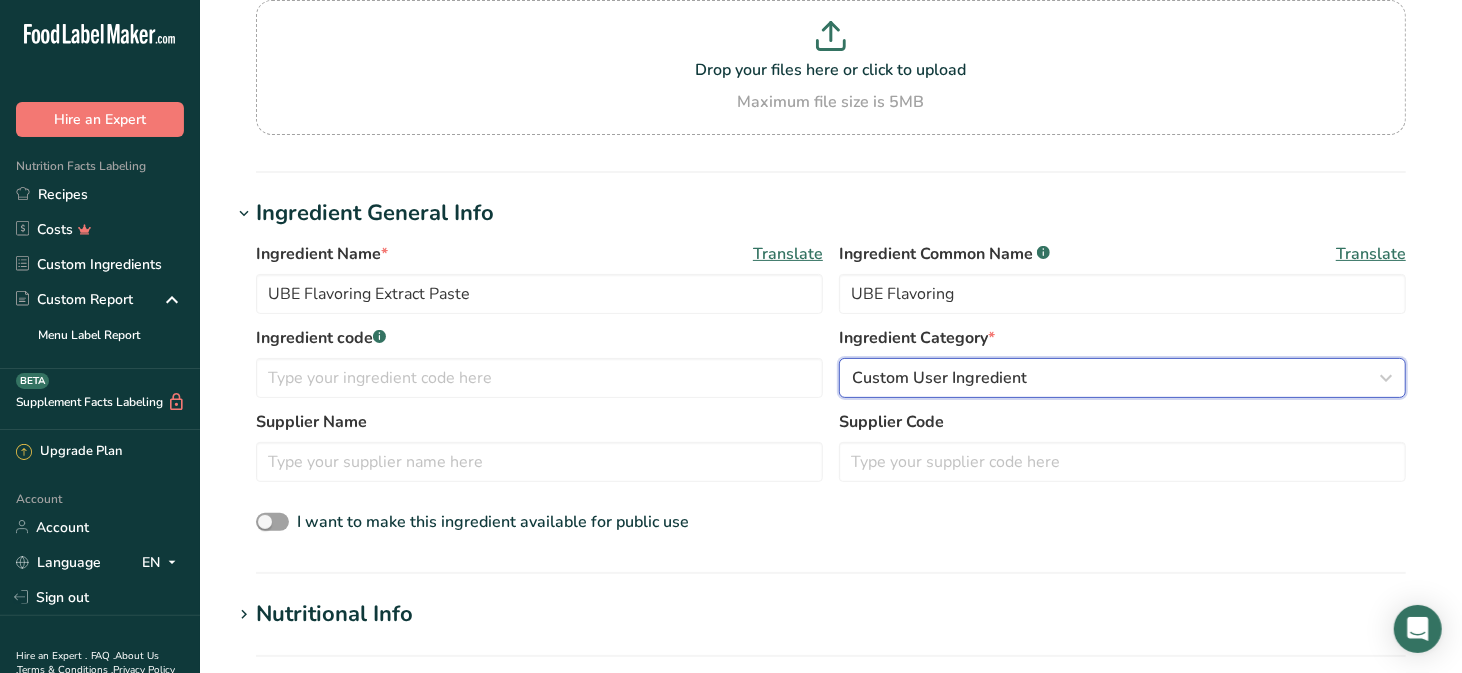 click on "Custom User Ingredient" at bounding box center [939, 378] 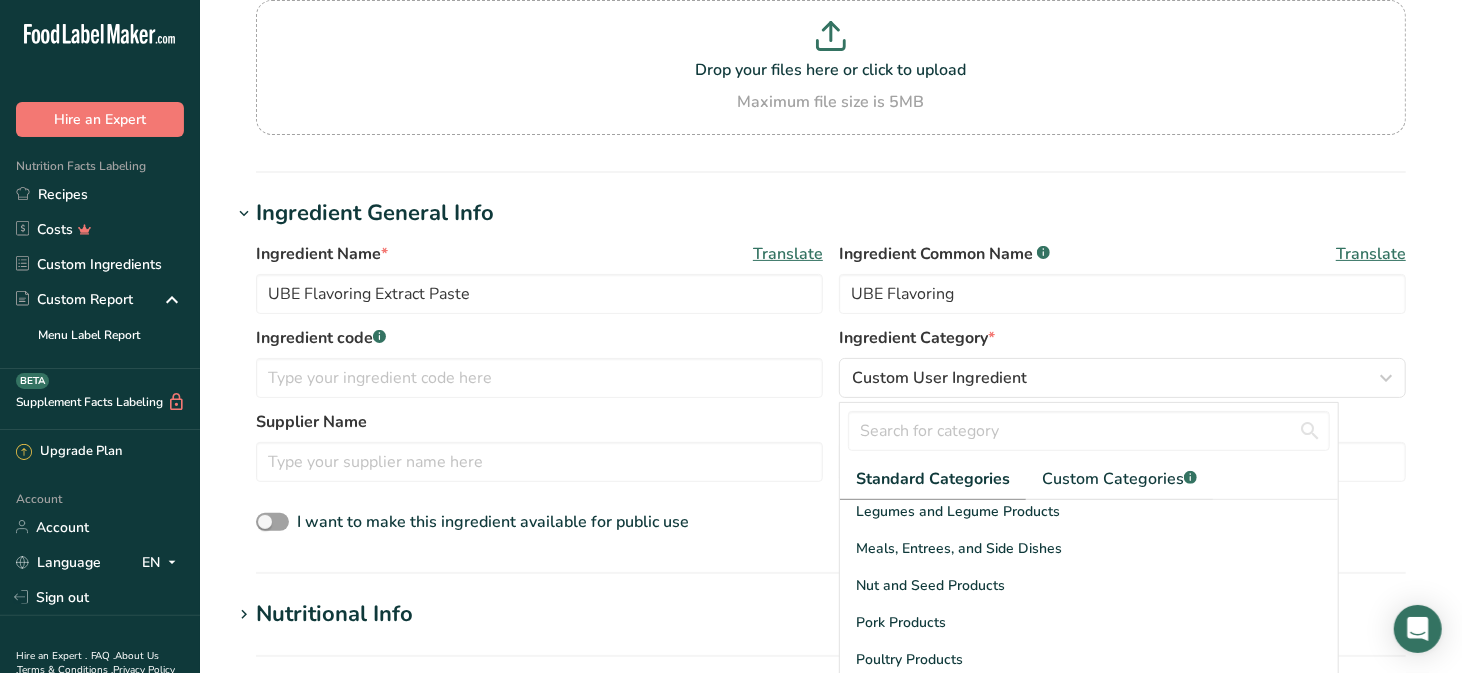 scroll, scrollTop: 561, scrollLeft: 0, axis: vertical 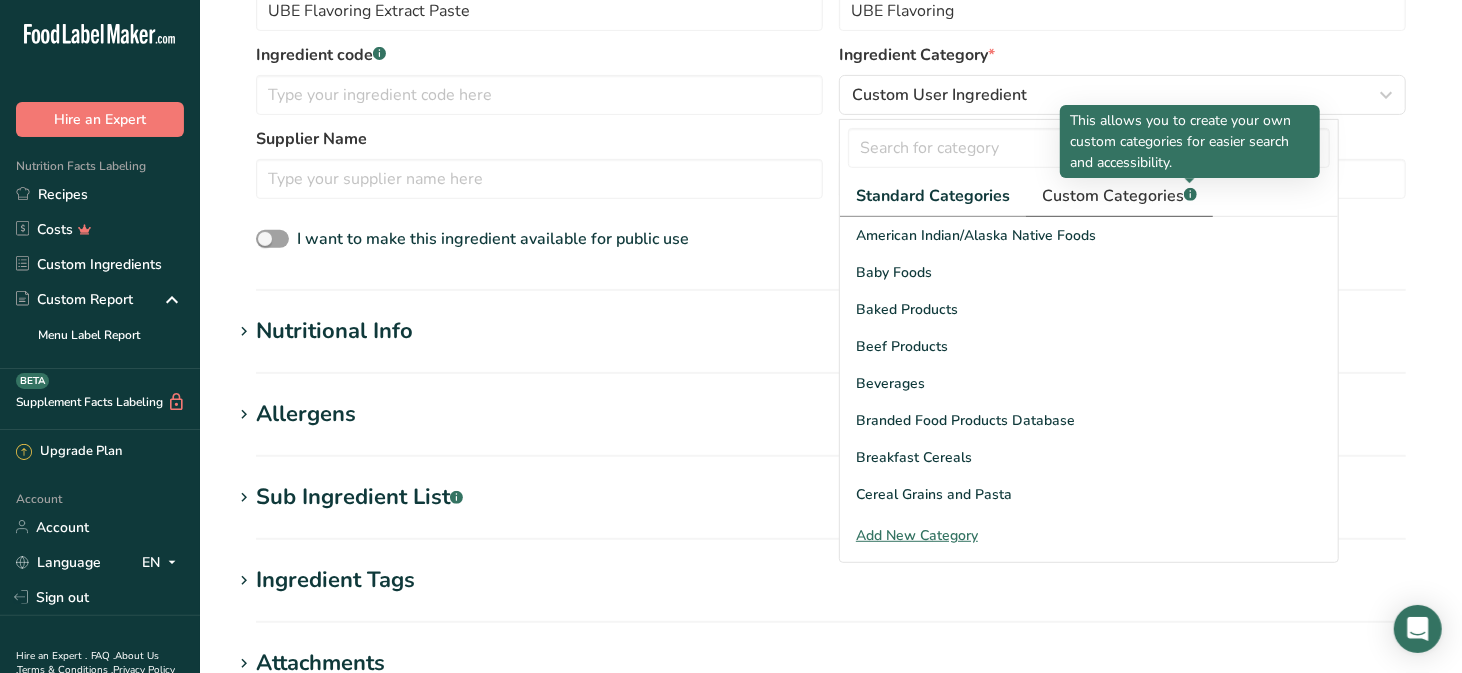 click 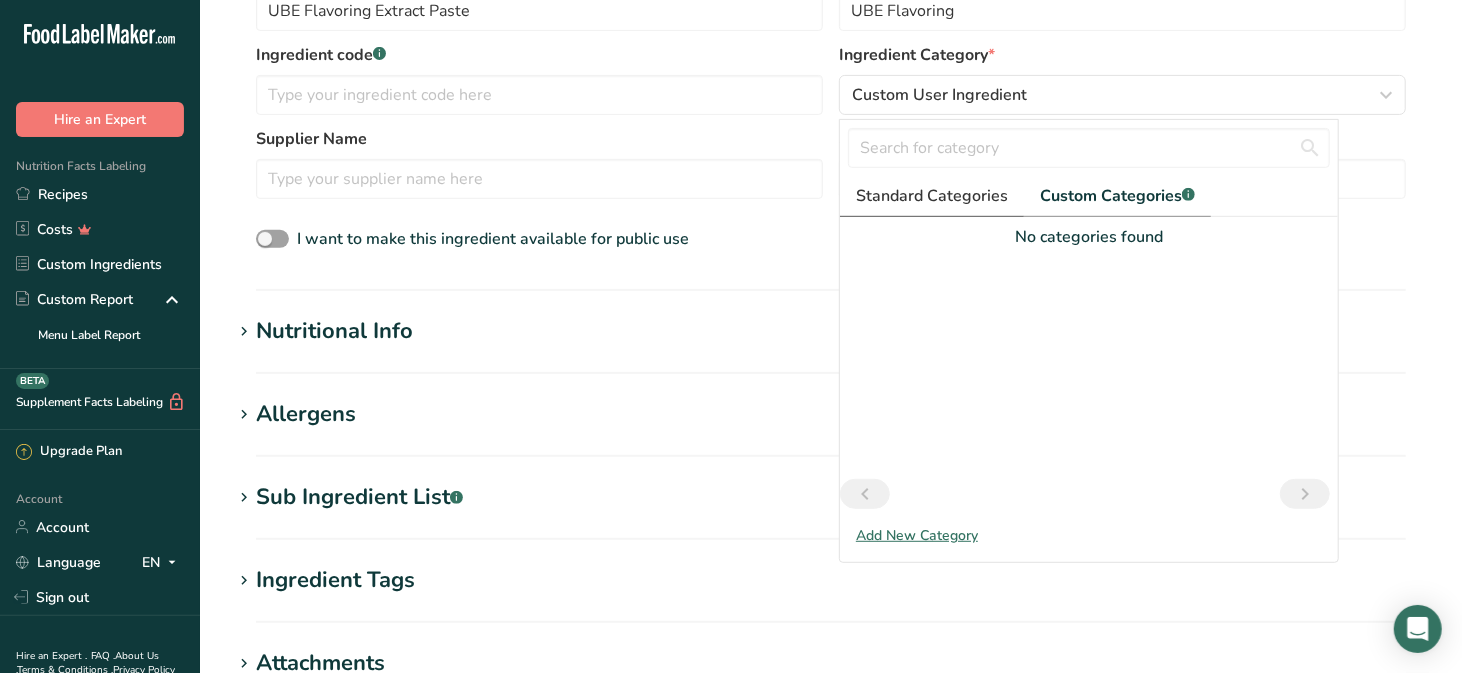 click on "Standard Categories" at bounding box center [932, 196] 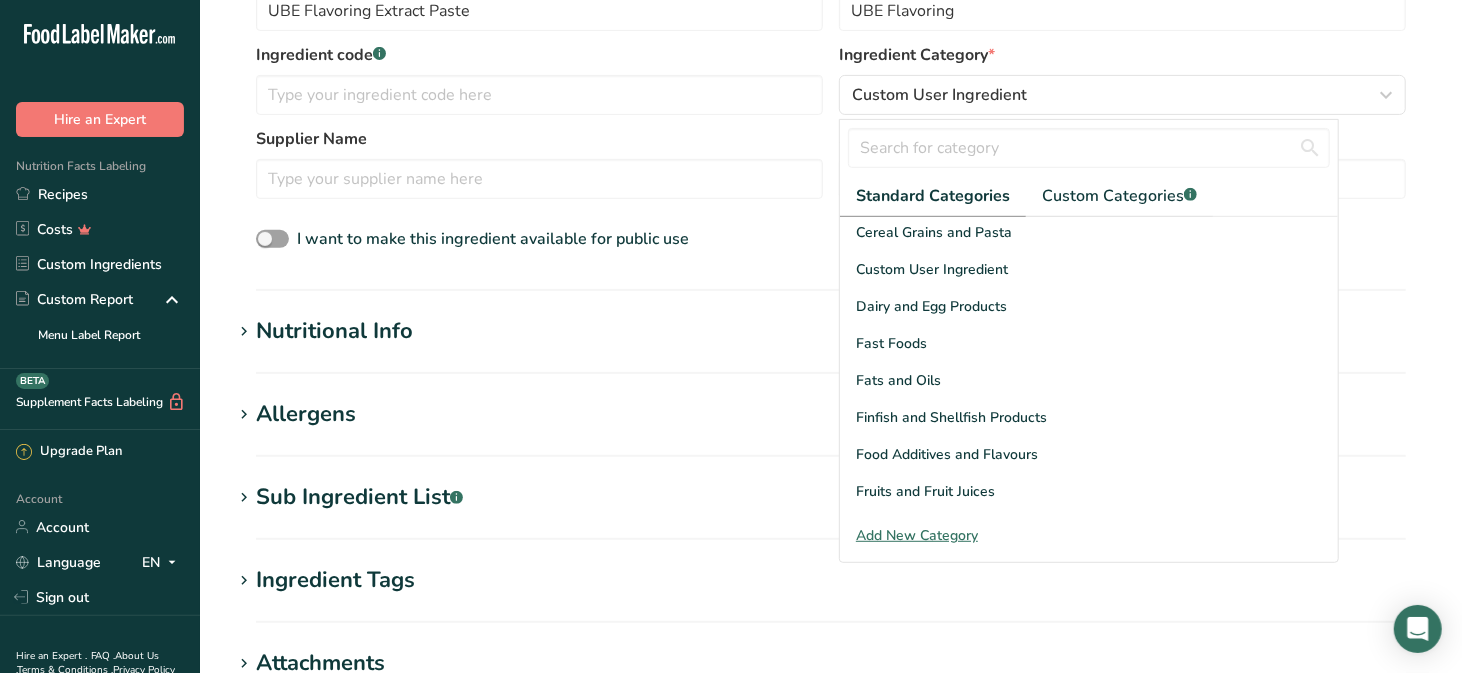 scroll, scrollTop: 0, scrollLeft: 0, axis: both 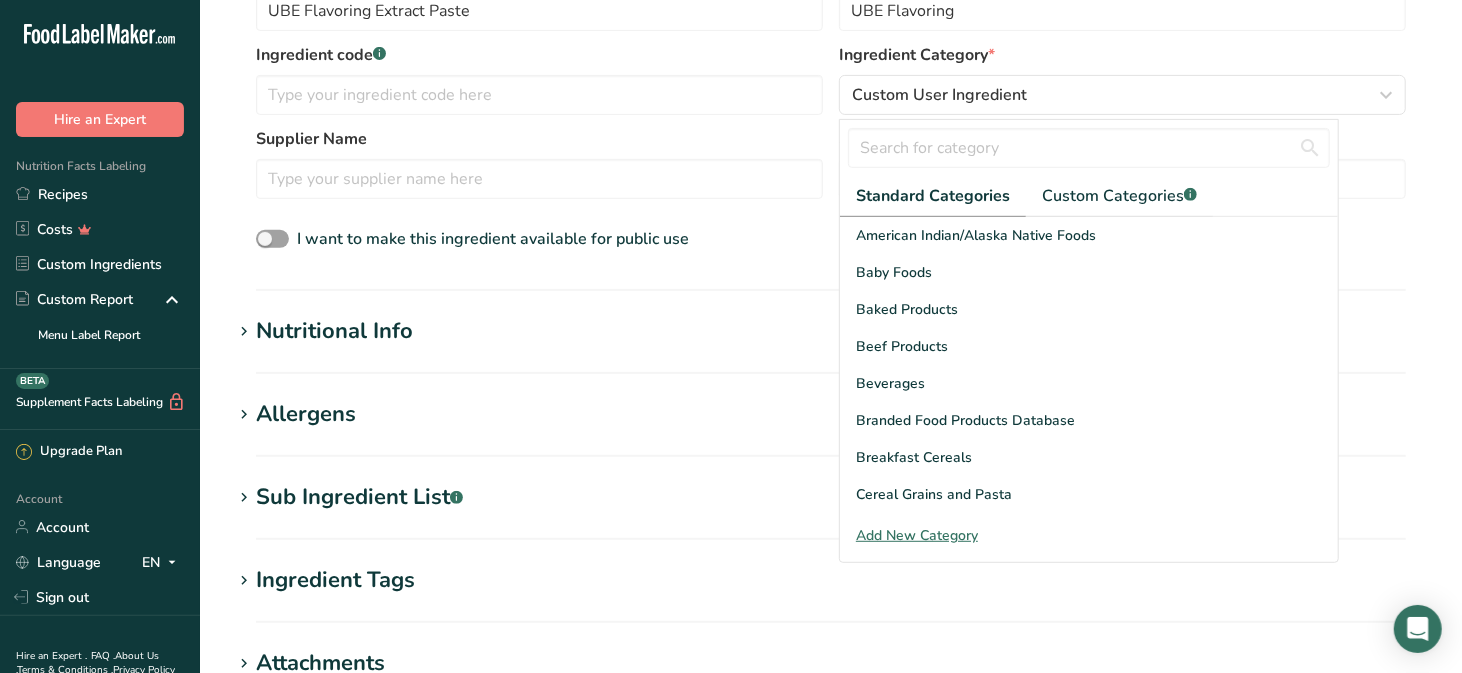 click on "Supplier Name" at bounding box center (539, 139) 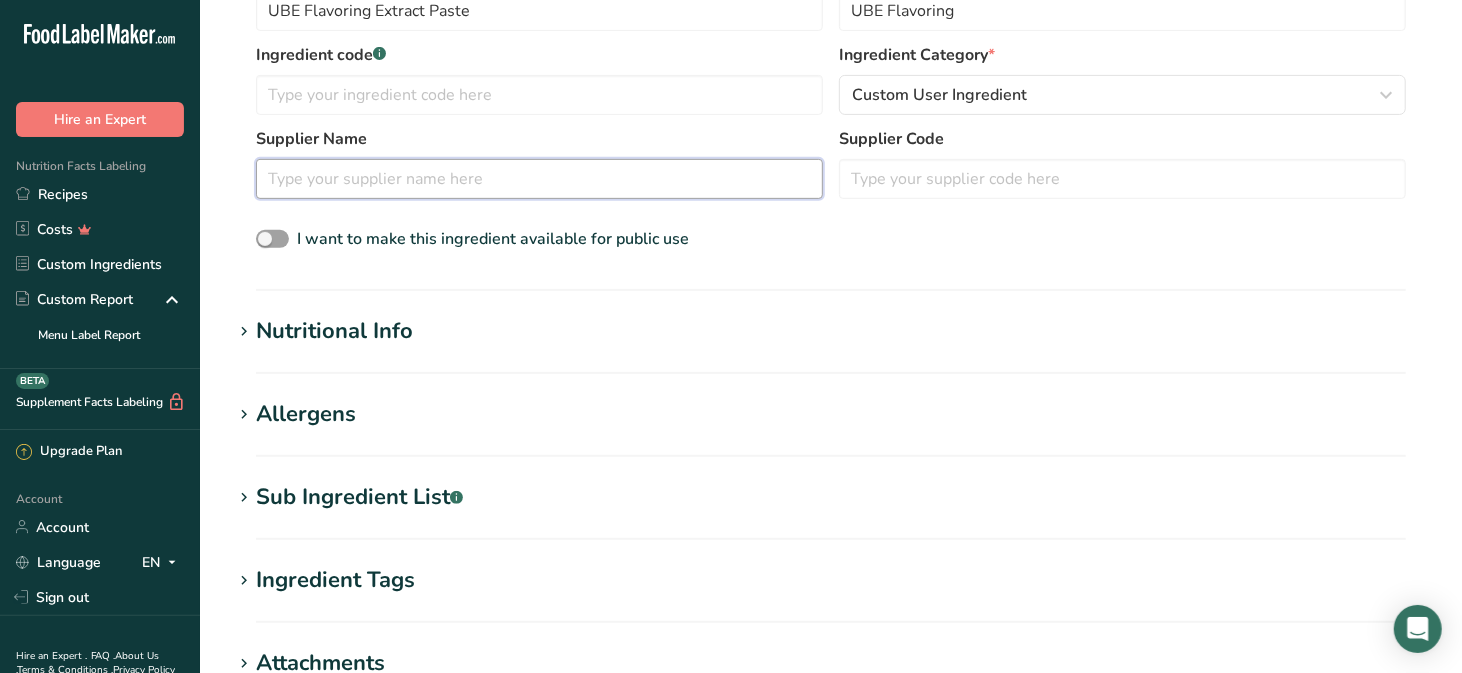 click at bounding box center (539, 179) 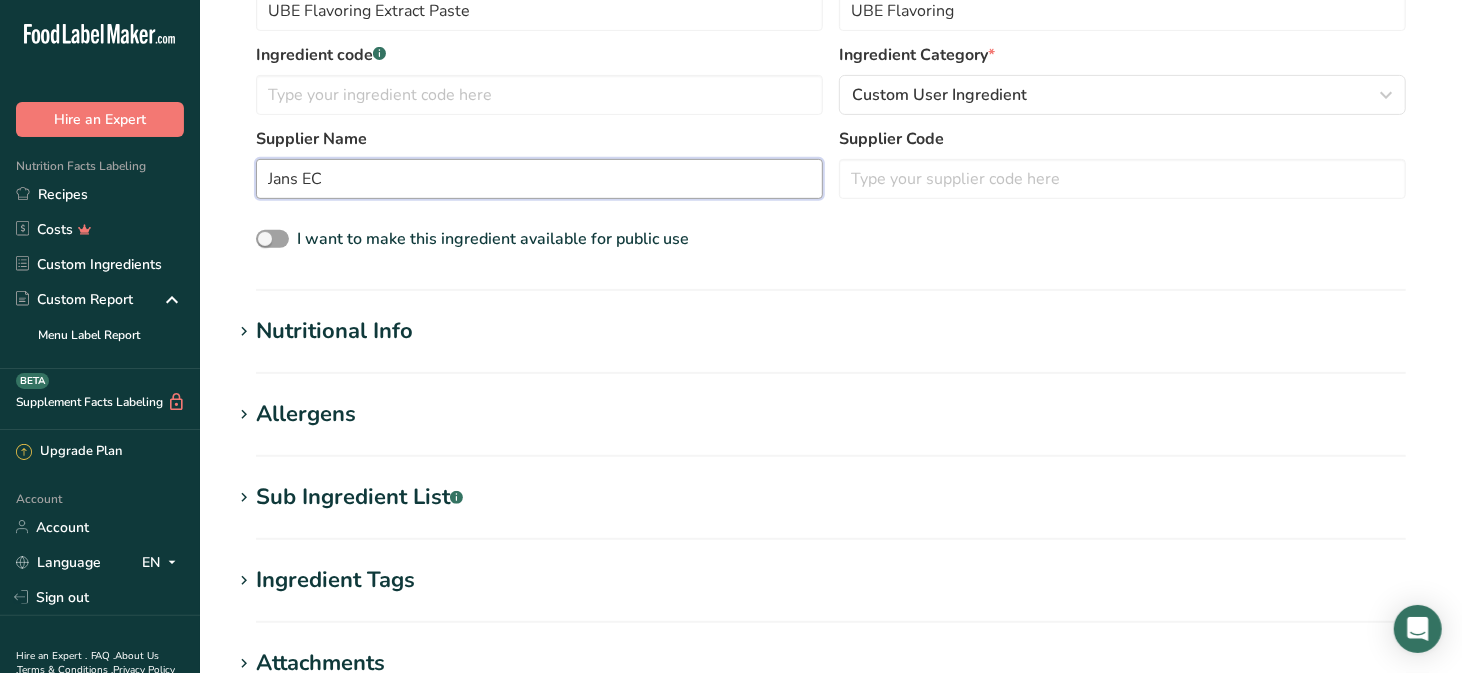 type on "Jans EC" 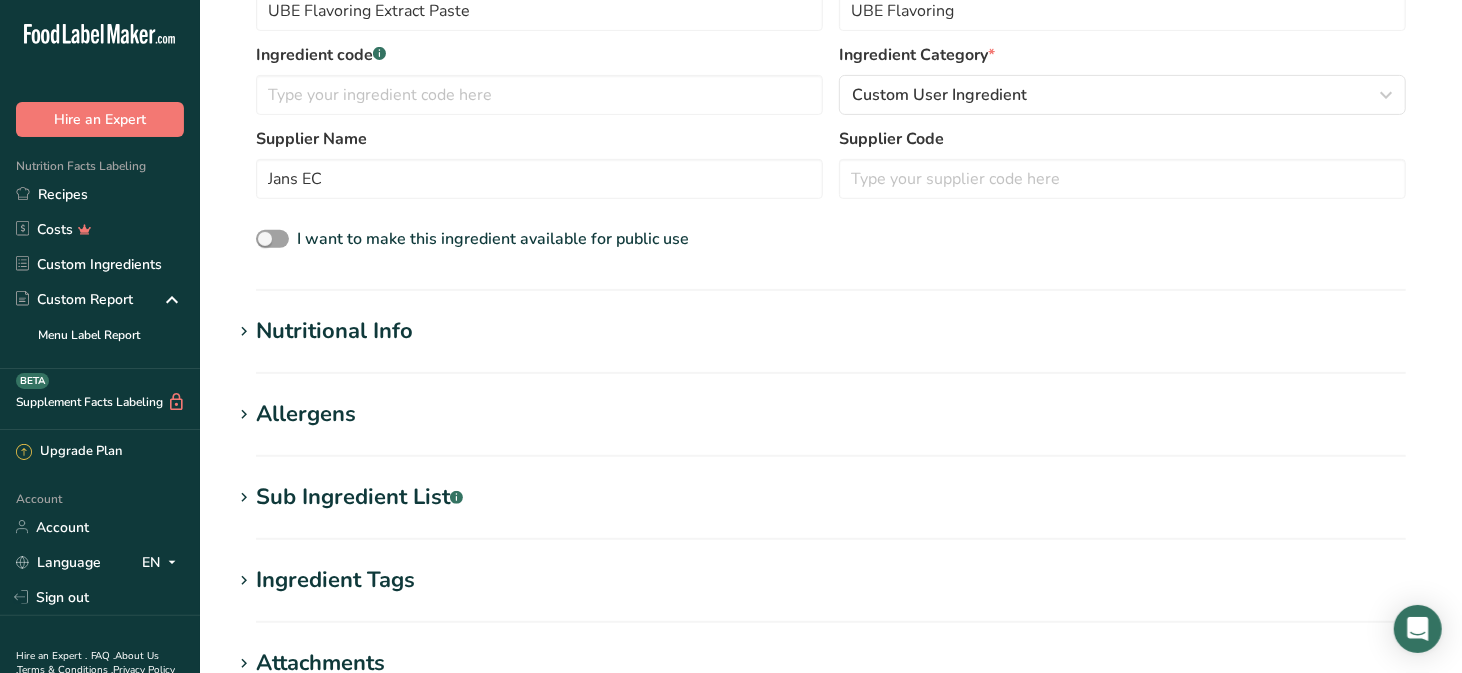 click on "Nutritional Info" at bounding box center (334, 331) 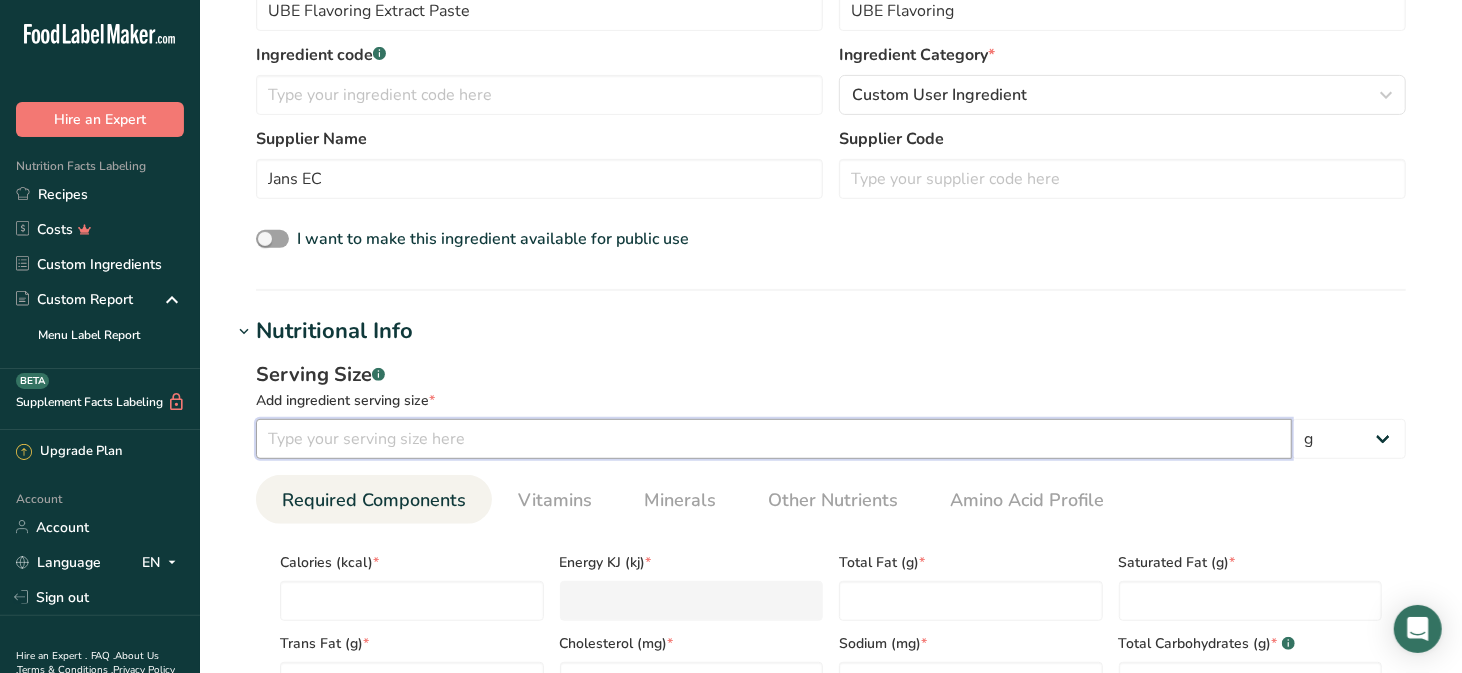 click at bounding box center [774, 439] 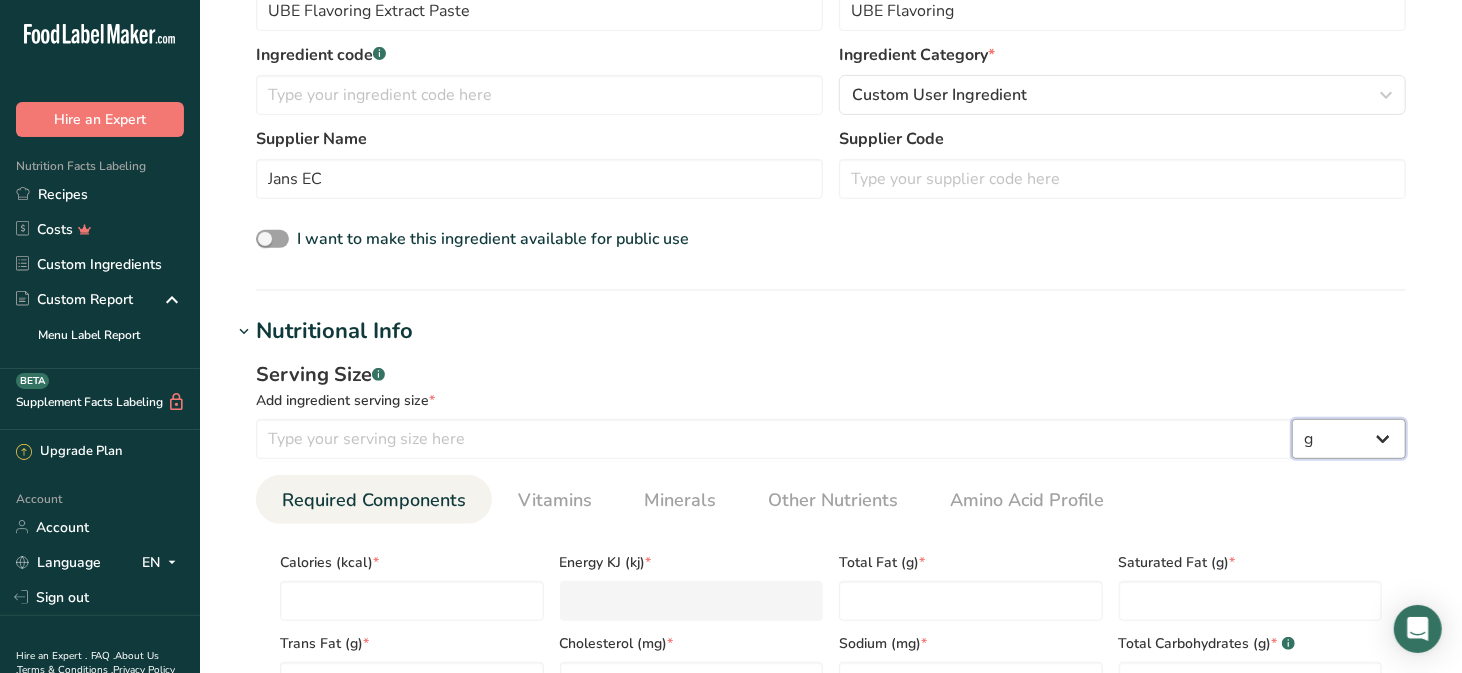click on "g
kg
mg
mcg
lb
oz
l
mL
fl oz
tbsp
tsp
cup
qt
gallon" at bounding box center [1349, 439] 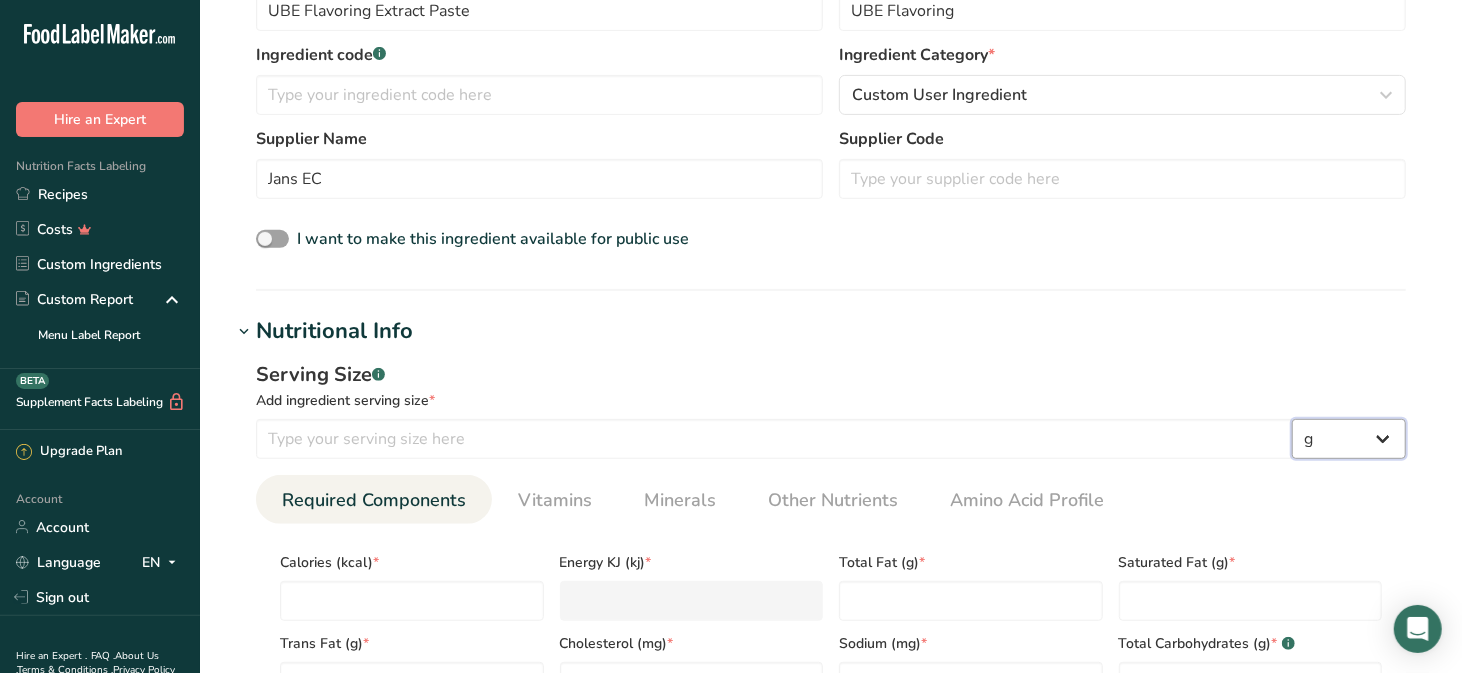 click on "g
kg
mg
mcg
lb
oz
l
mL
fl oz
tbsp
tsp
cup
qt
gallon" at bounding box center (1349, 439) 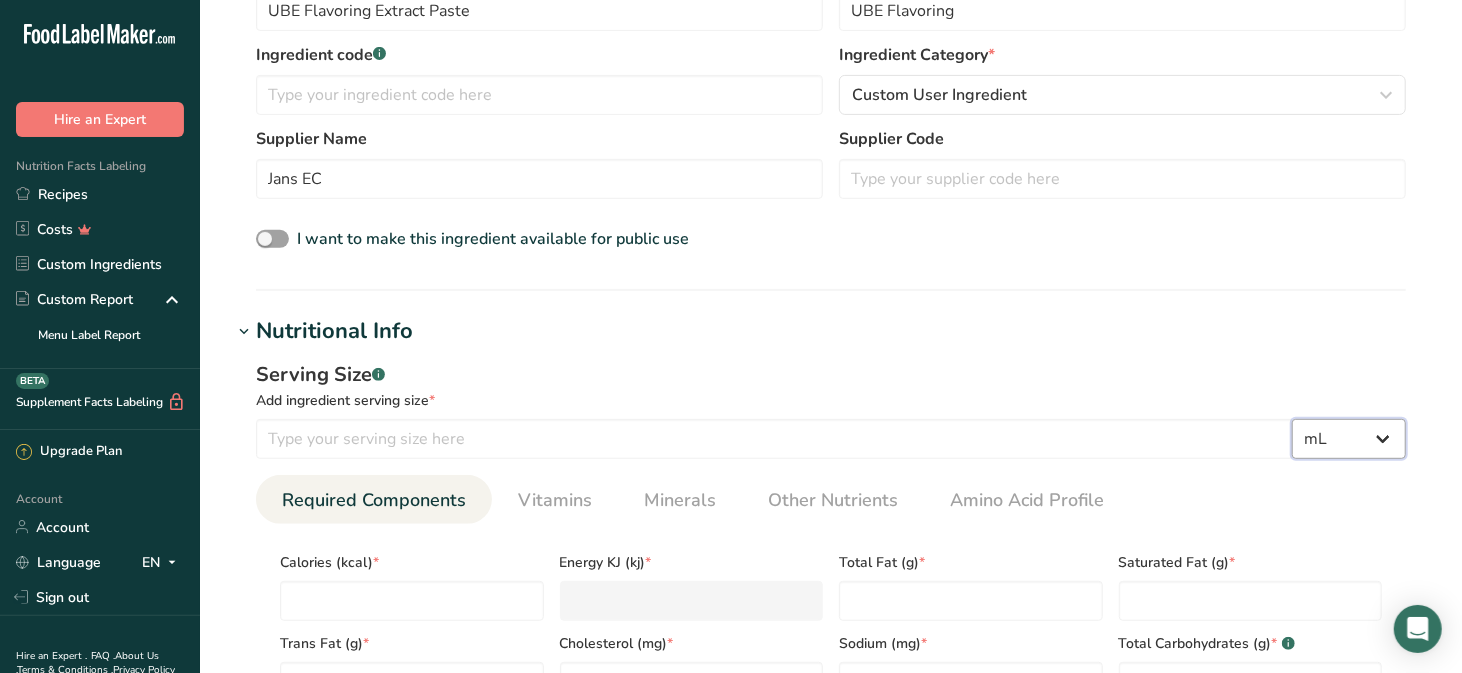 click on "g
kg
mg
mcg
lb
oz
l
mL
fl oz
tbsp
tsp
cup
qt
gallon" at bounding box center (1349, 439) 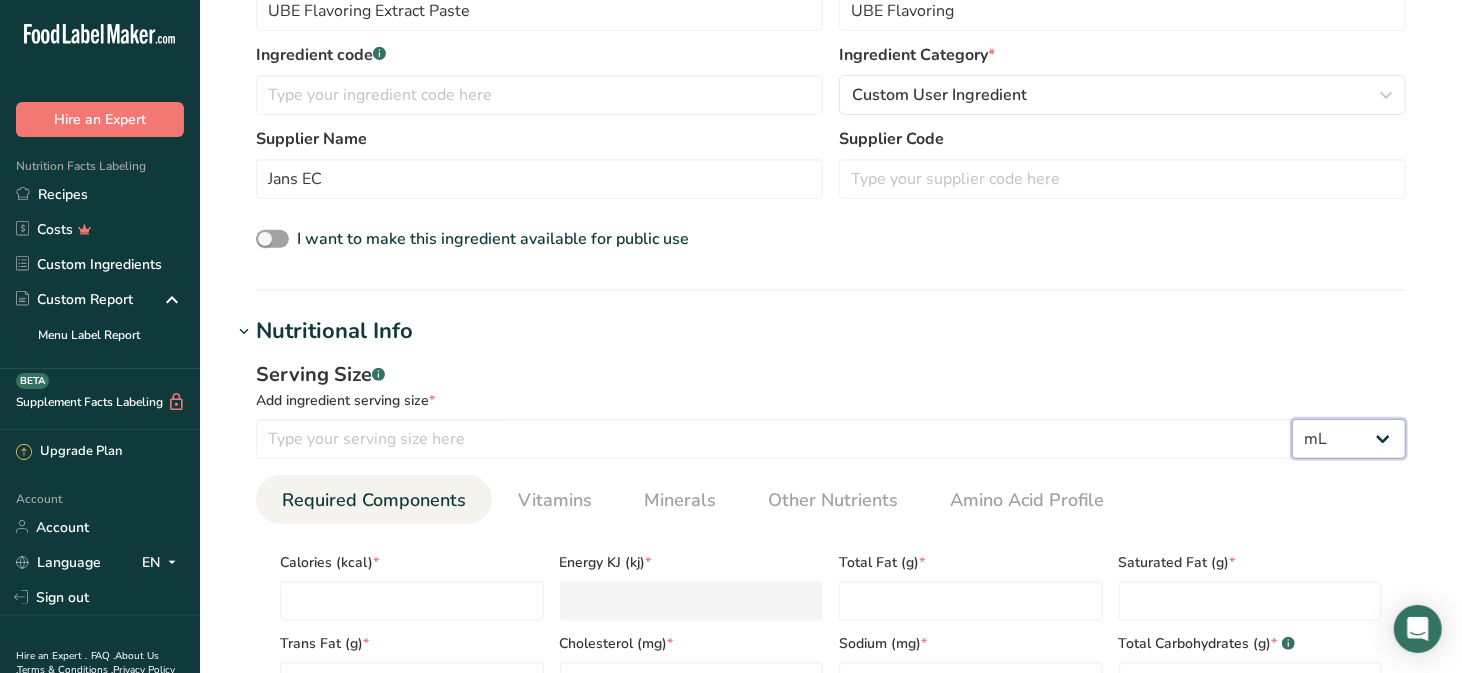 select on "22" 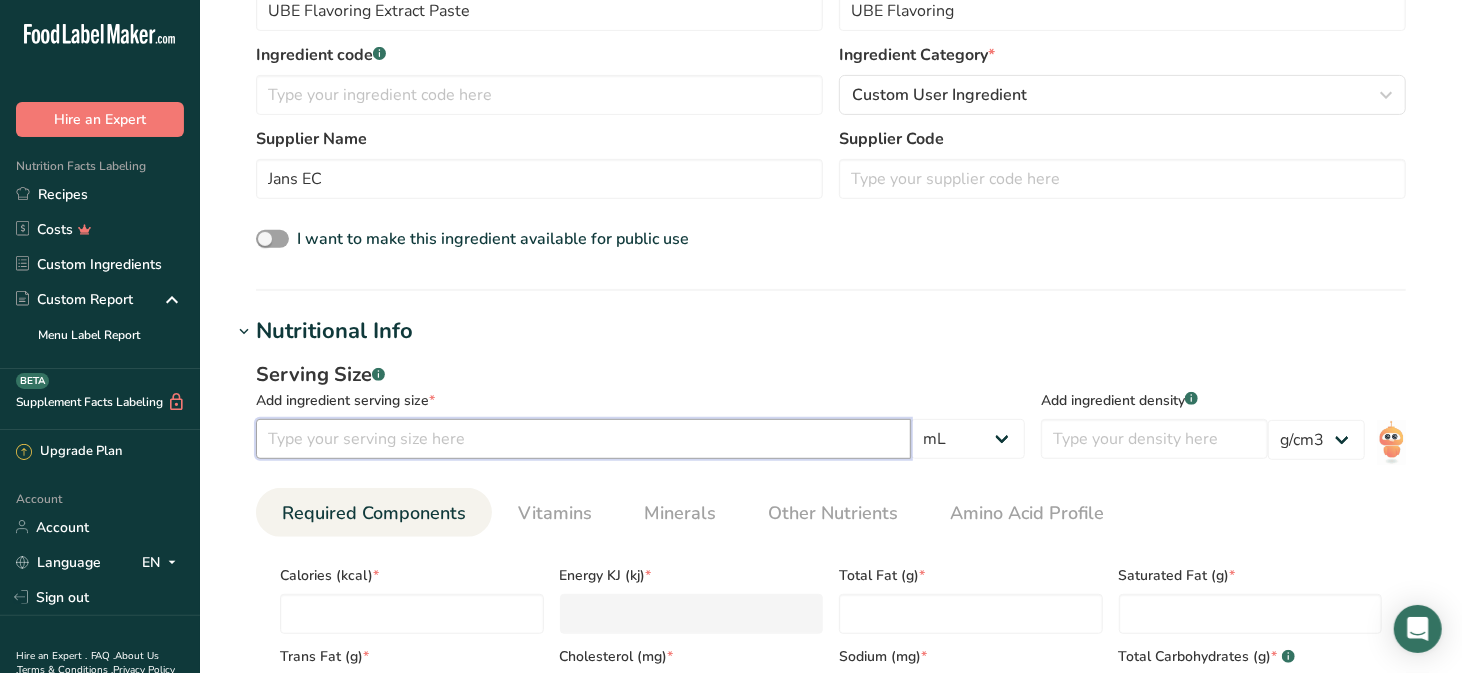 click at bounding box center [583, 439] 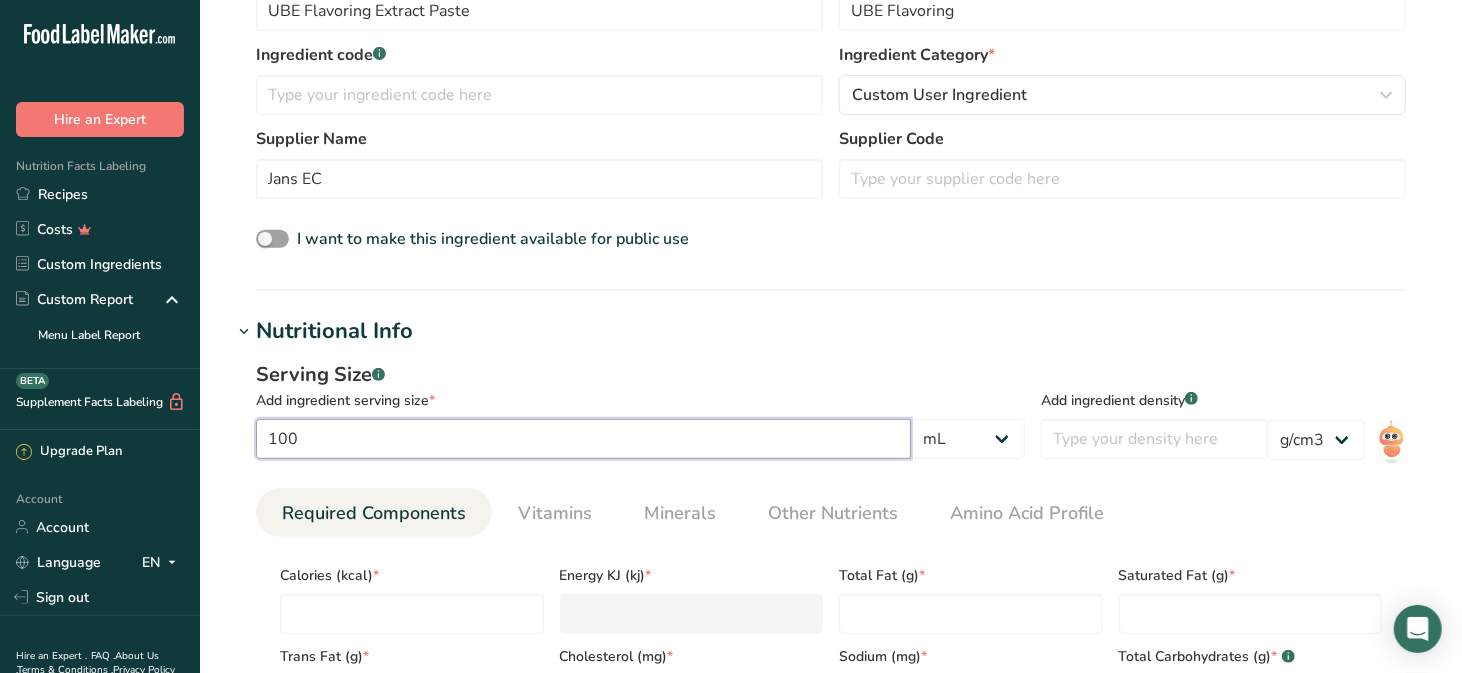 type on "100" 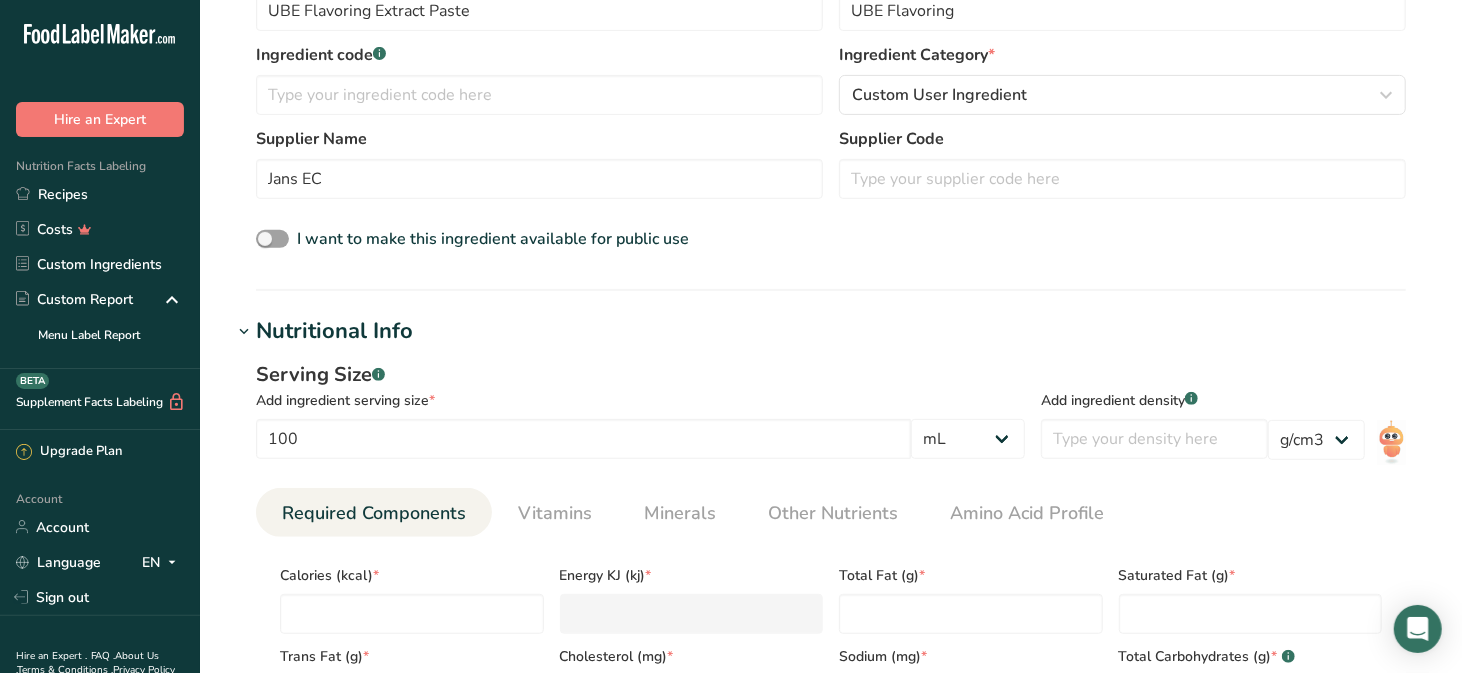 click on "Ingredient Name *
Translate
UBE Flavoring Extract Paste
Ingredient Common Name
.a-a{fill:#347362;}.b-a{fill:#fff;}
Translate
UBE Flavoring
Ingredient code
.a-a{fill:#347362;}.b-a{fill:#fff;}
Ingredient Category *
Custom User Ingredient
Standard Categories
Custom Categories
.a-a{fill:#347362;}.b-a{fill:#fff;}
American Indian/Alaska Native Foods
Baby Foods
Baked Products
Beef Products
Beverages
Branded Food Products Database
Breakfast Cereals
Cereal Grains and Pasta
Fast Foods" at bounding box center [831, 106] 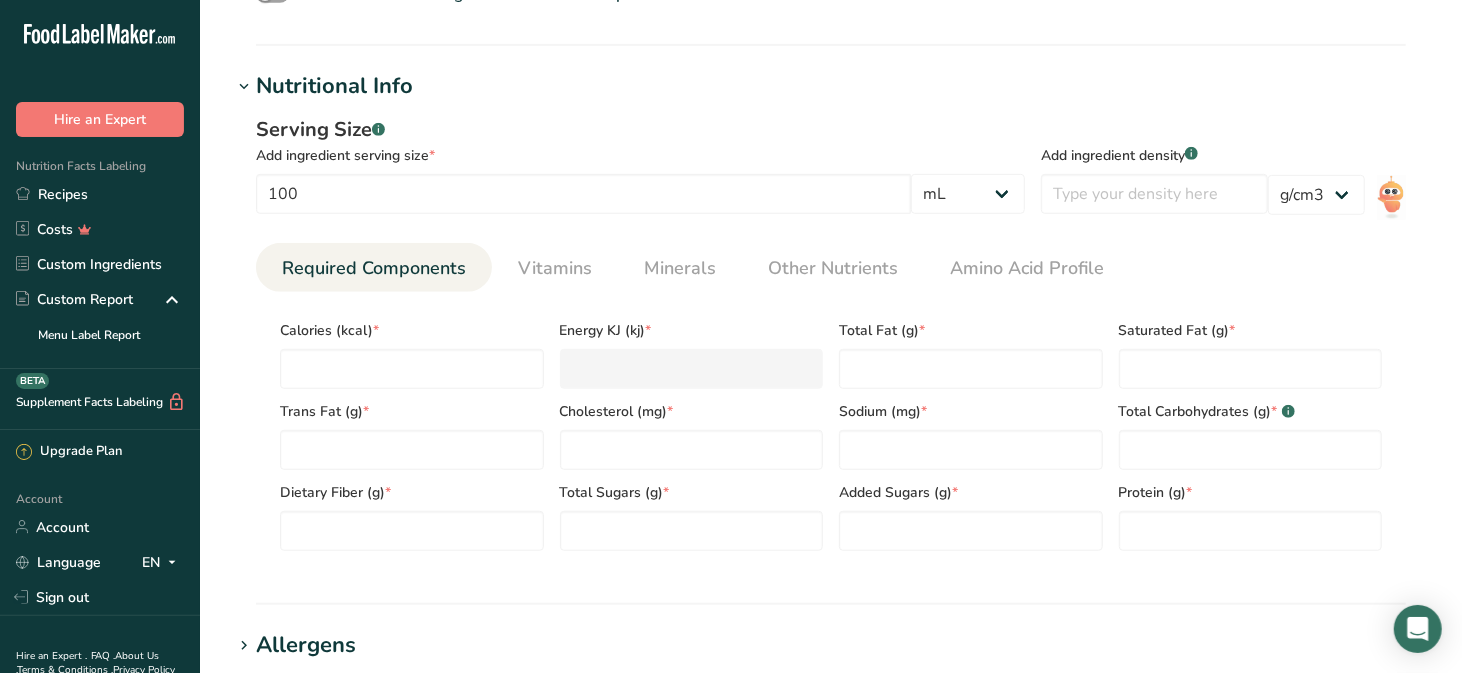 scroll, scrollTop: 716, scrollLeft: 0, axis: vertical 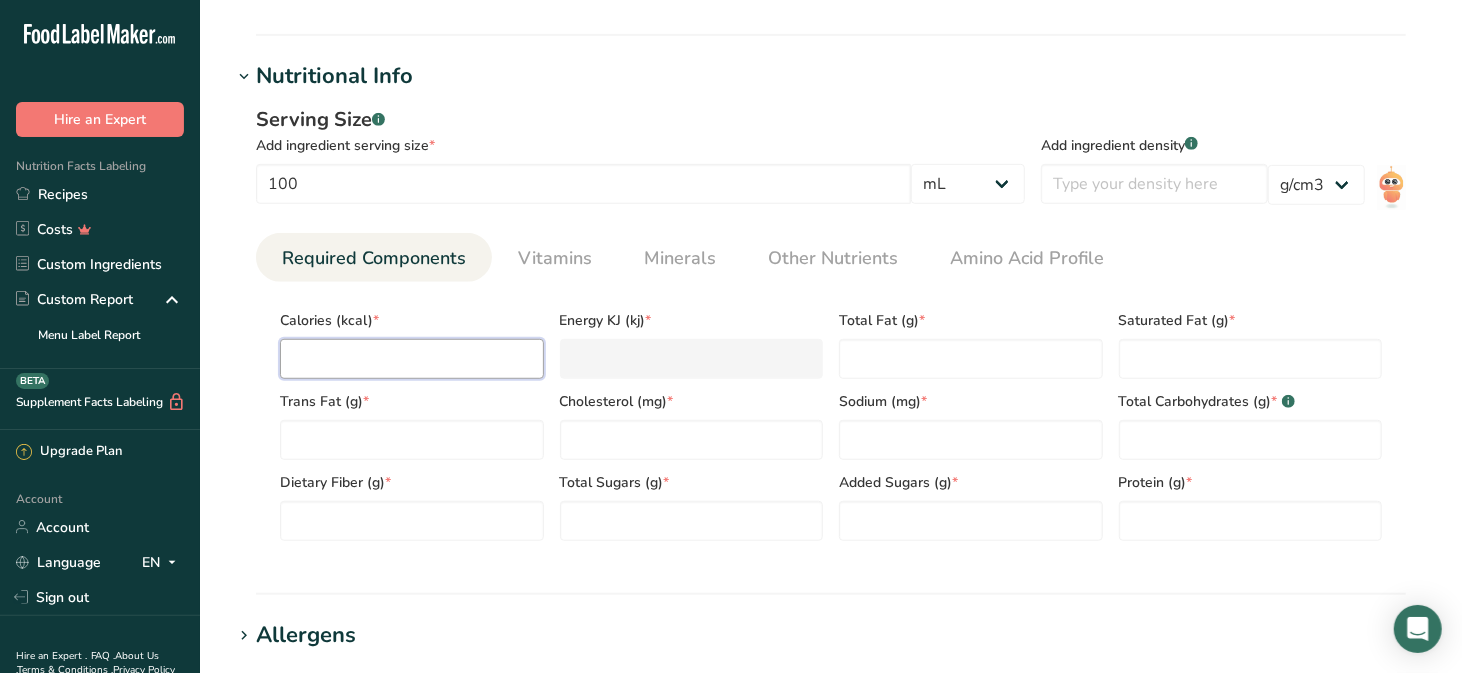 click at bounding box center (412, 359) 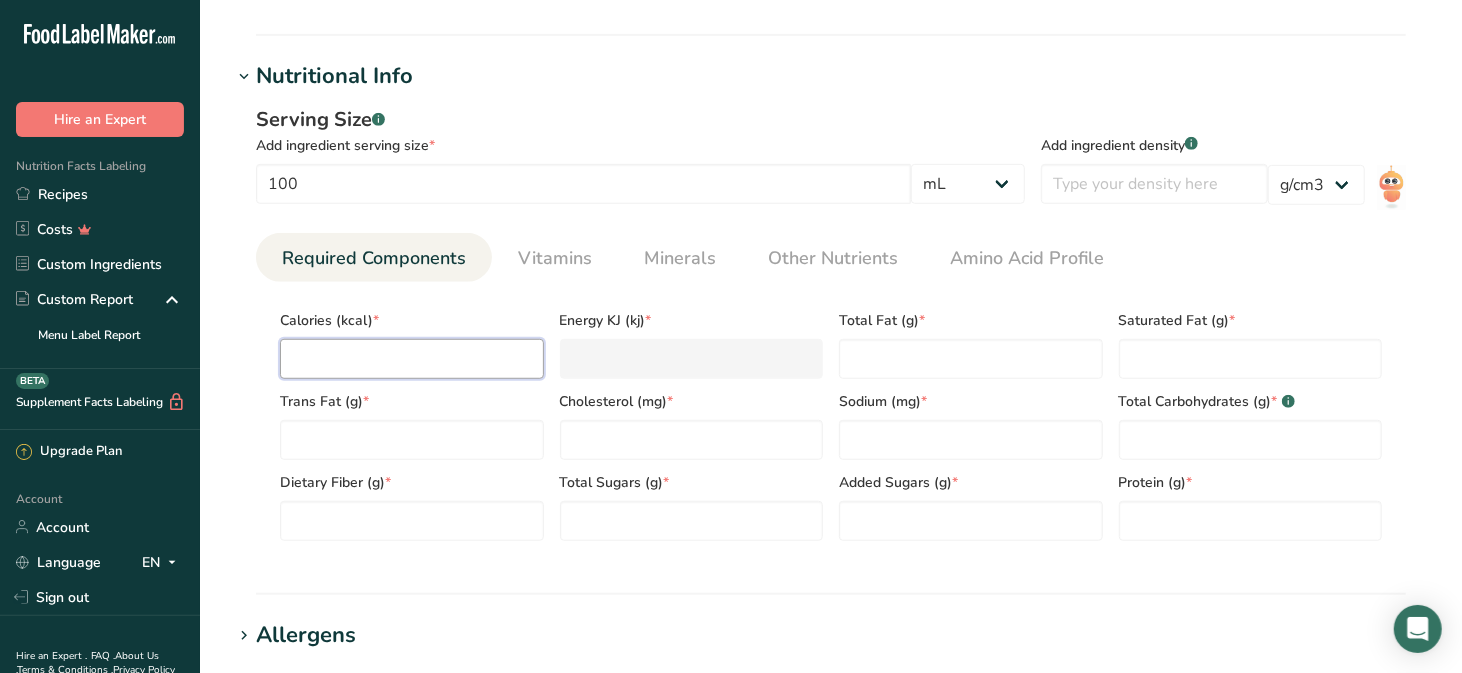 type on "3" 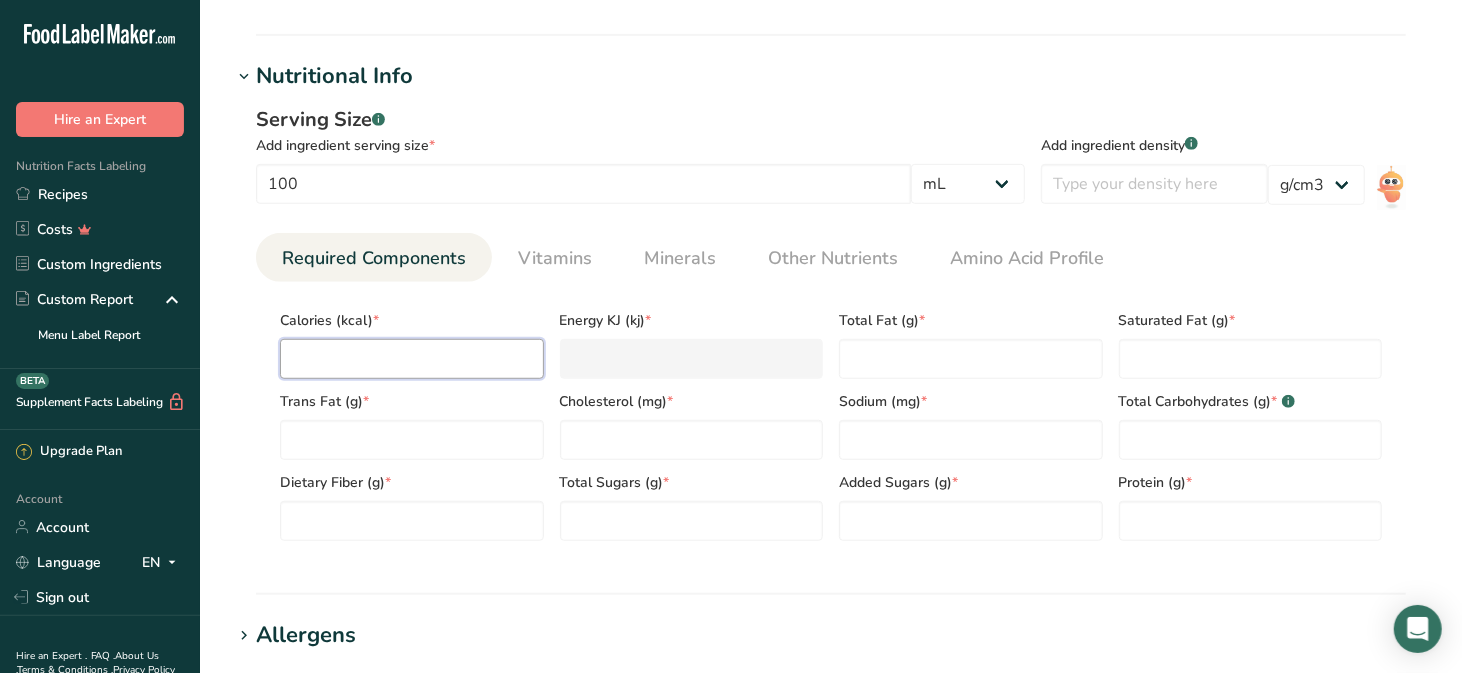type on "12.6" 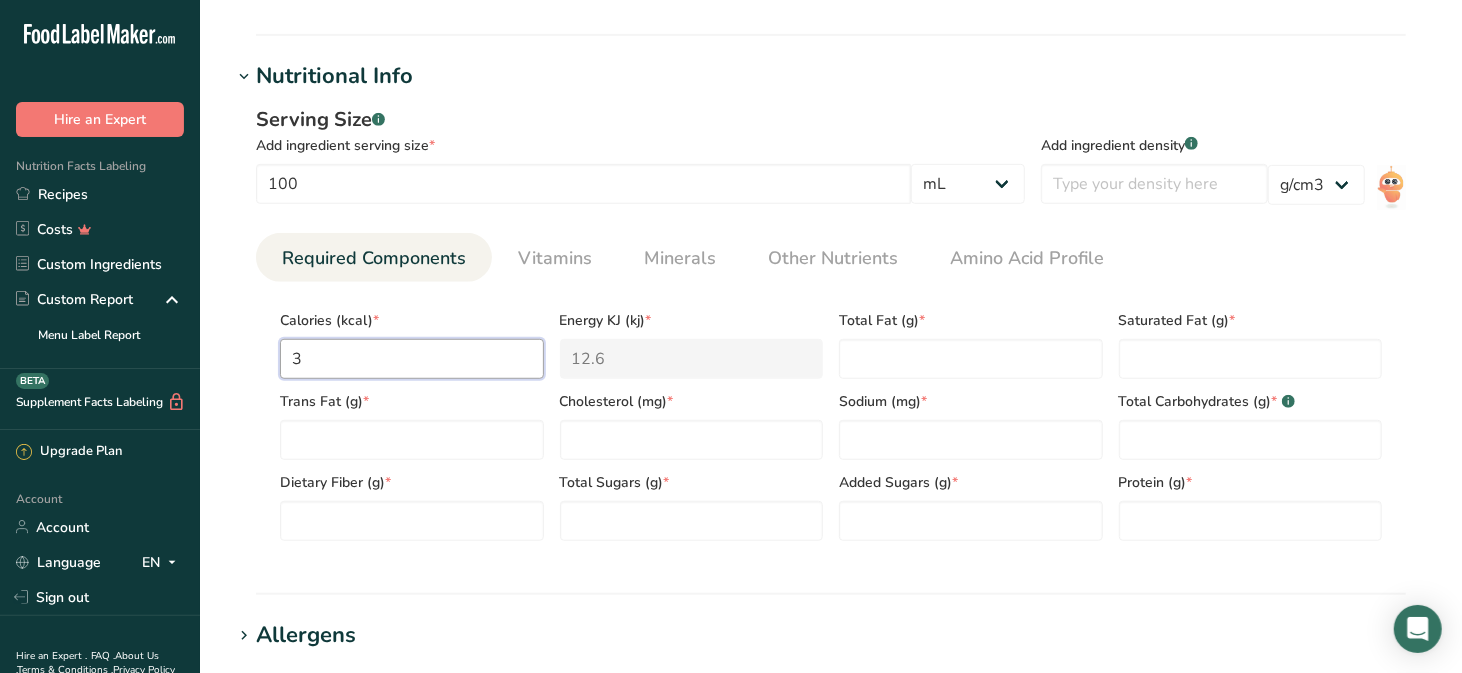 type on "34" 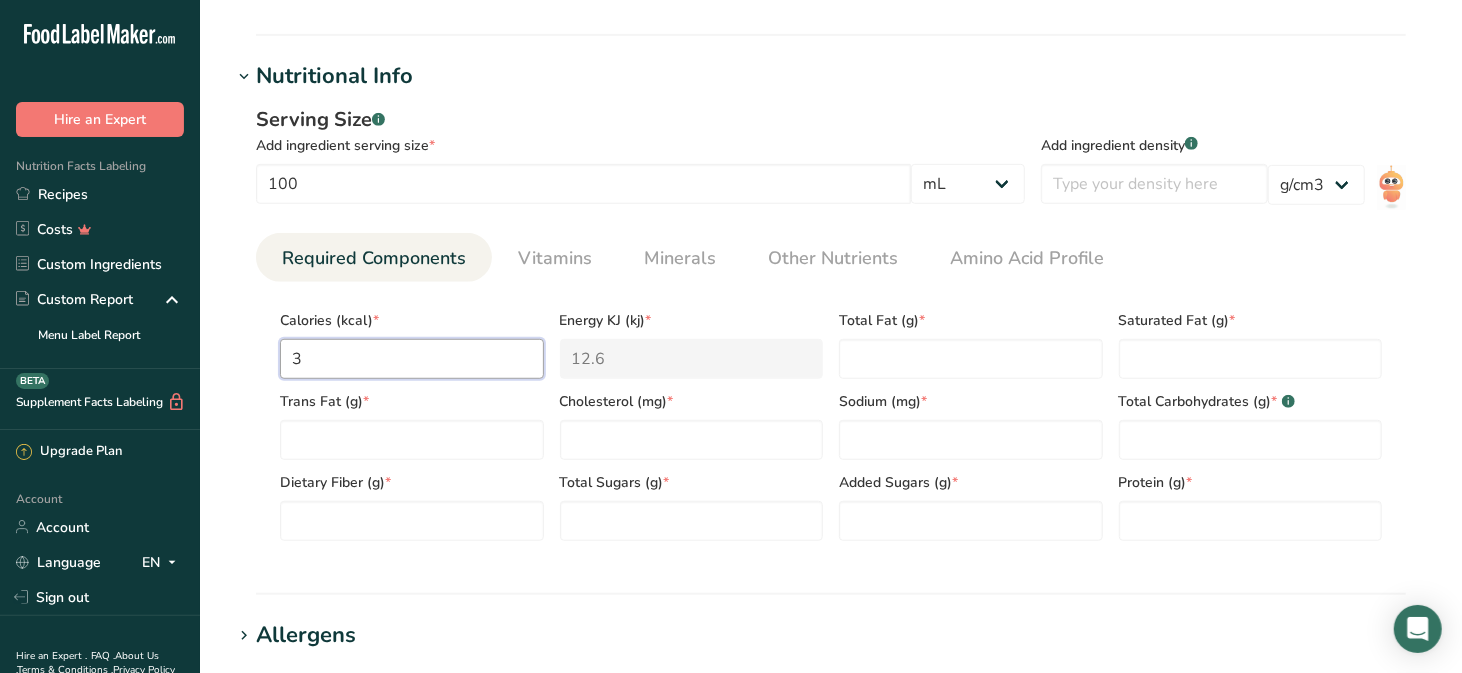 type on "142.3" 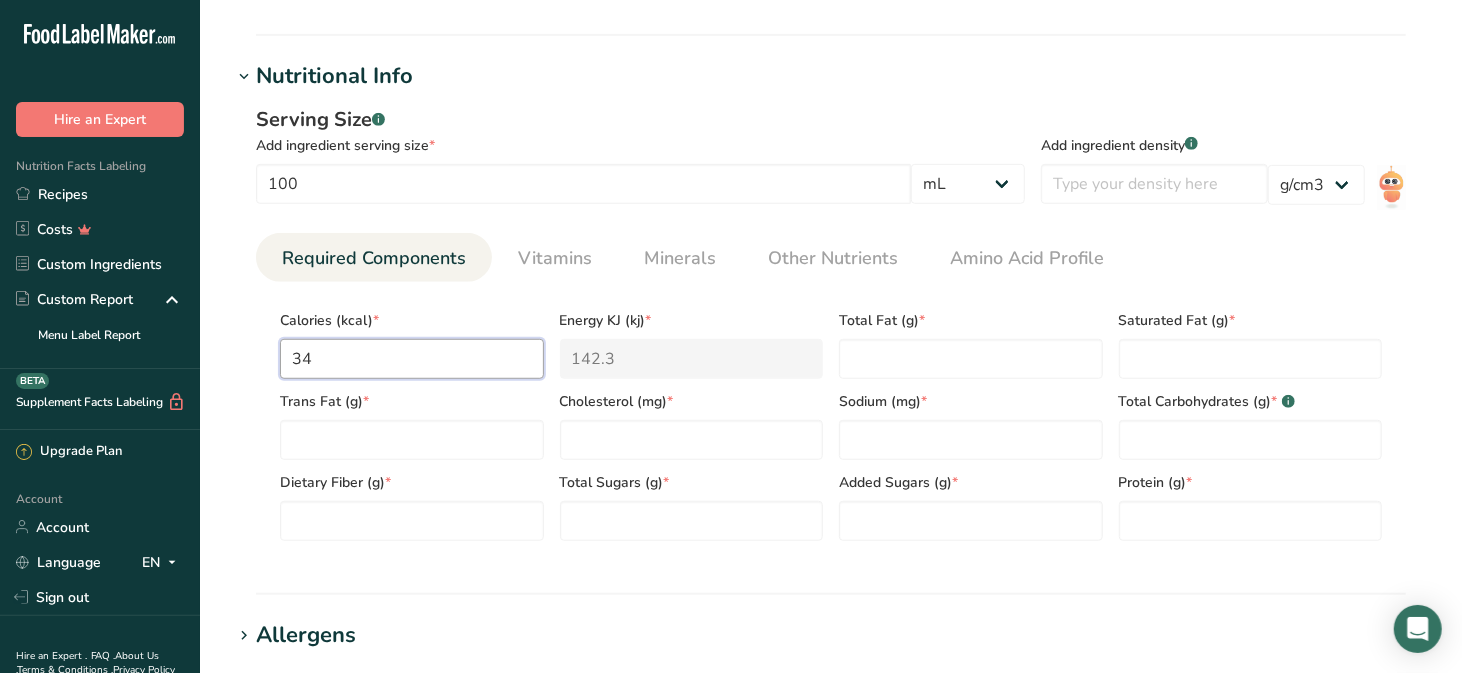 type on "340" 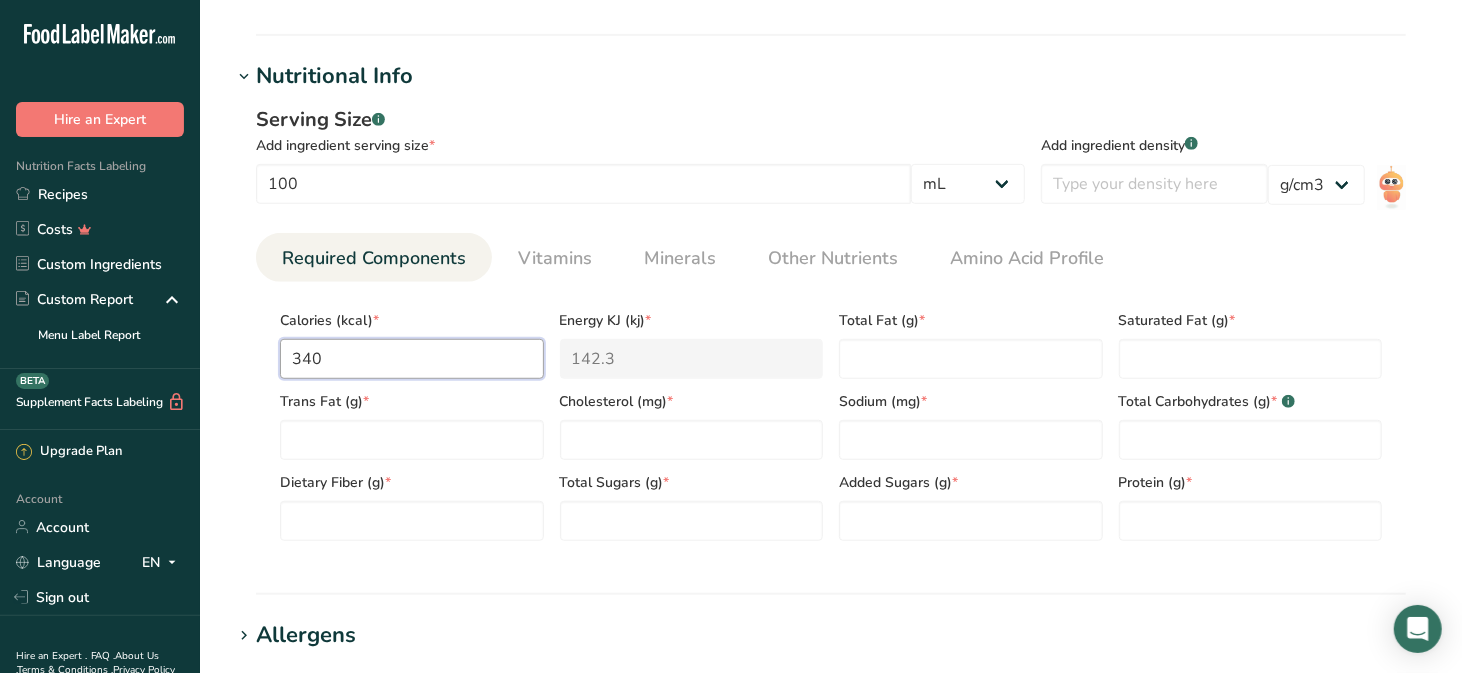 type on "1422.6" 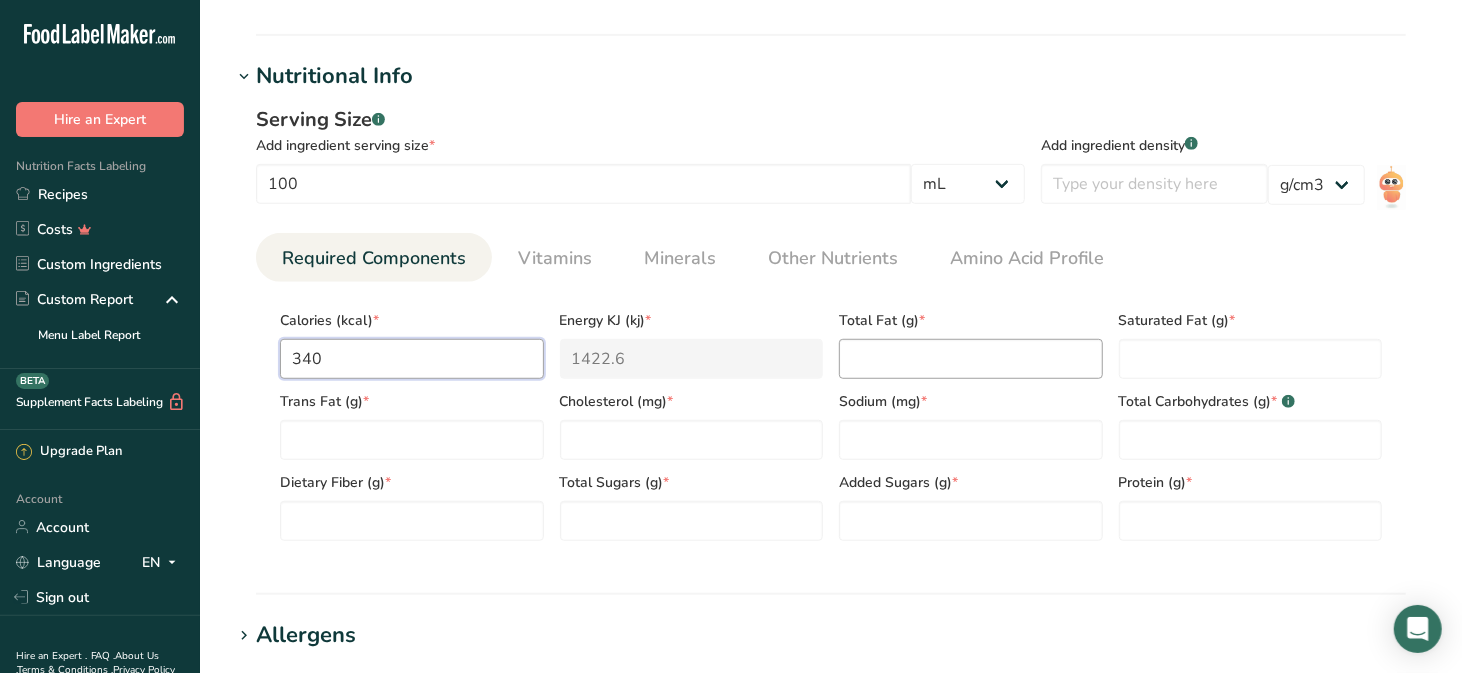 type on "340" 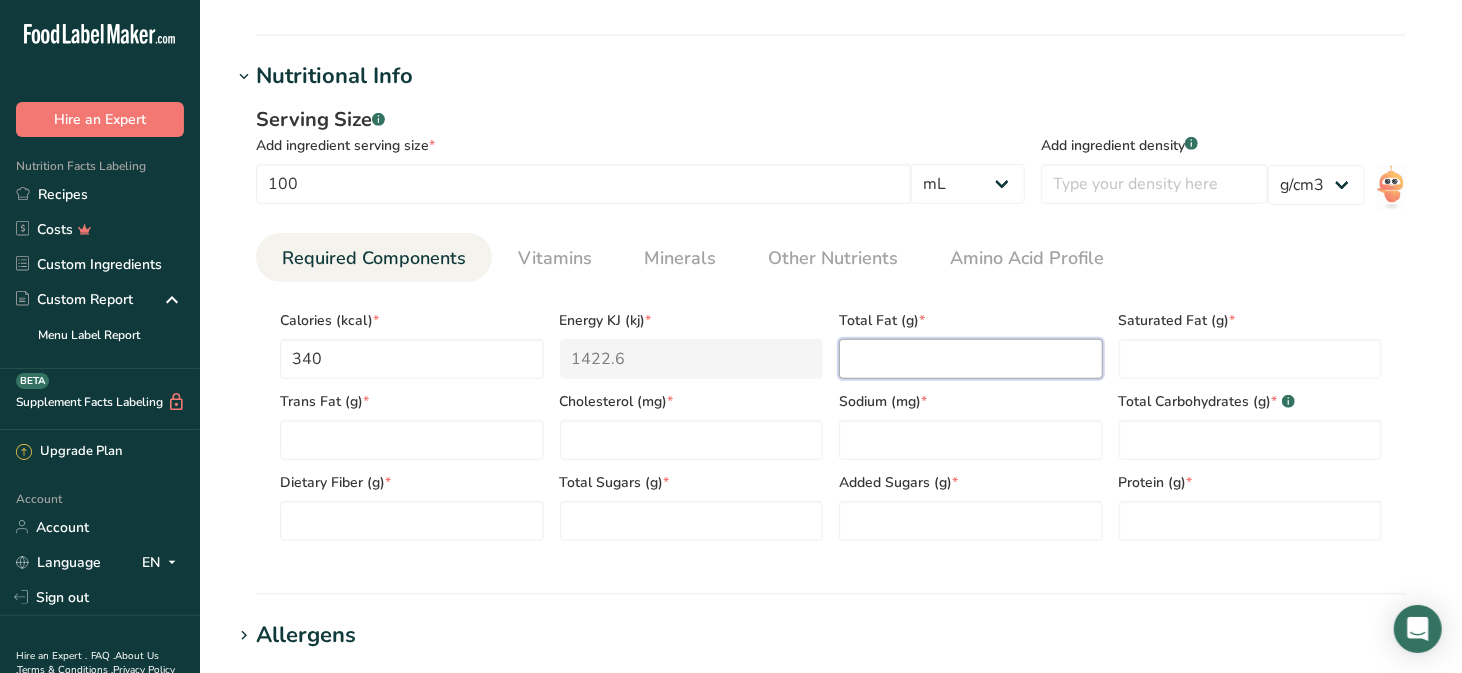 click at bounding box center (971, 359) 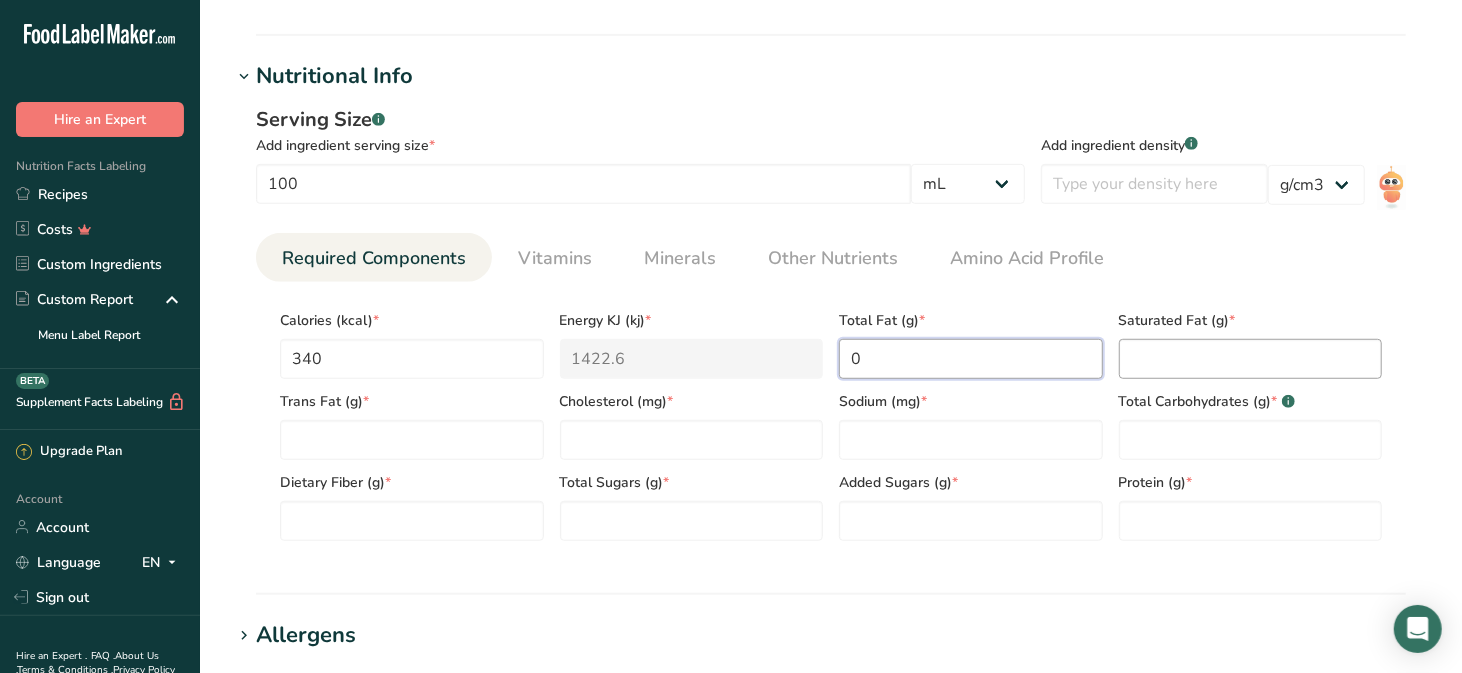 type on "0" 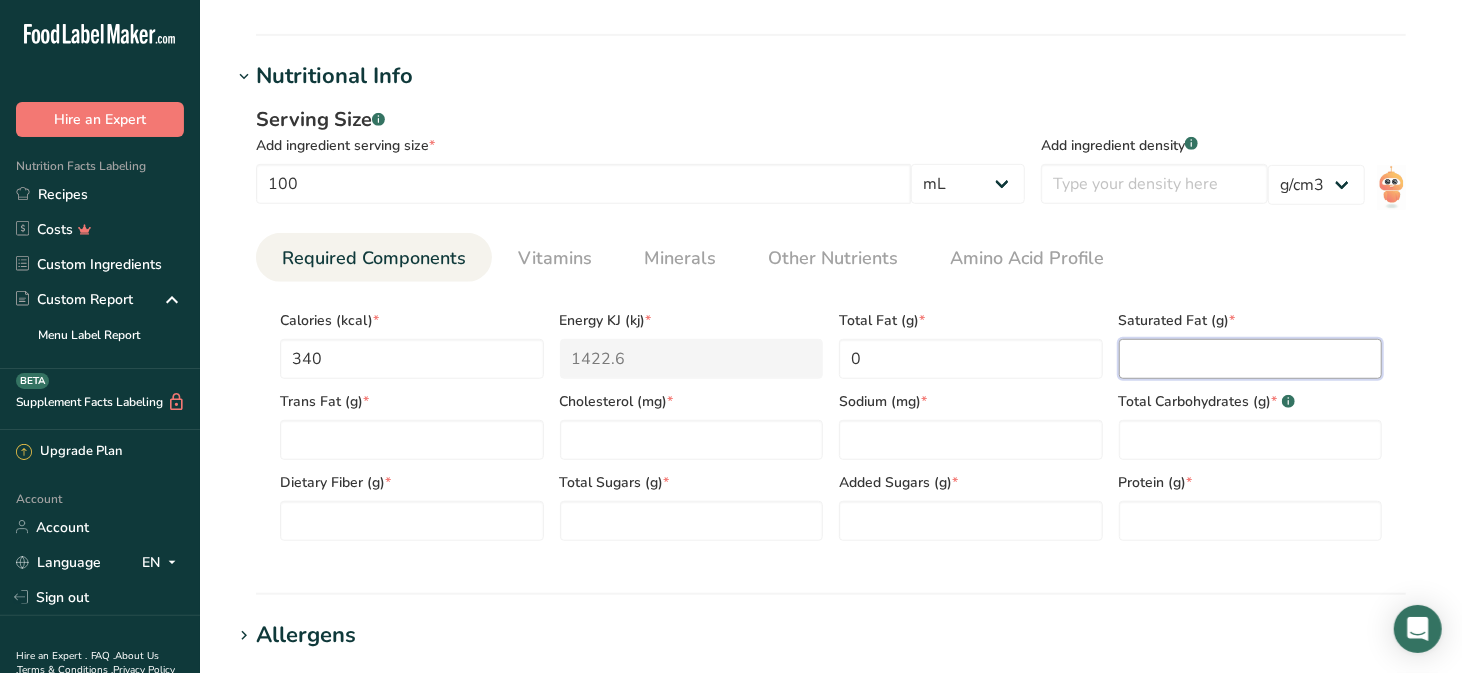 click at bounding box center [1251, 359] 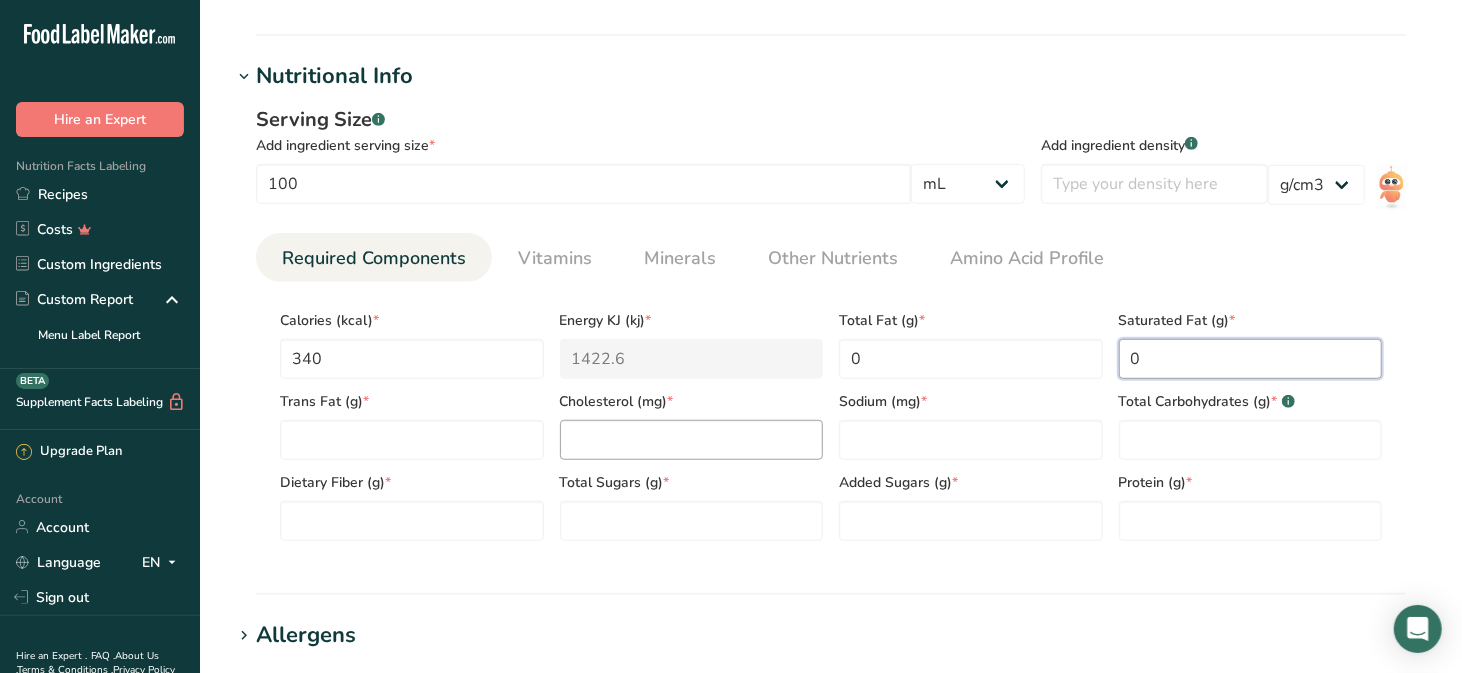 type on "0" 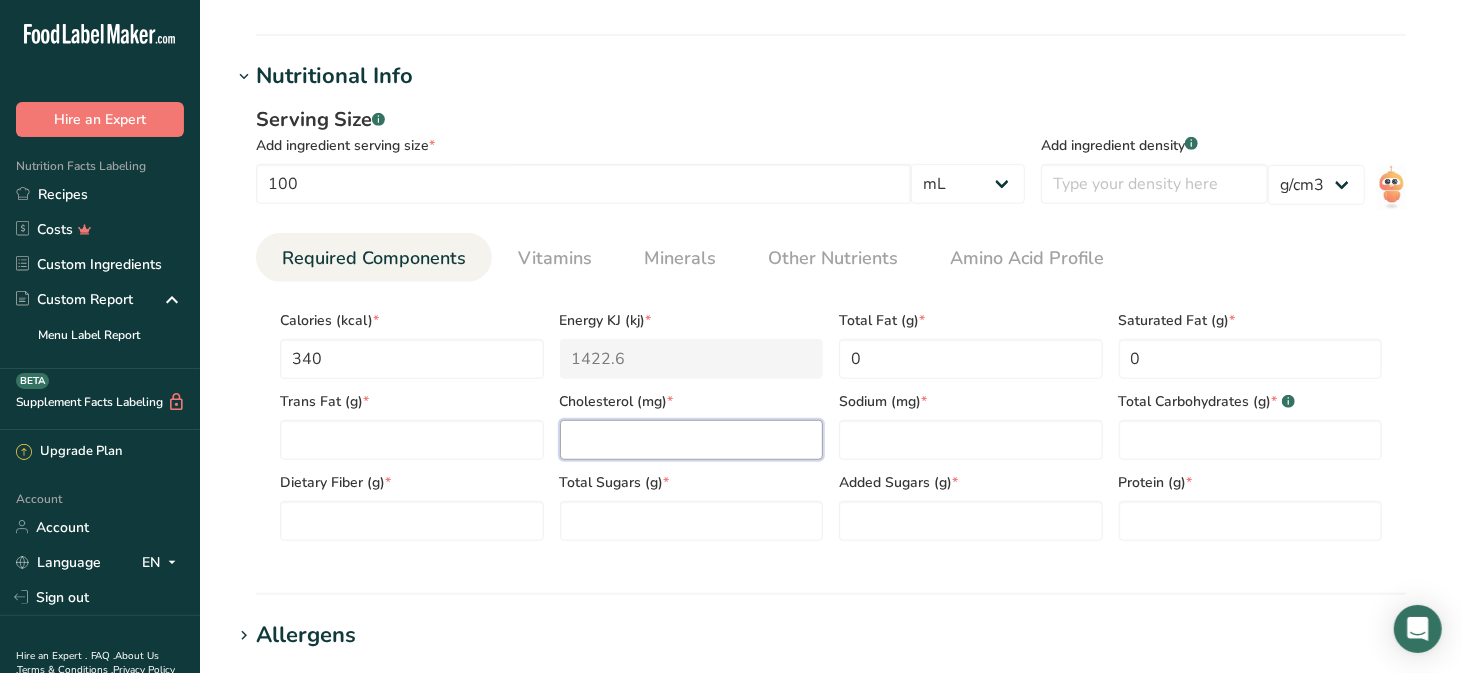 click at bounding box center (692, 440) 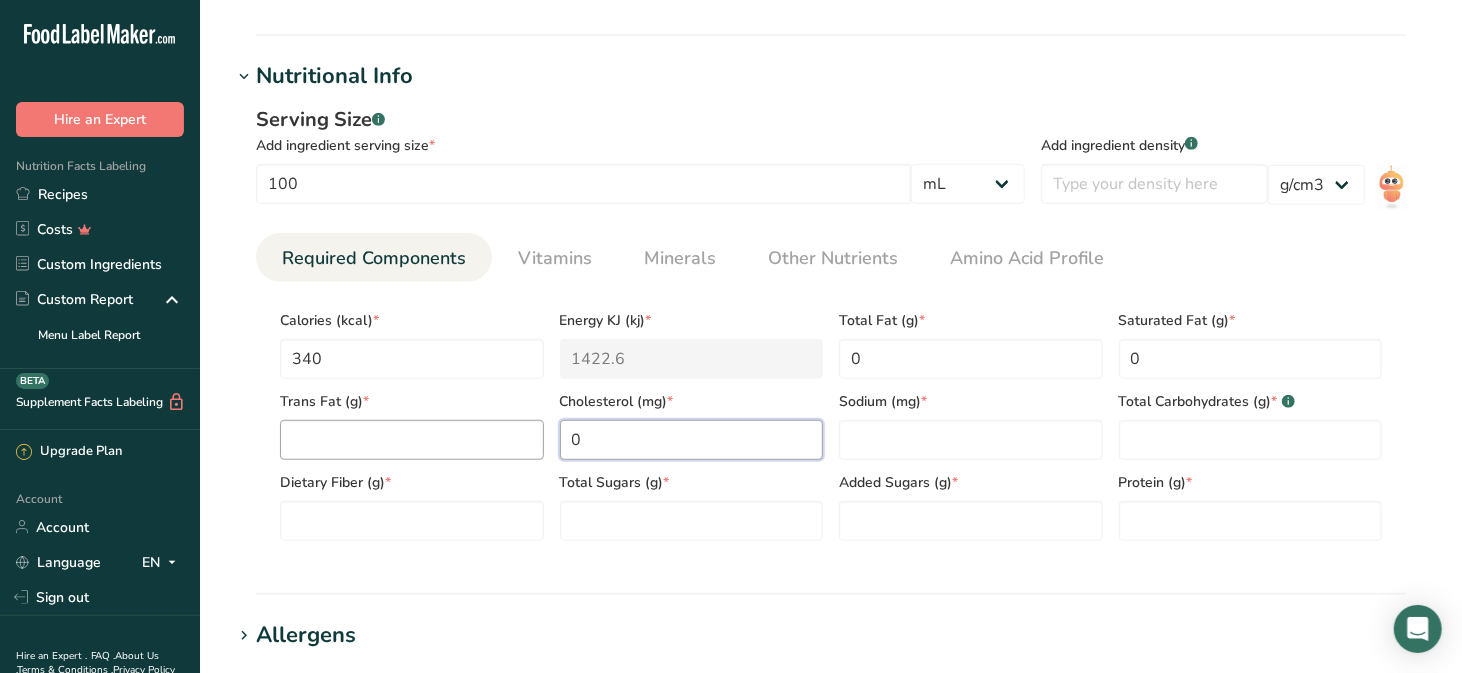 type on "0" 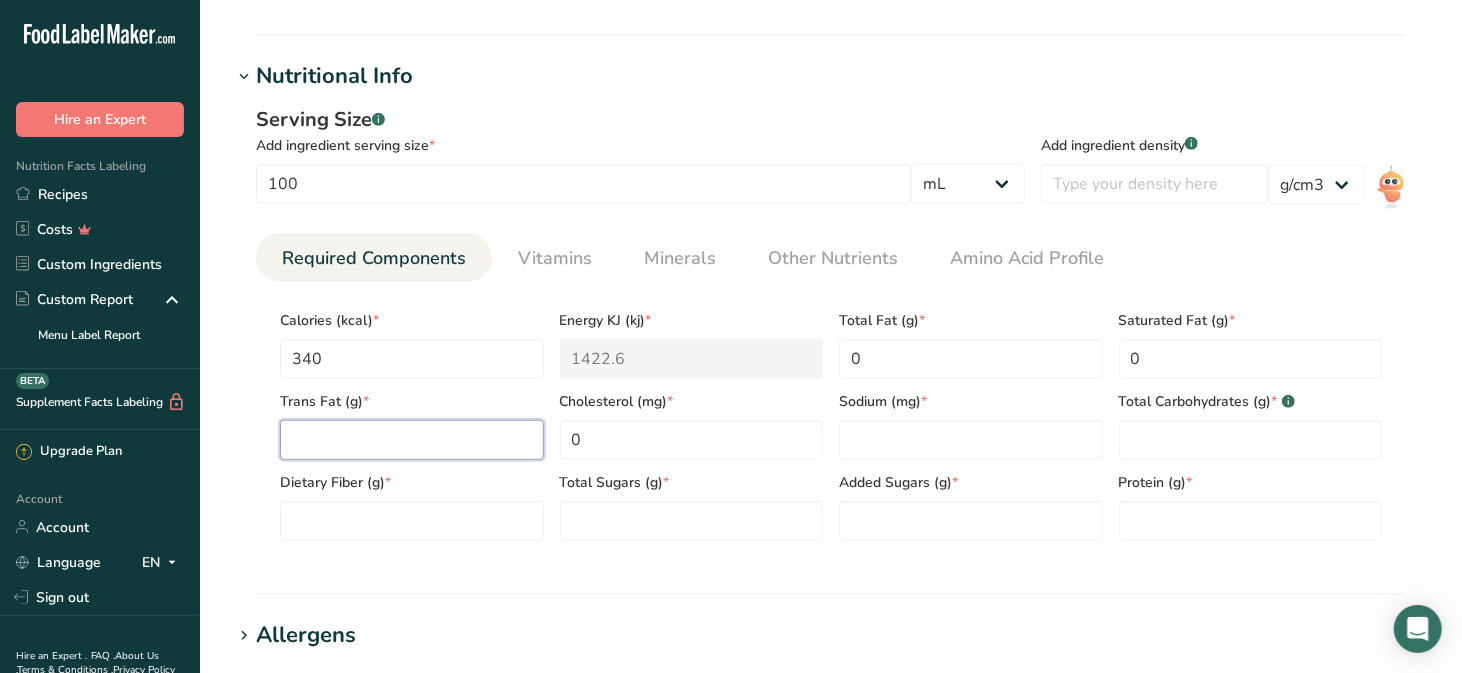 click at bounding box center [412, 440] 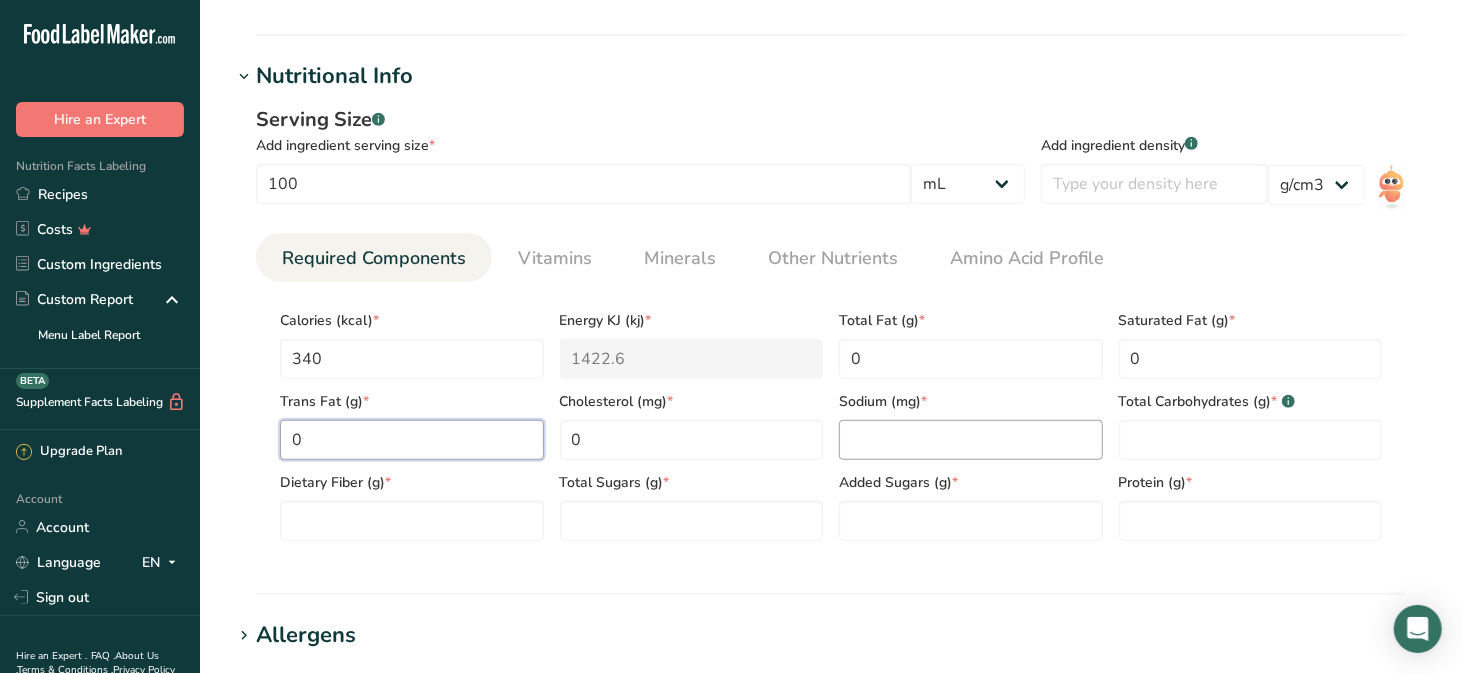 type on "0" 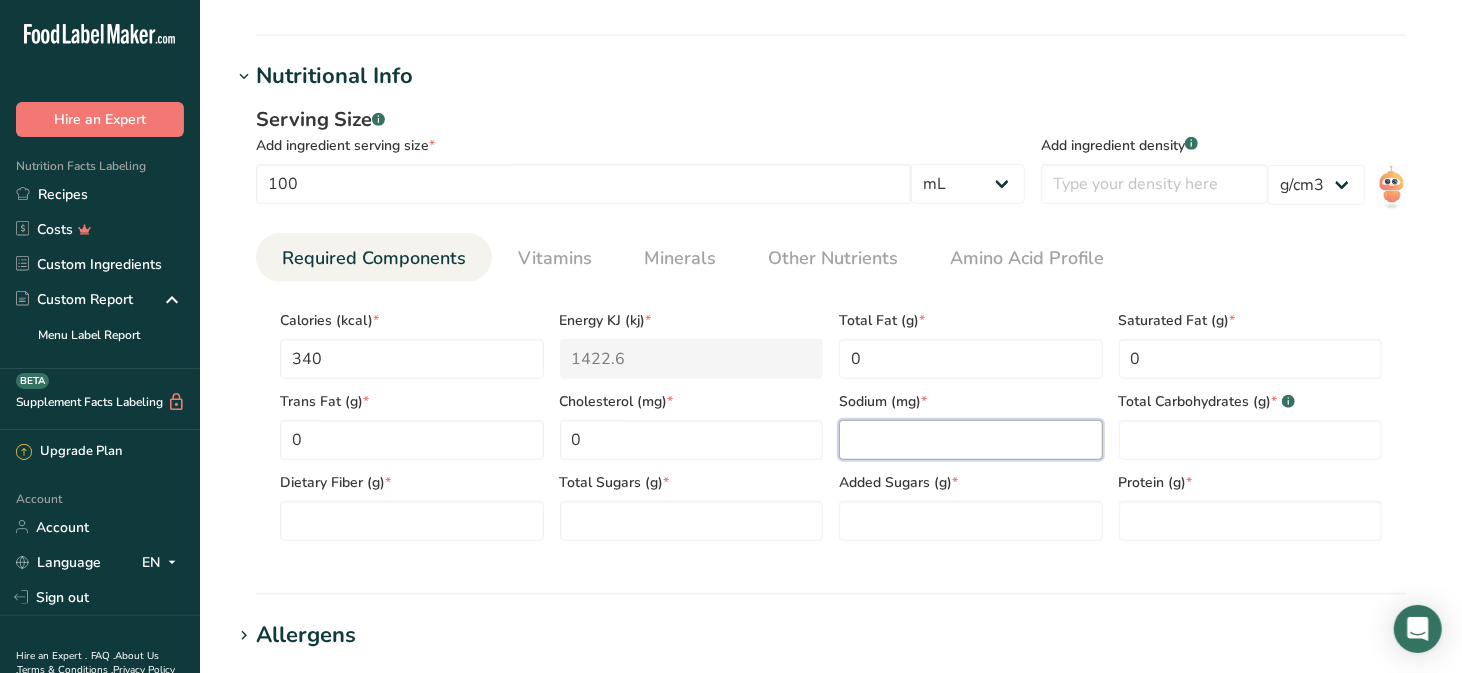 click at bounding box center (971, 440) 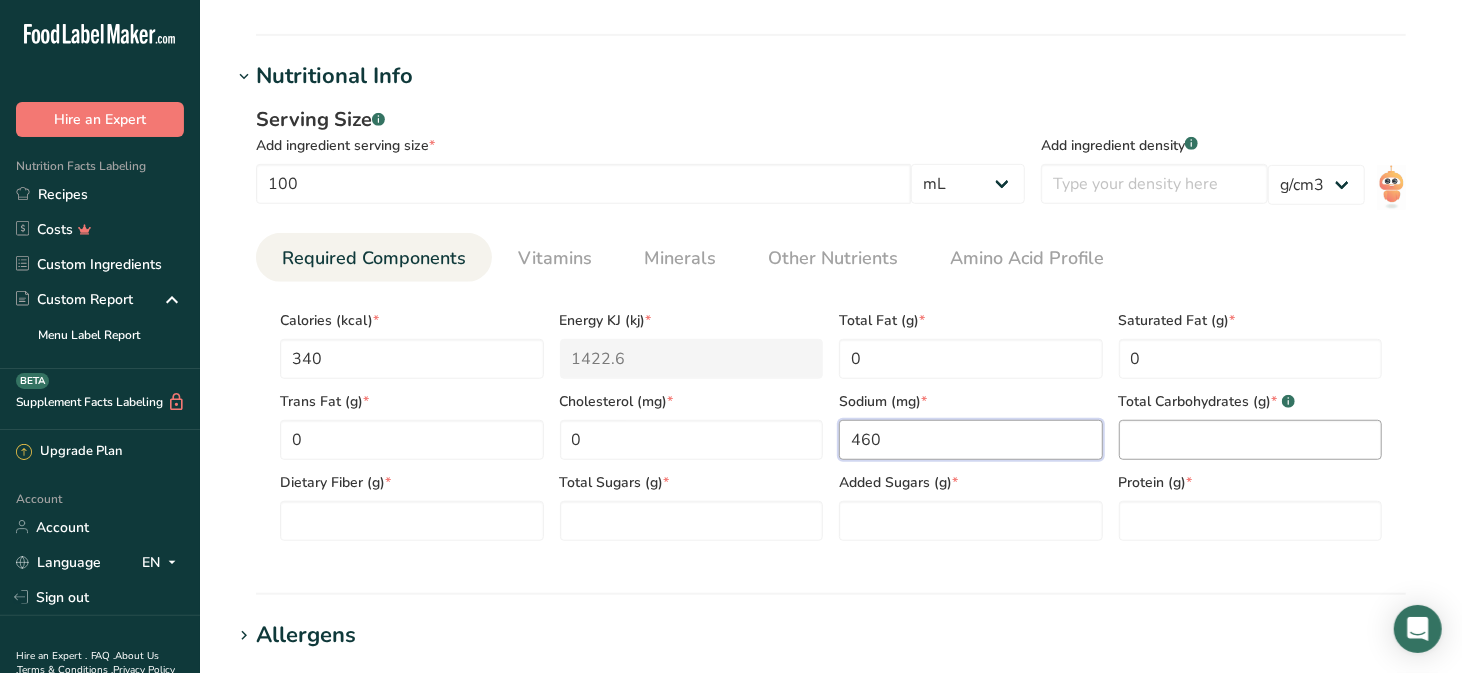 type on "460" 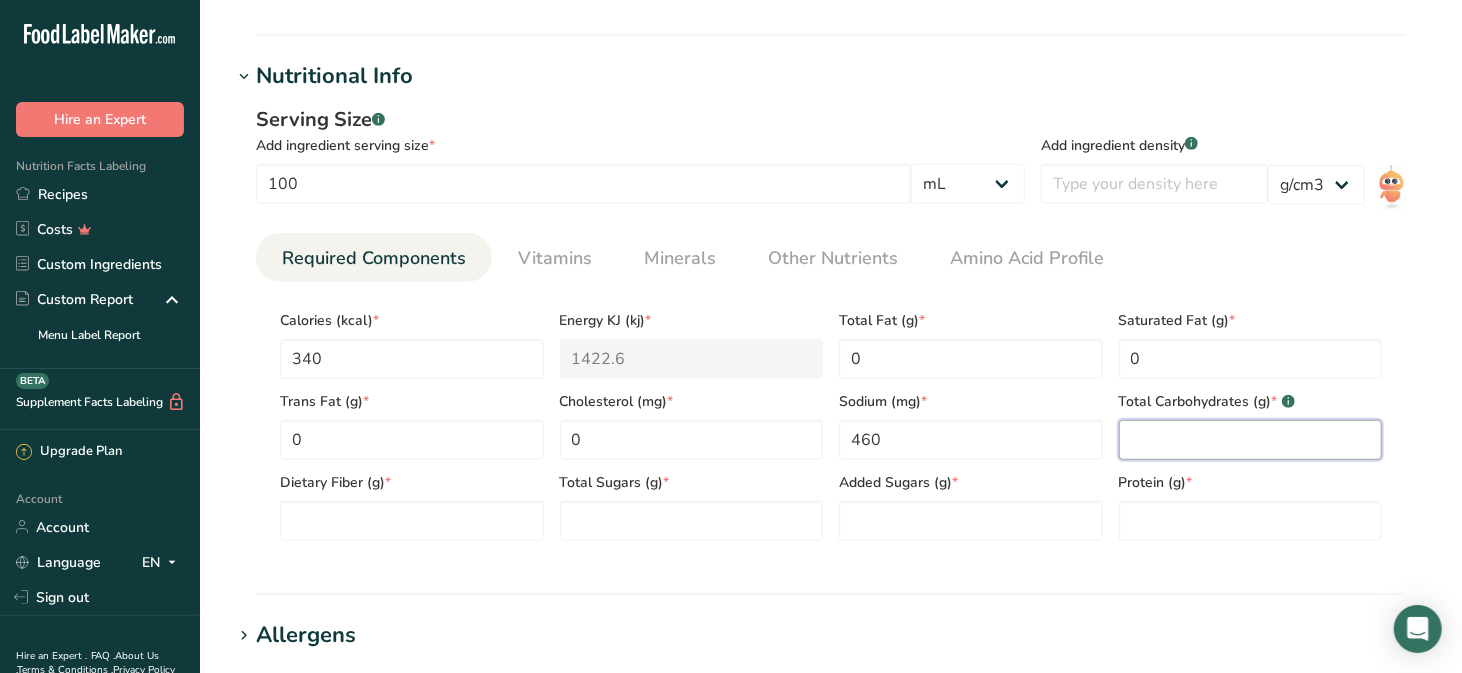 click at bounding box center (1251, 440) 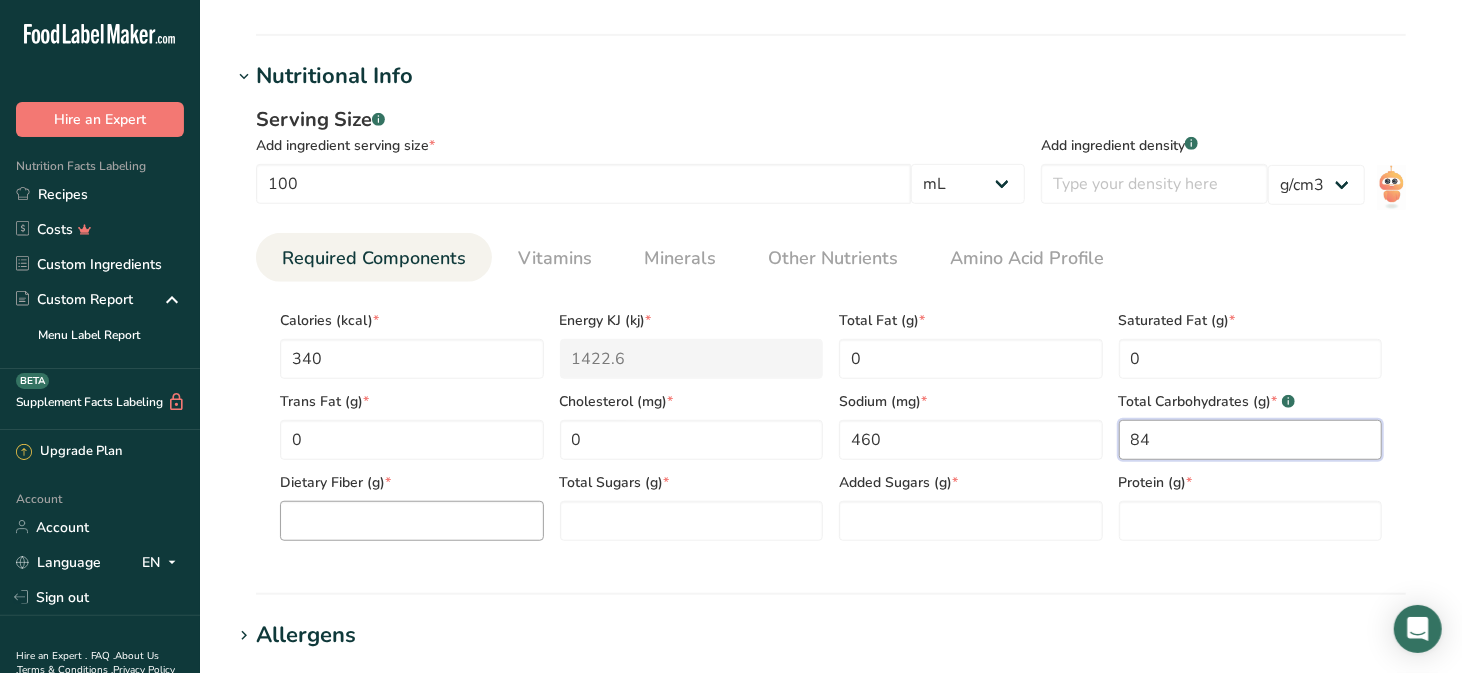 type on "84" 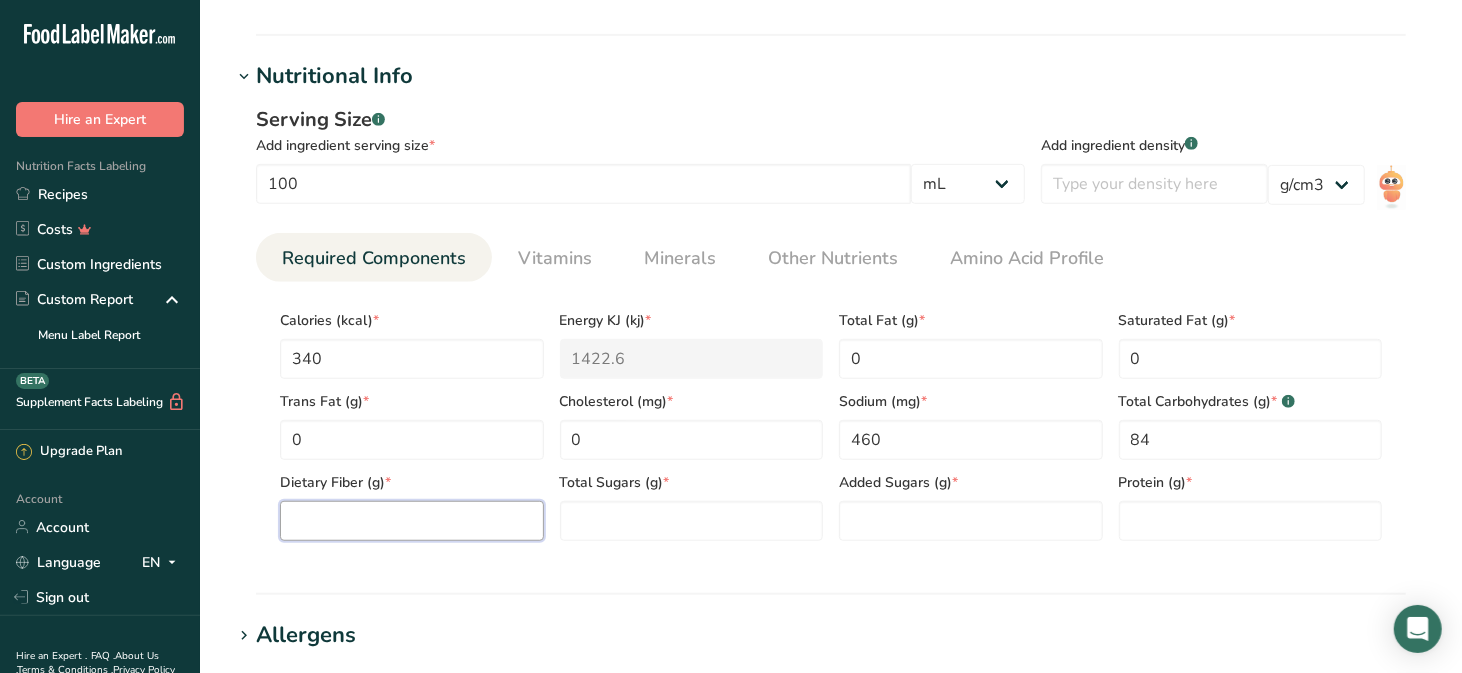 click at bounding box center [412, 521] 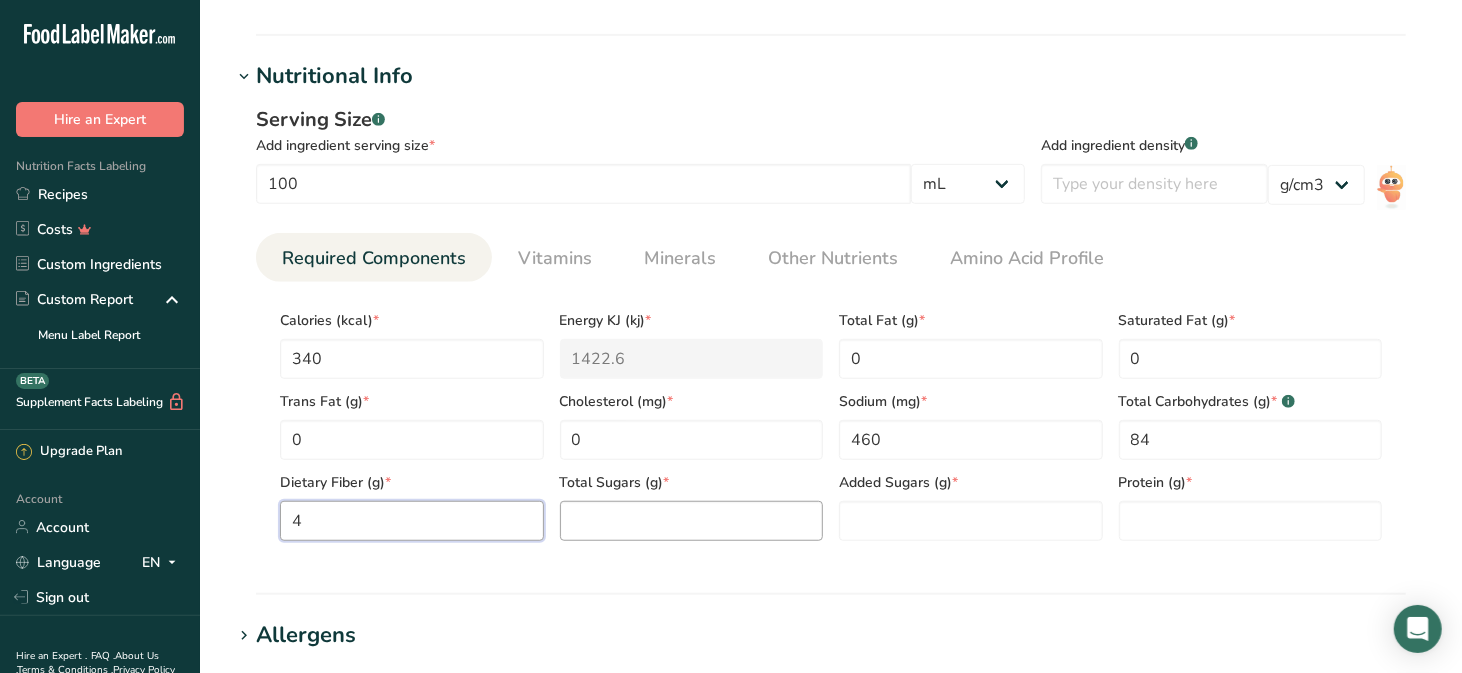 type on "4" 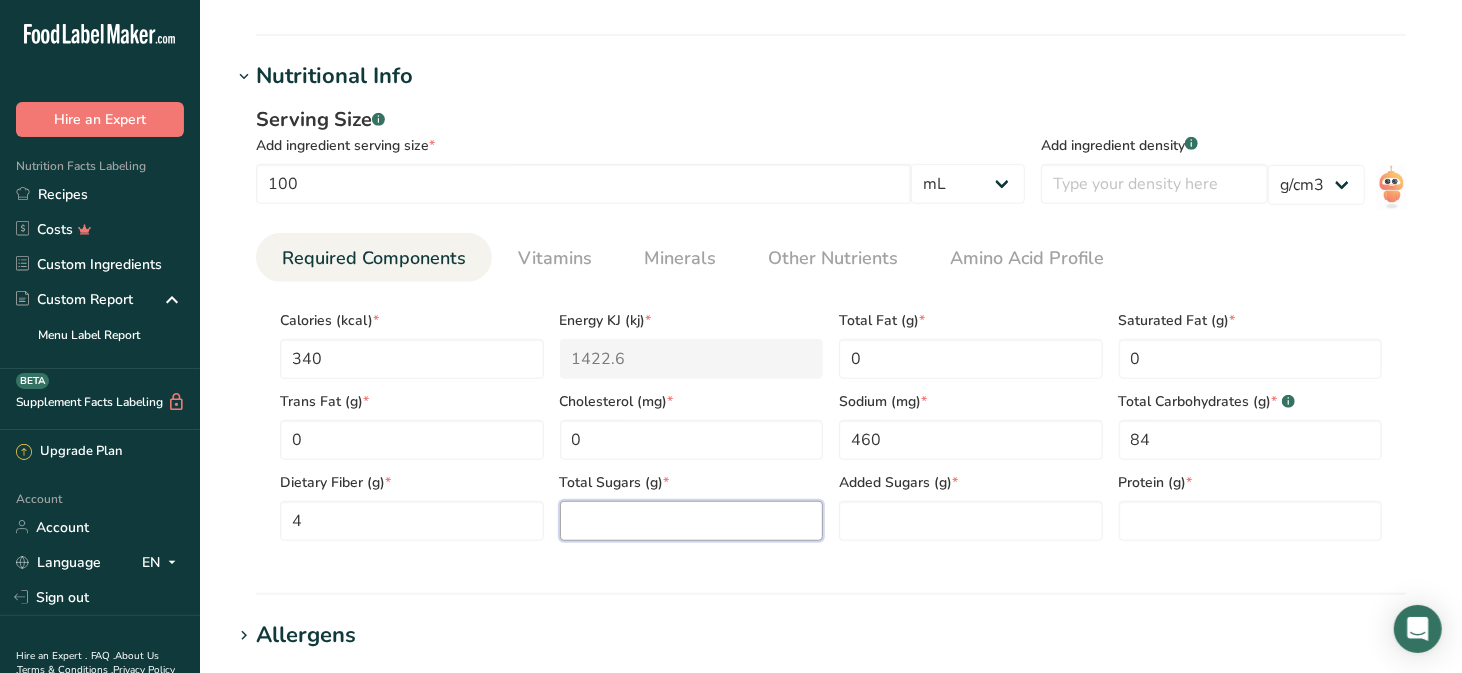 click at bounding box center (692, 521) 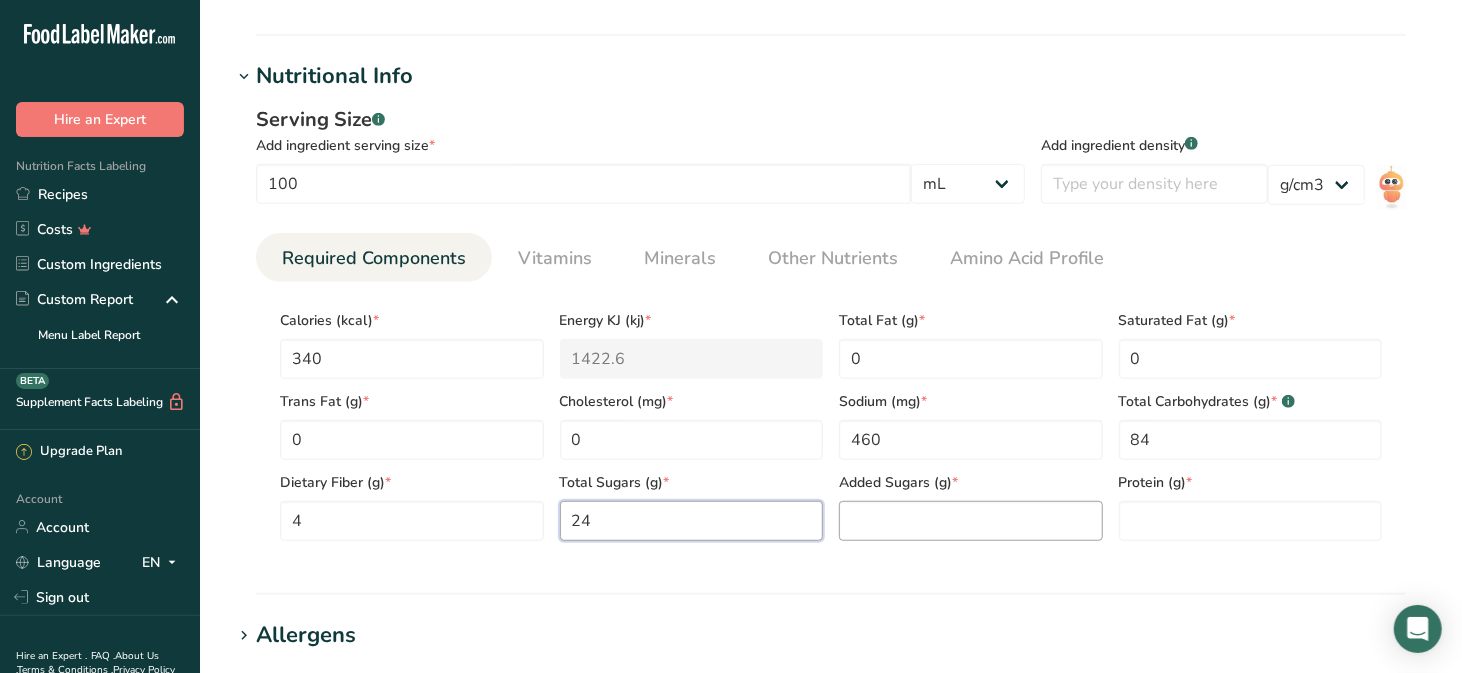 type on "24" 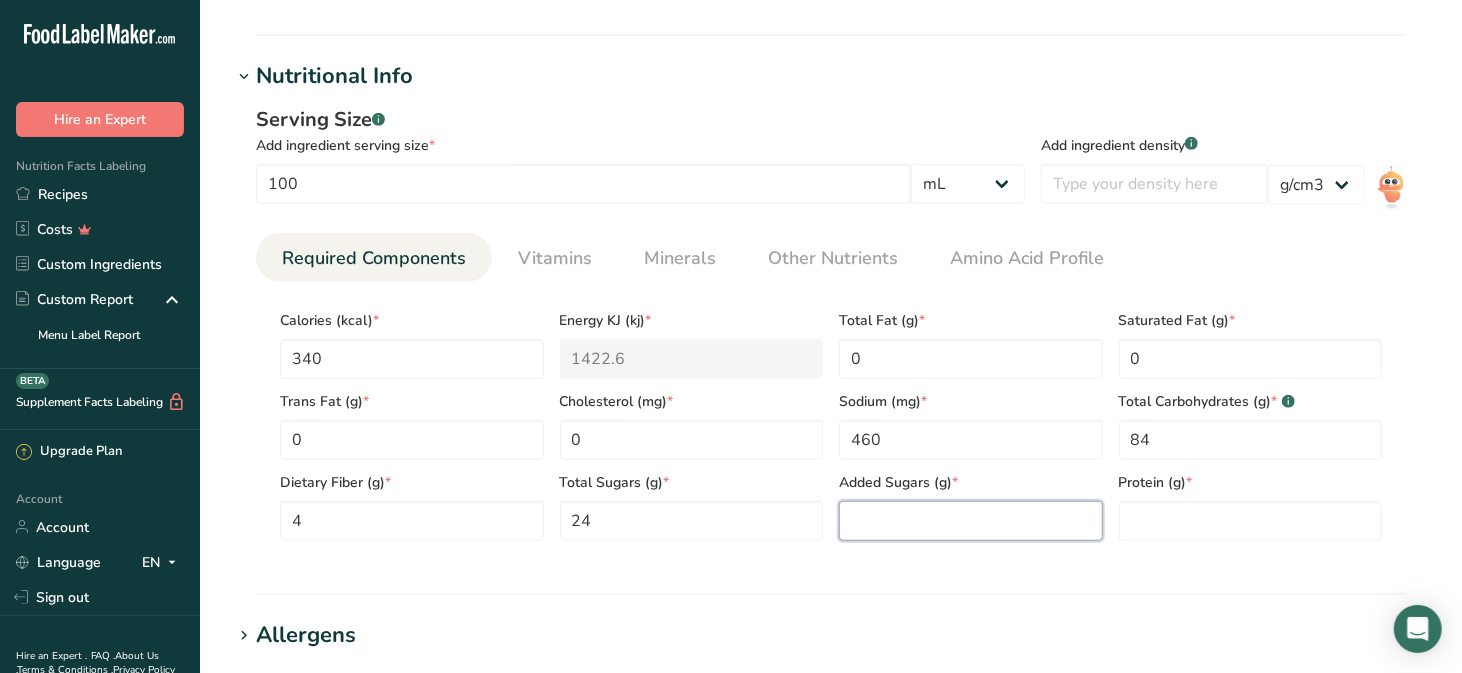click at bounding box center (971, 521) 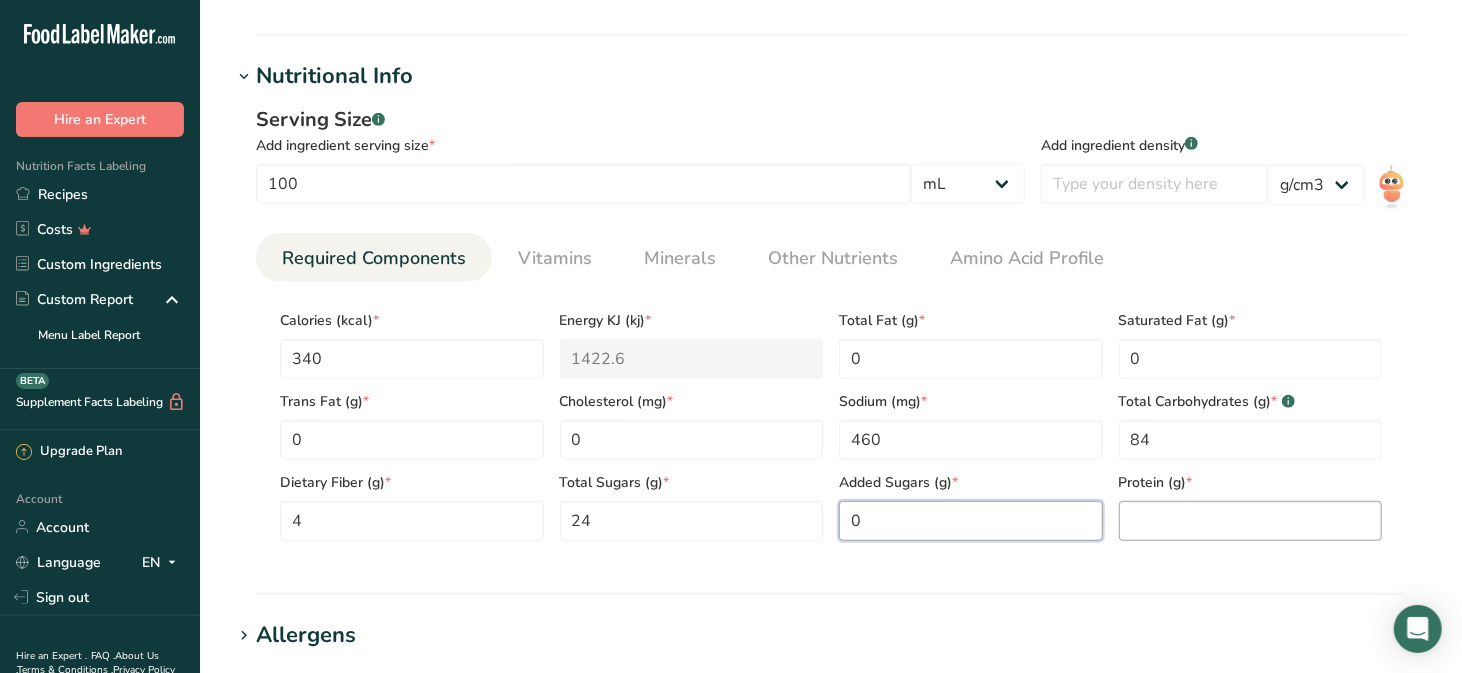 type on "0" 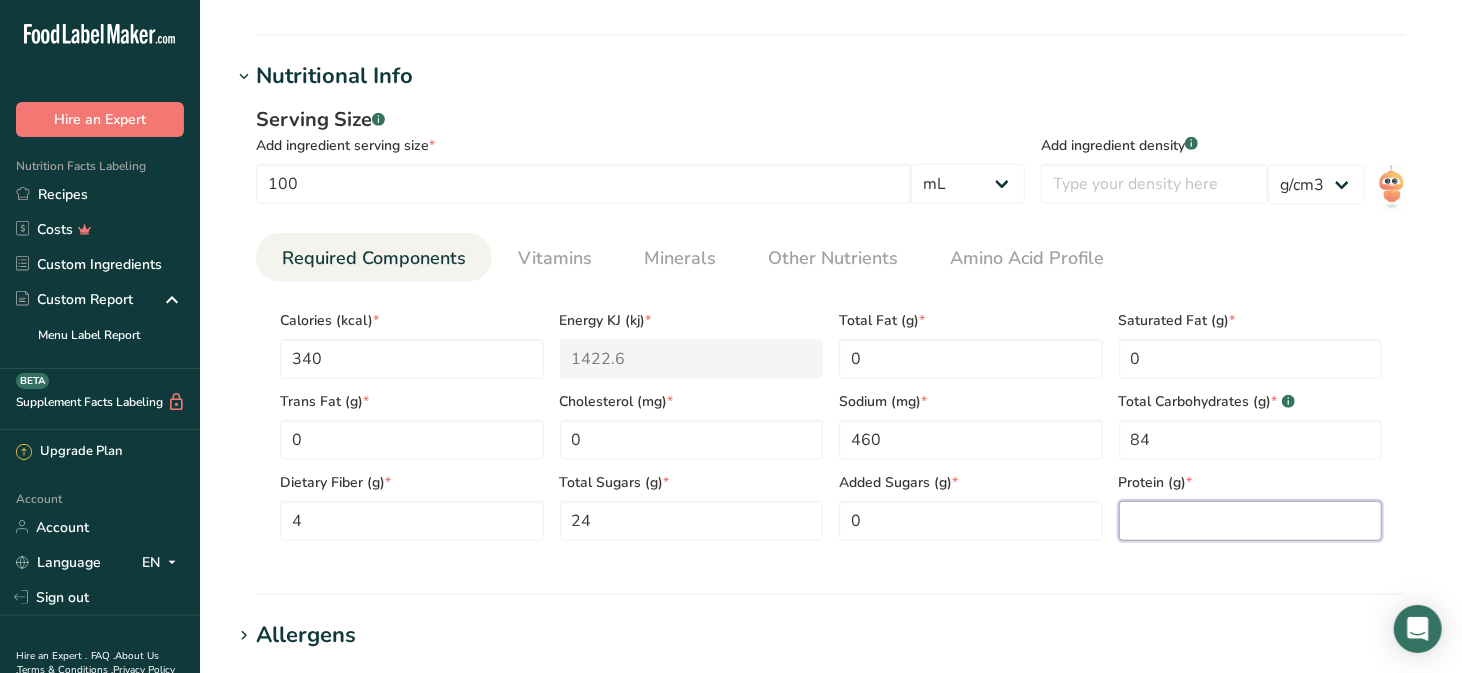 click at bounding box center (1251, 521) 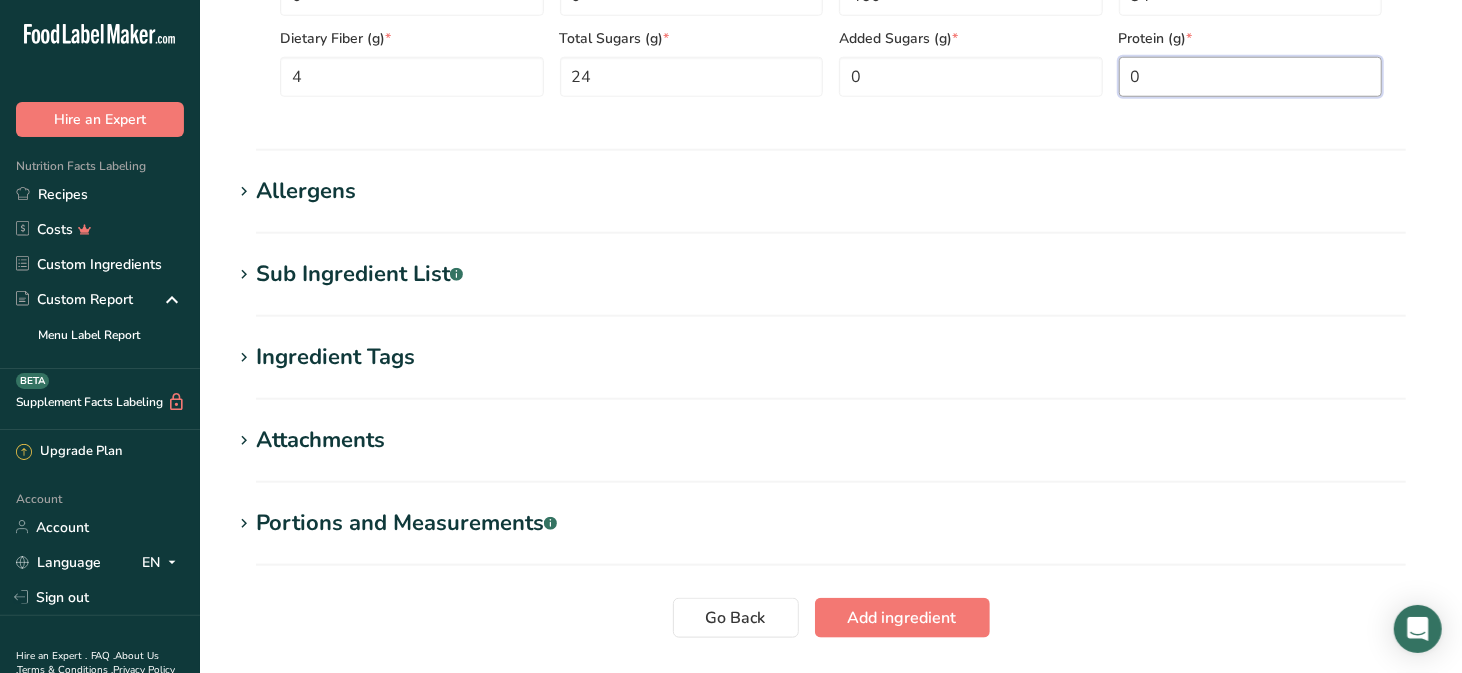 scroll, scrollTop: 1163, scrollLeft: 0, axis: vertical 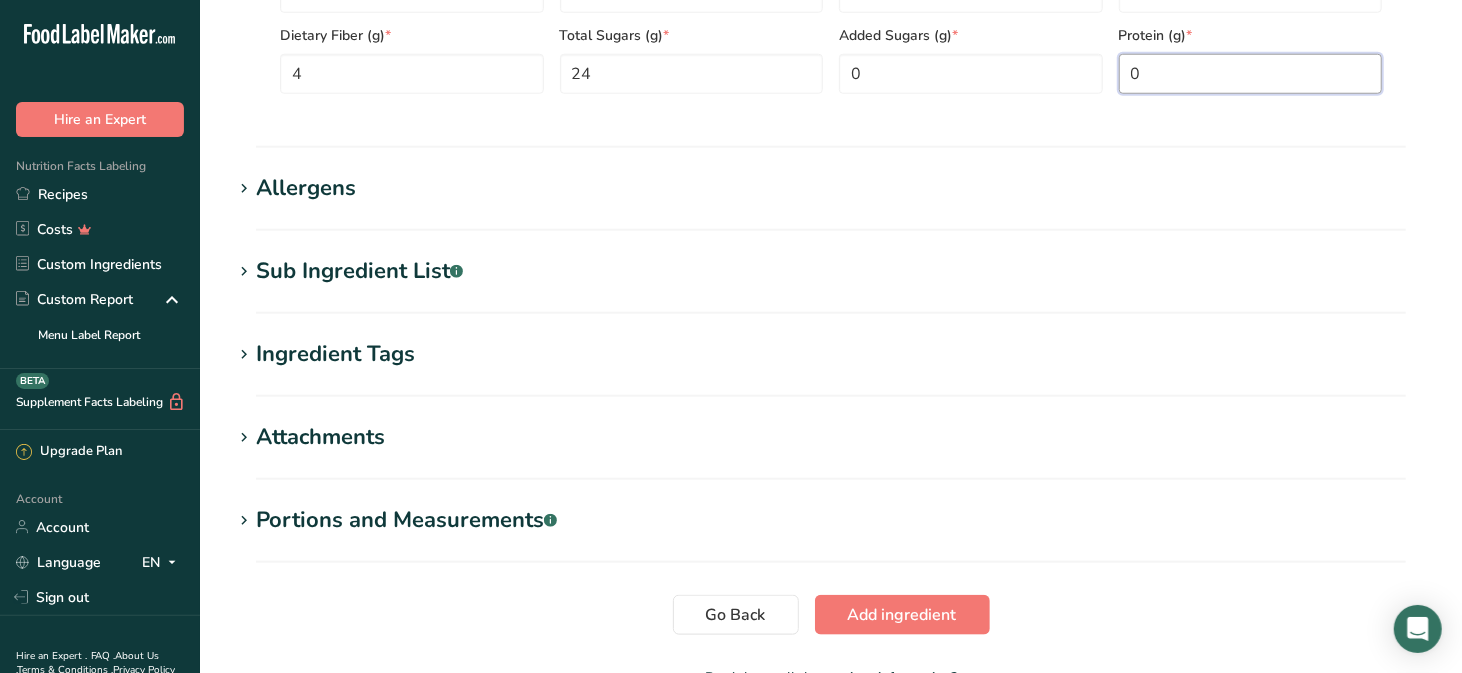 type on "0" 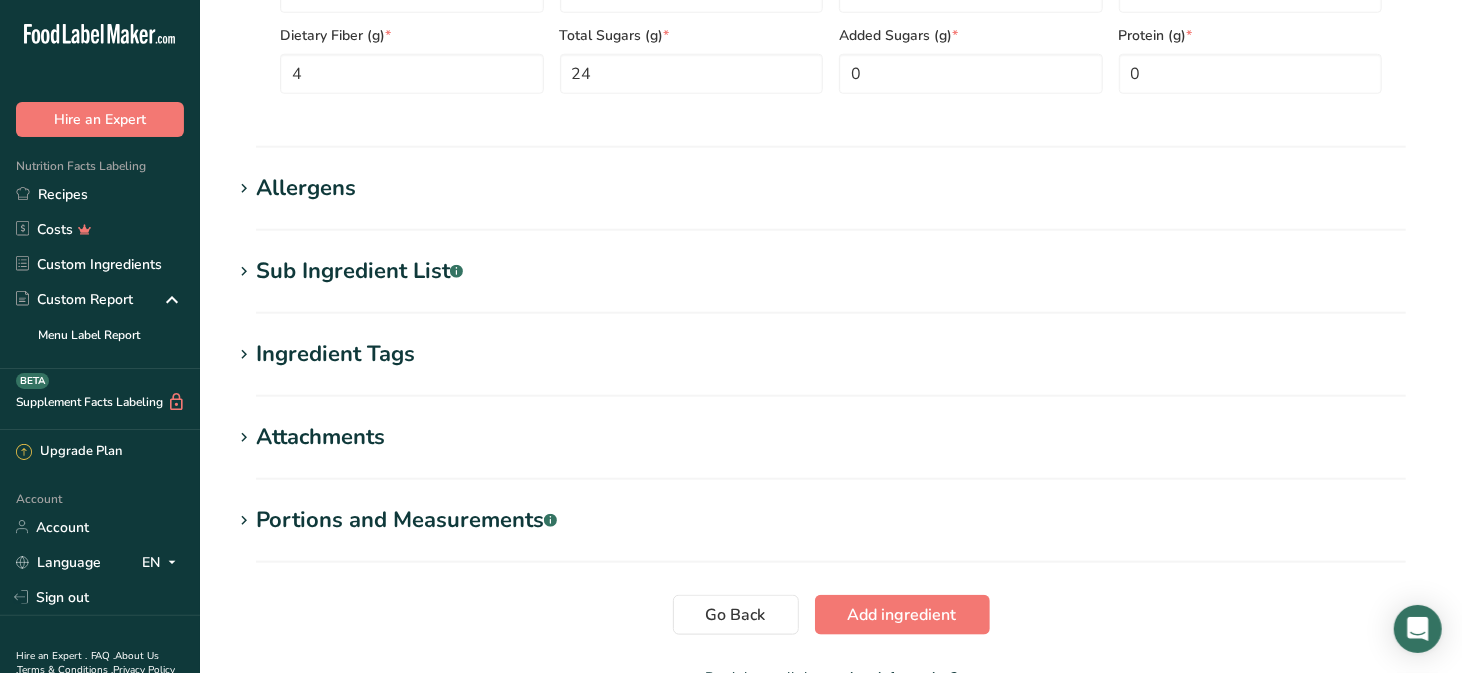click at bounding box center [244, 189] 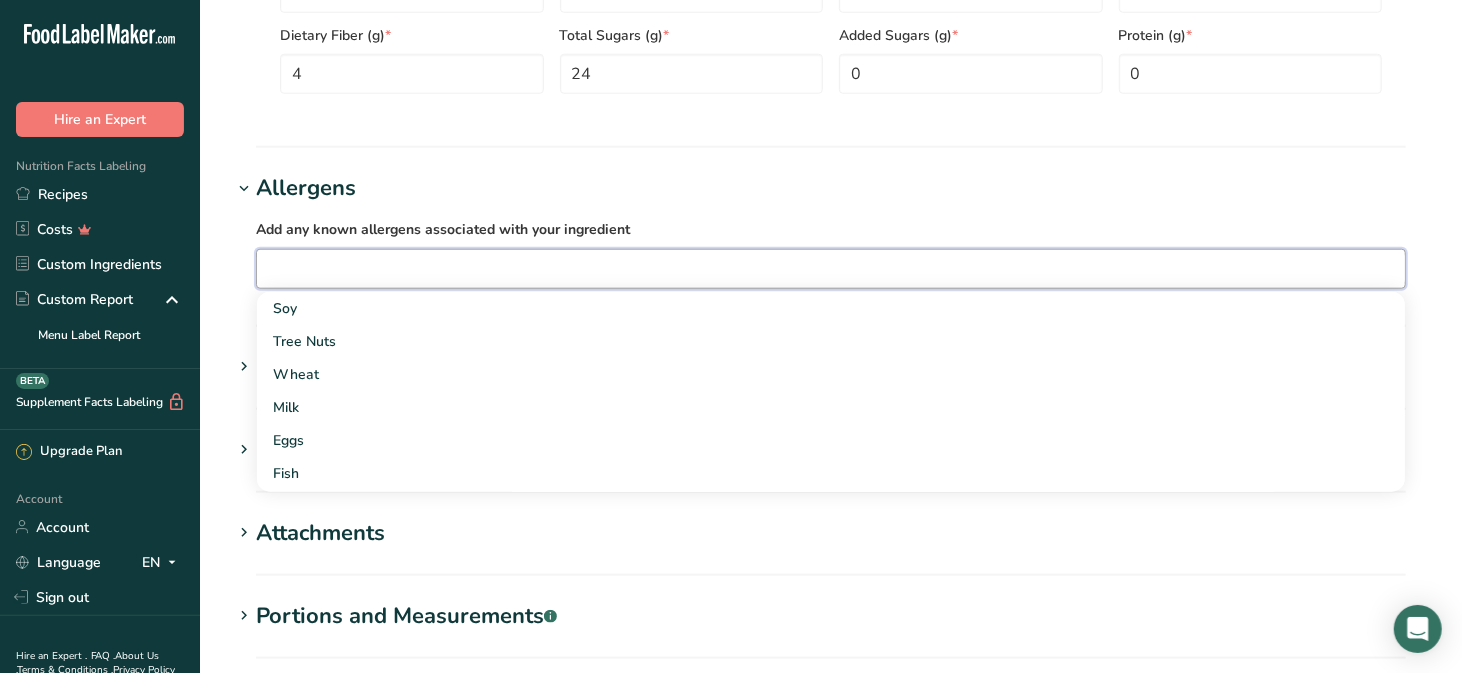 click at bounding box center [831, 268] 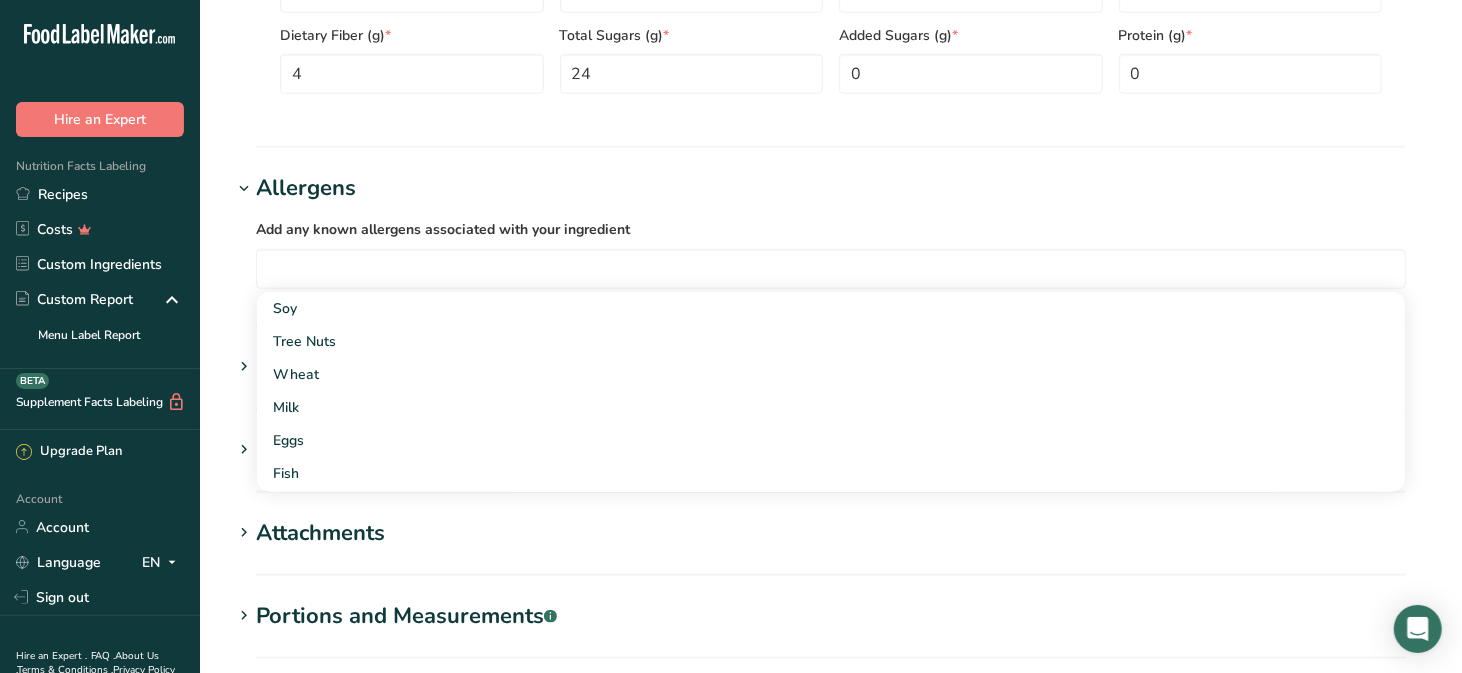 click on "Allergens" at bounding box center (831, 188) 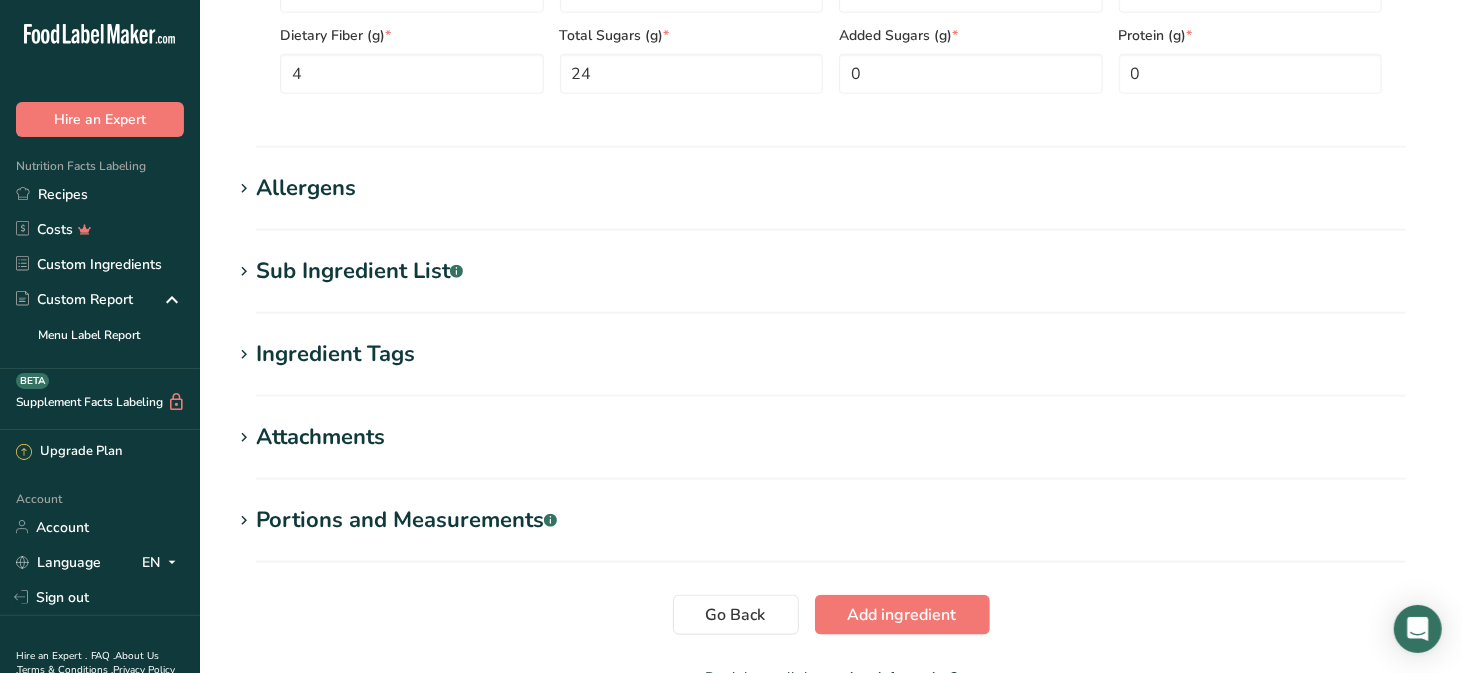 click on "Ingredient Tags" at bounding box center (335, 354) 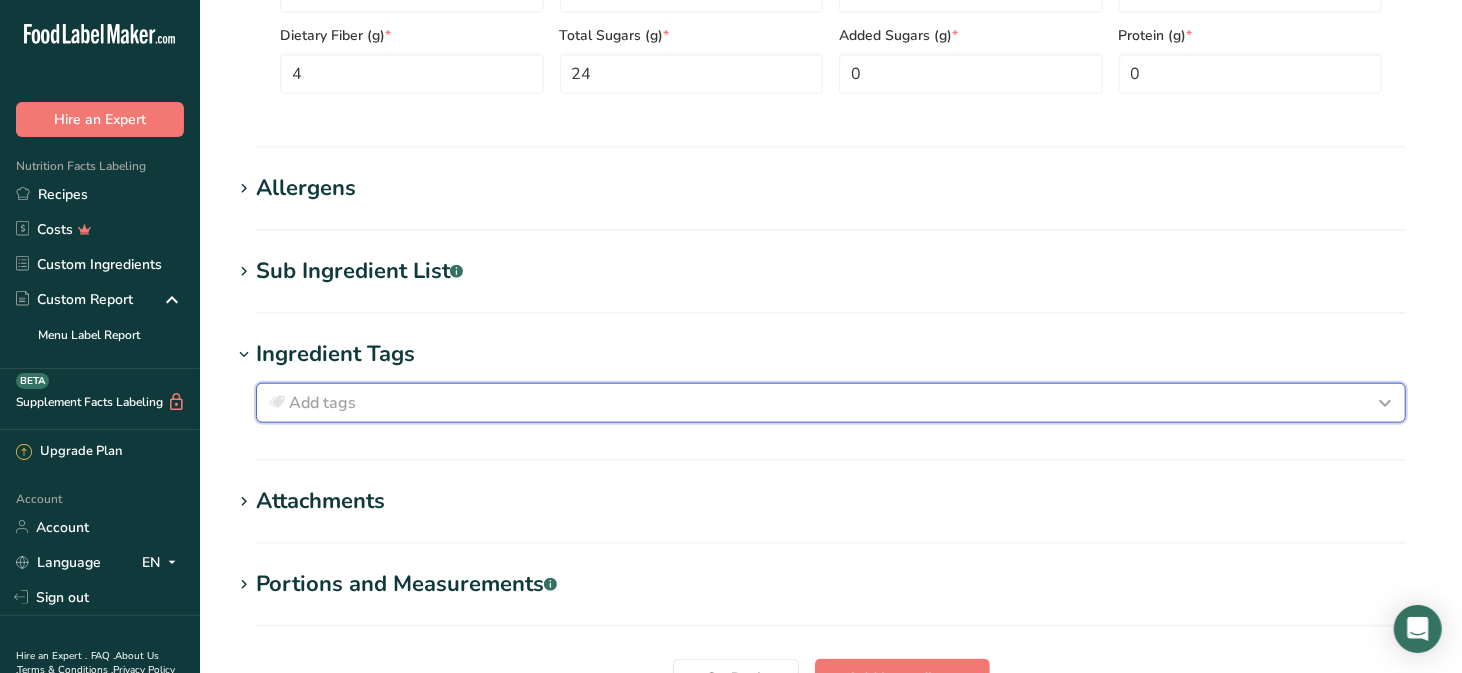 click on "Add tags" at bounding box center [322, 403] 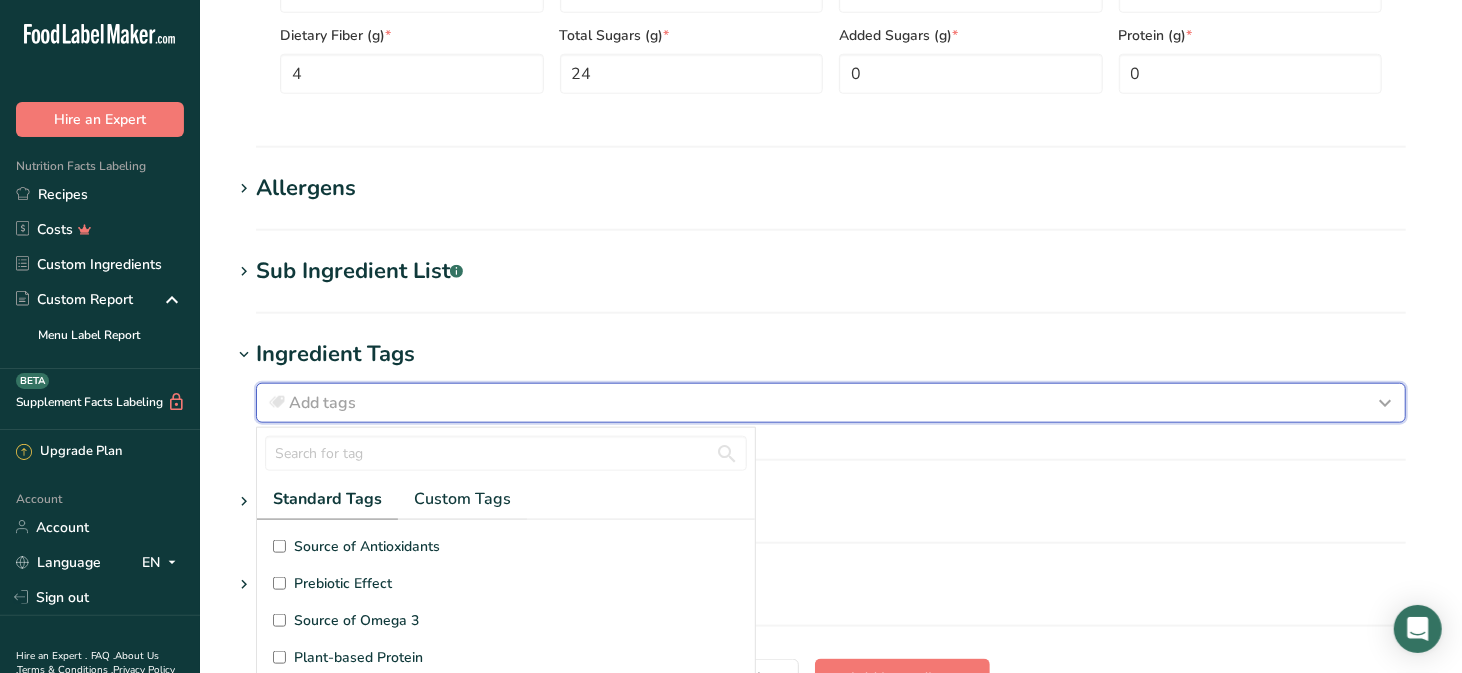 type 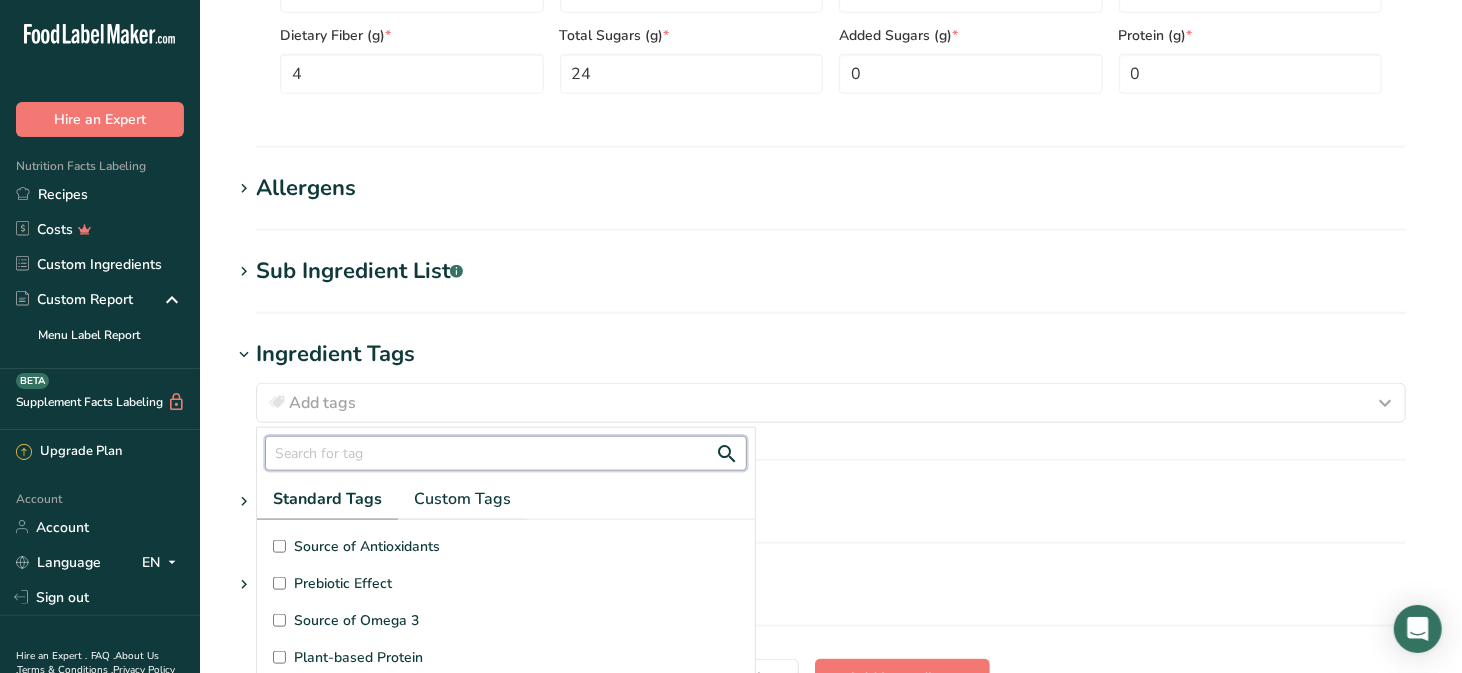 click at bounding box center [506, 453] 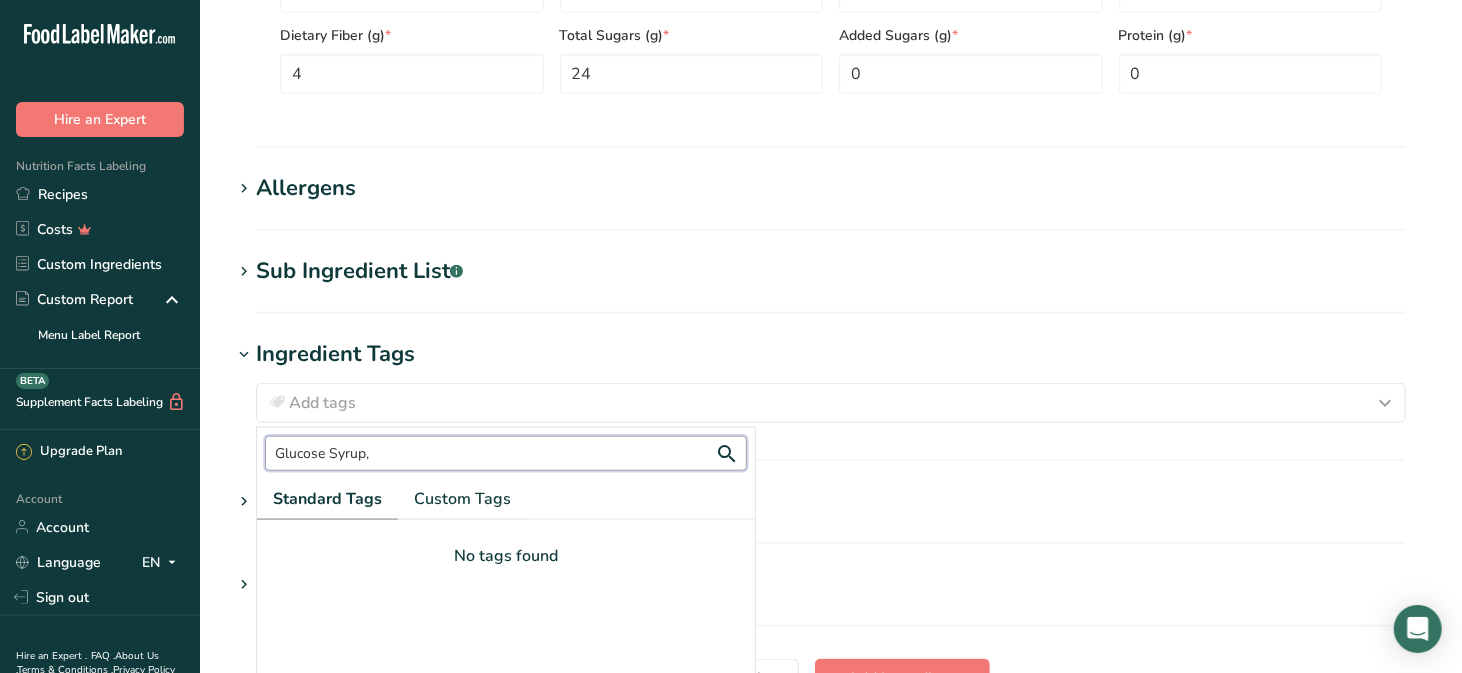 type on "Glucose Syrup," 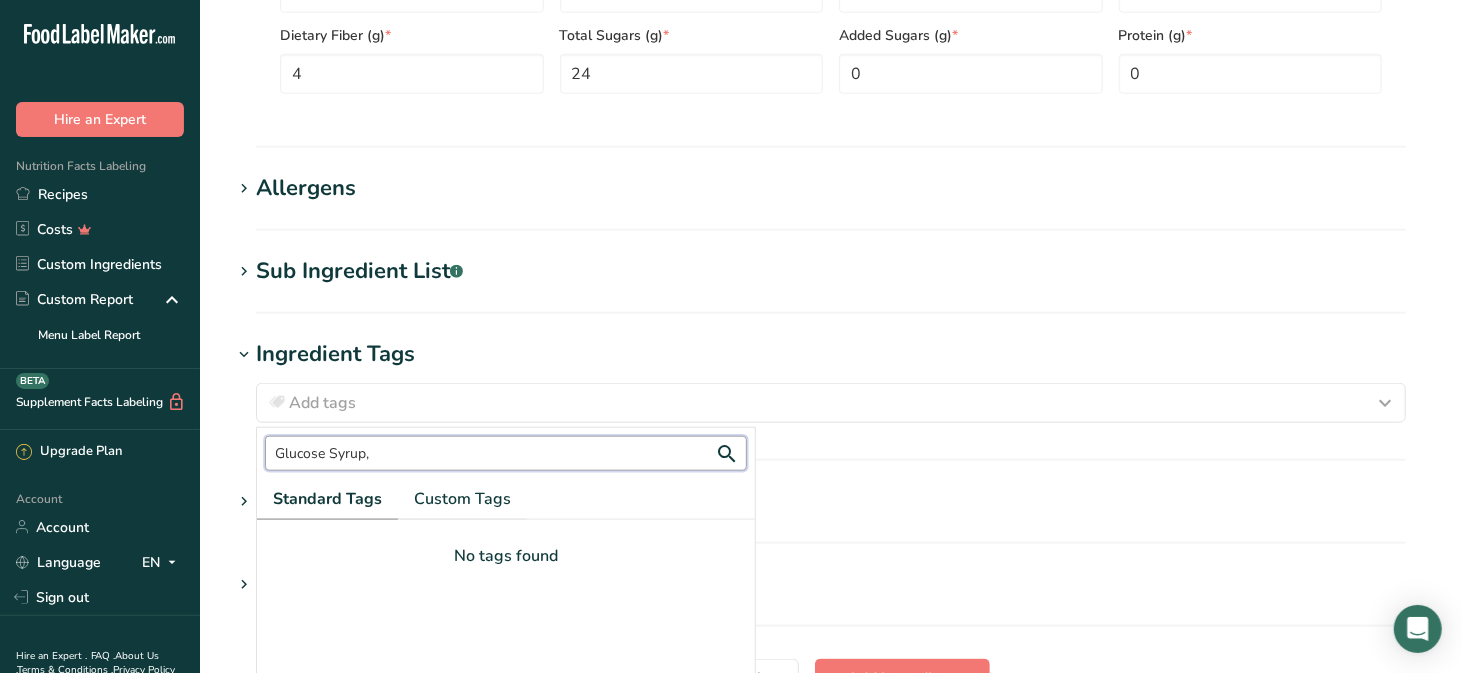 click on "Glucose Syrup," at bounding box center [506, 453] 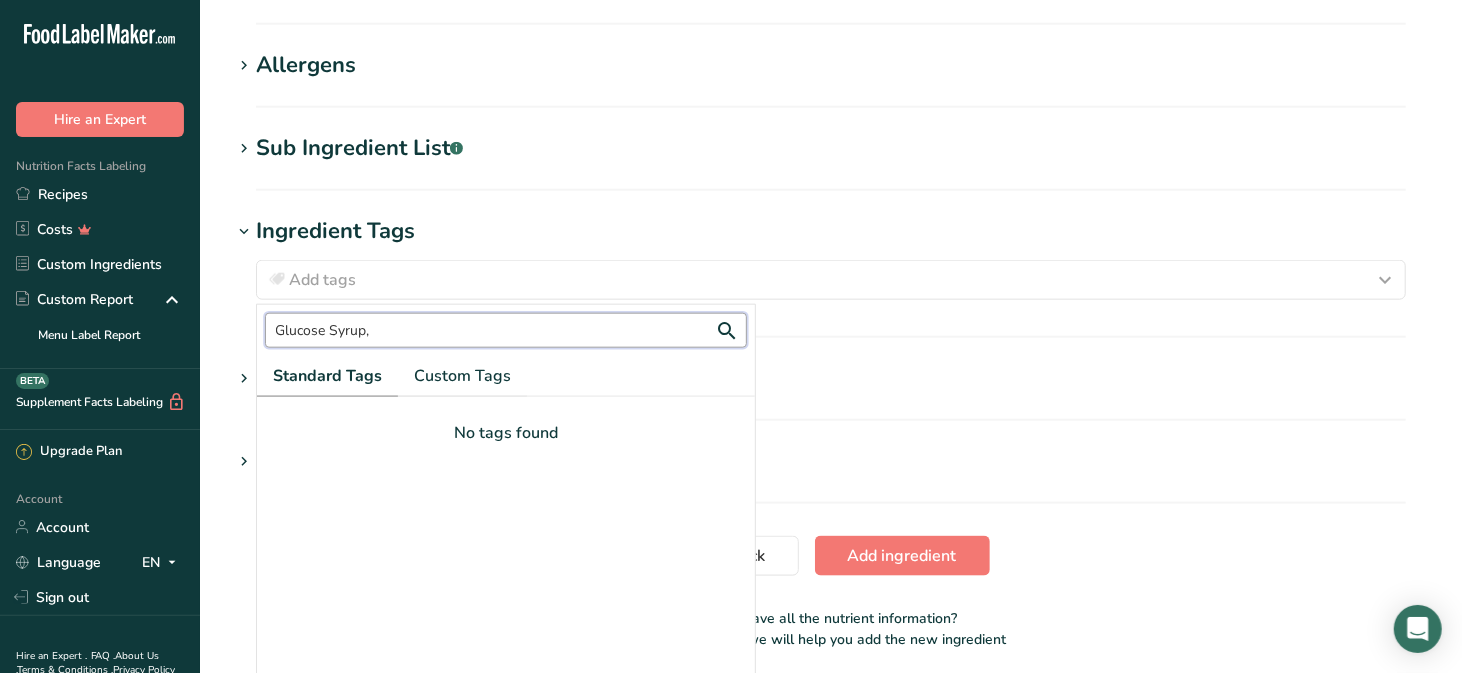 scroll, scrollTop: 1313, scrollLeft: 0, axis: vertical 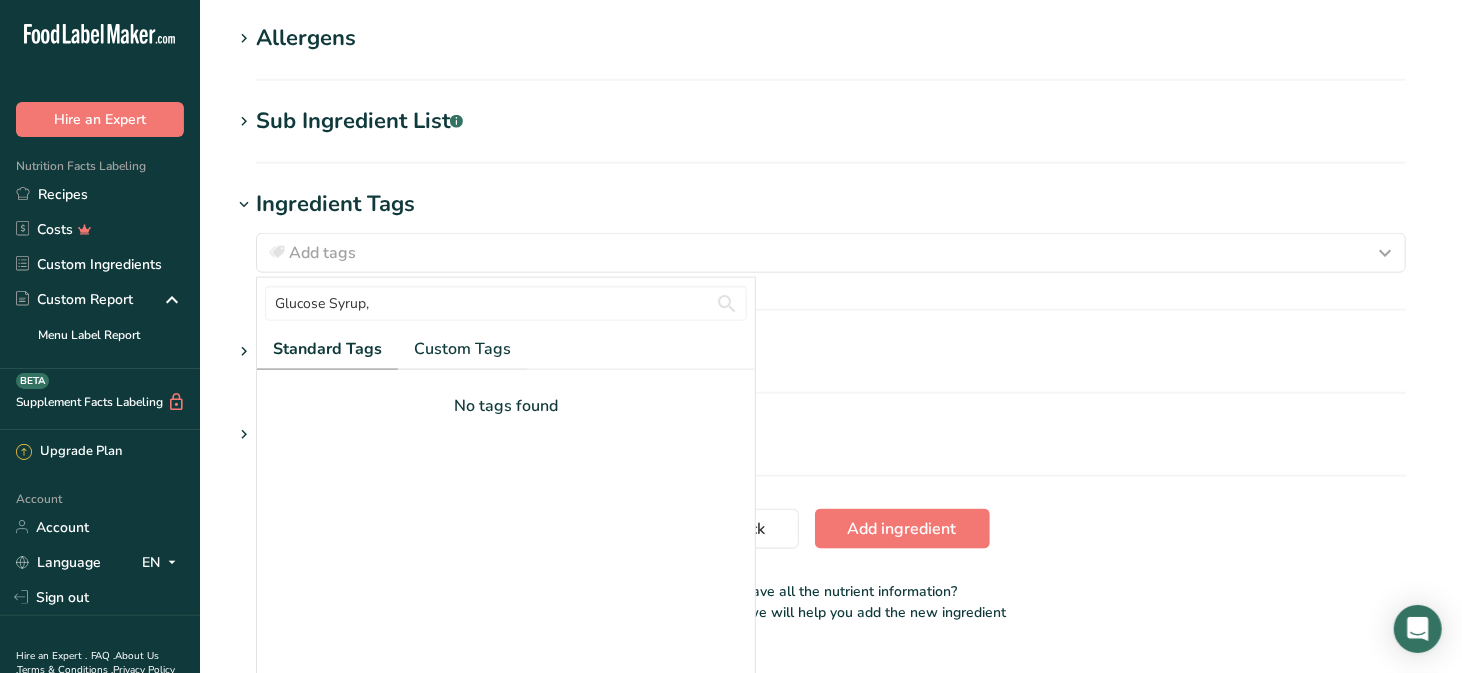 click on "Standard Tags" at bounding box center (327, 349) 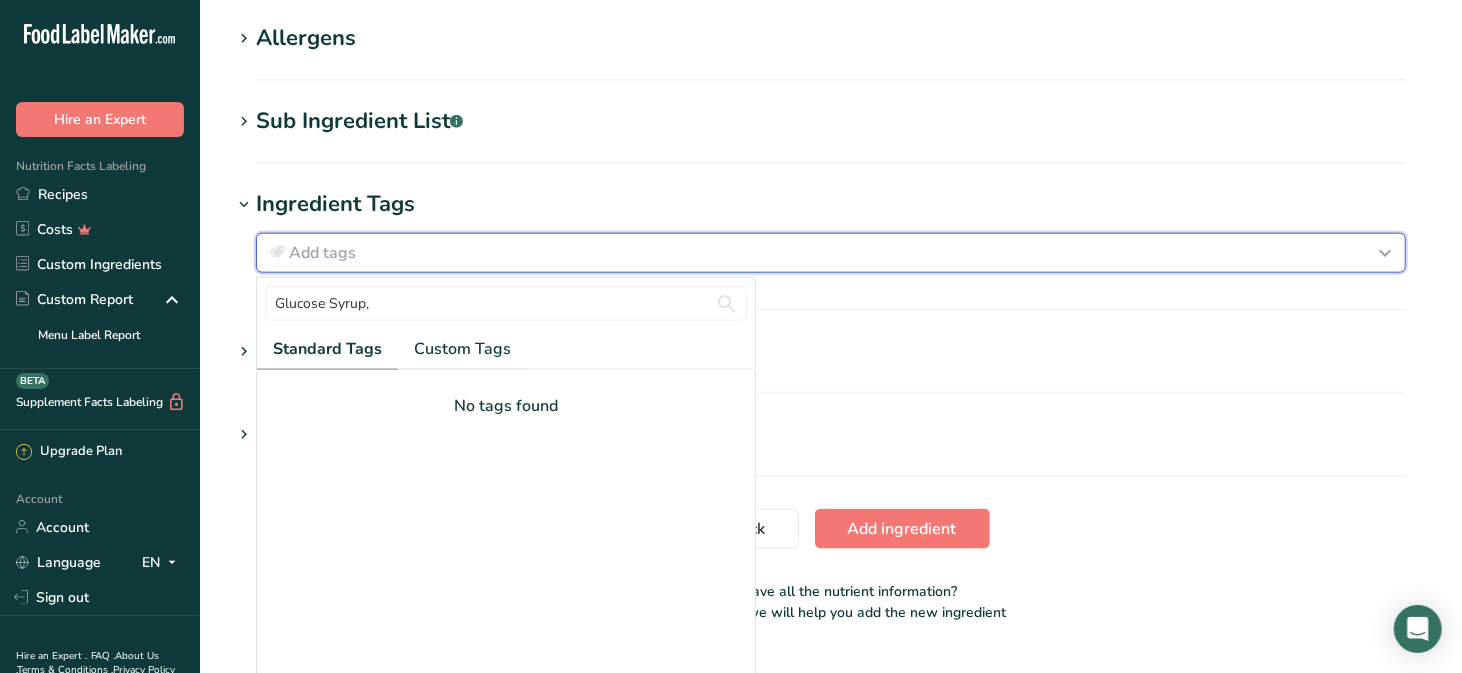 click on "Add tags" at bounding box center [322, 253] 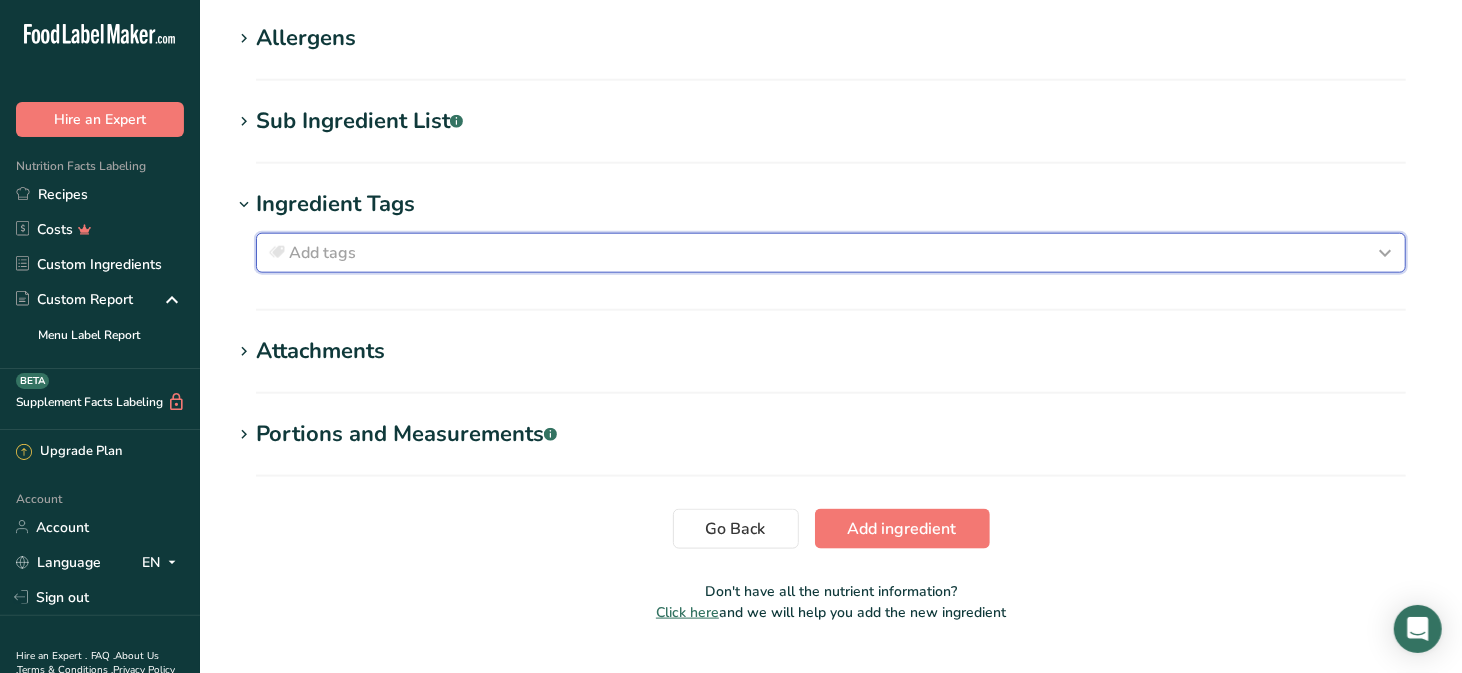 click on "Add tags" at bounding box center (322, 253) 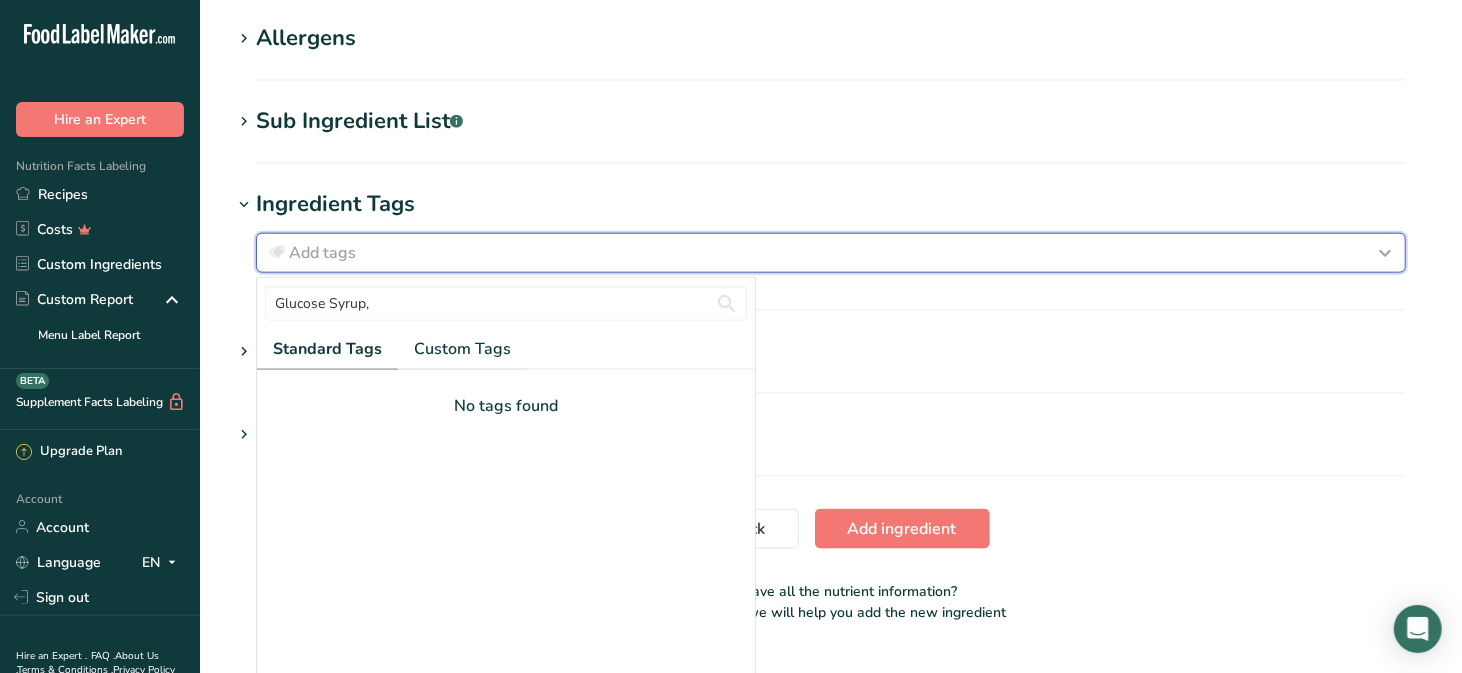 click on "Add tags" at bounding box center (322, 253) 